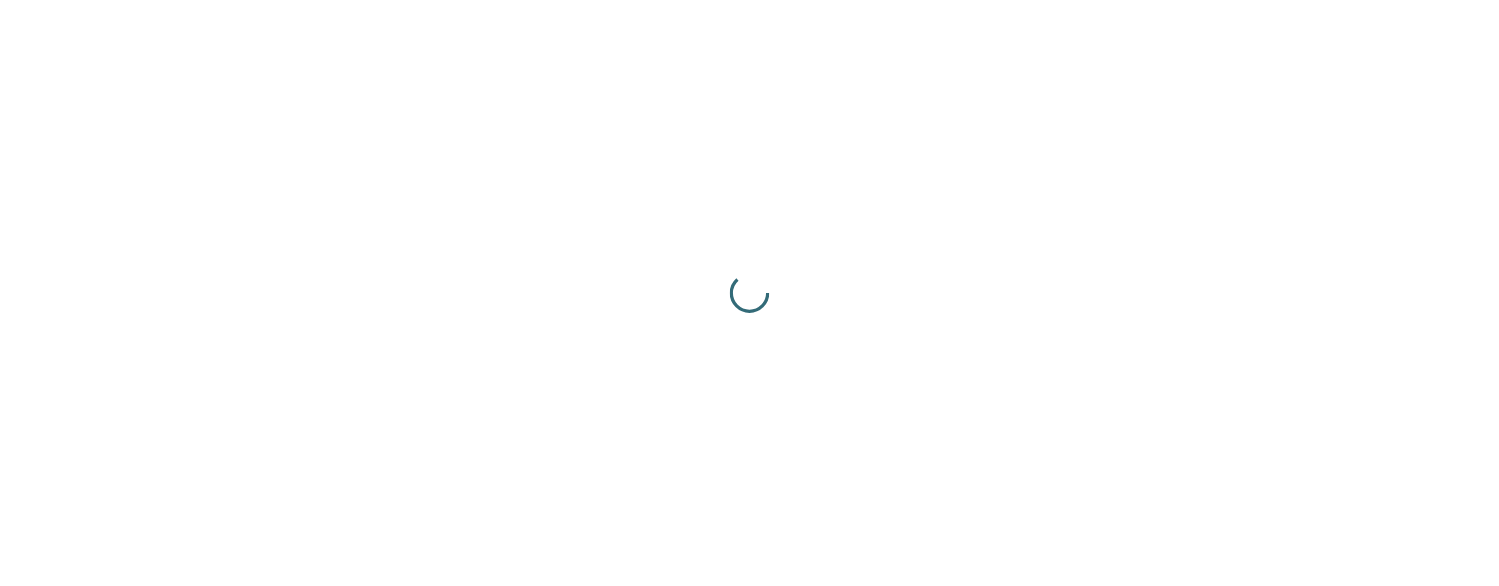 scroll, scrollTop: 0, scrollLeft: 0, axis: both 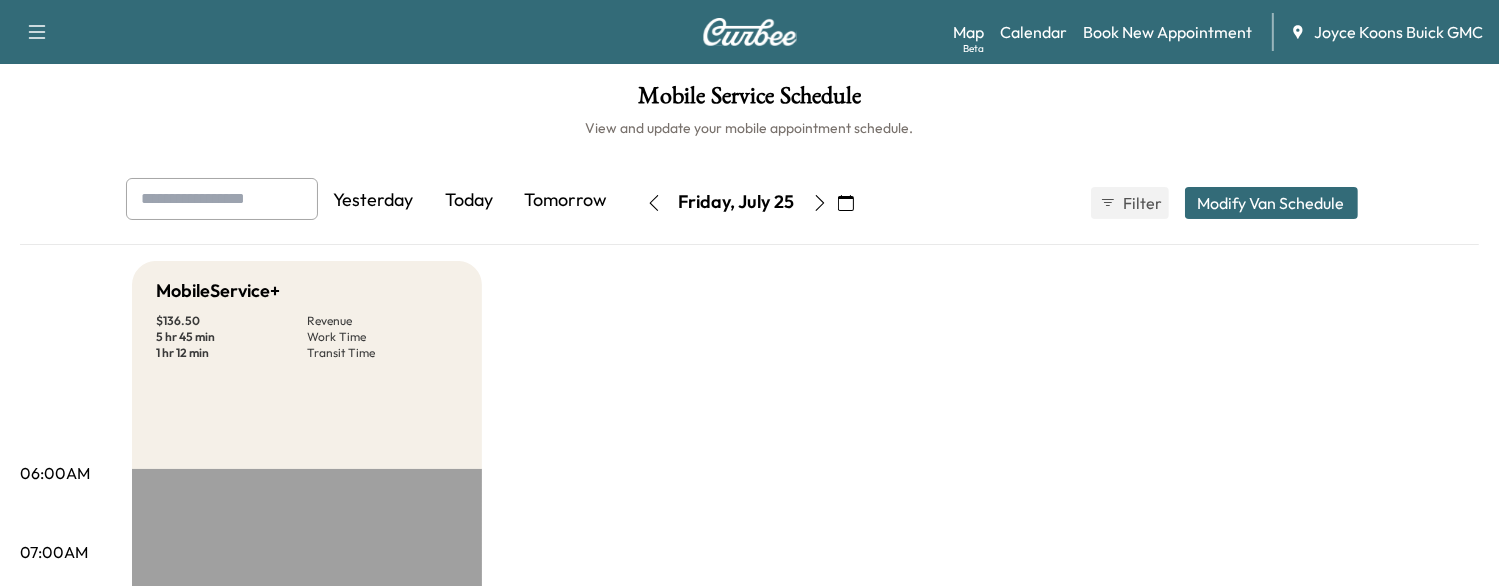 click on "Today" at bounding box center (470, 201) 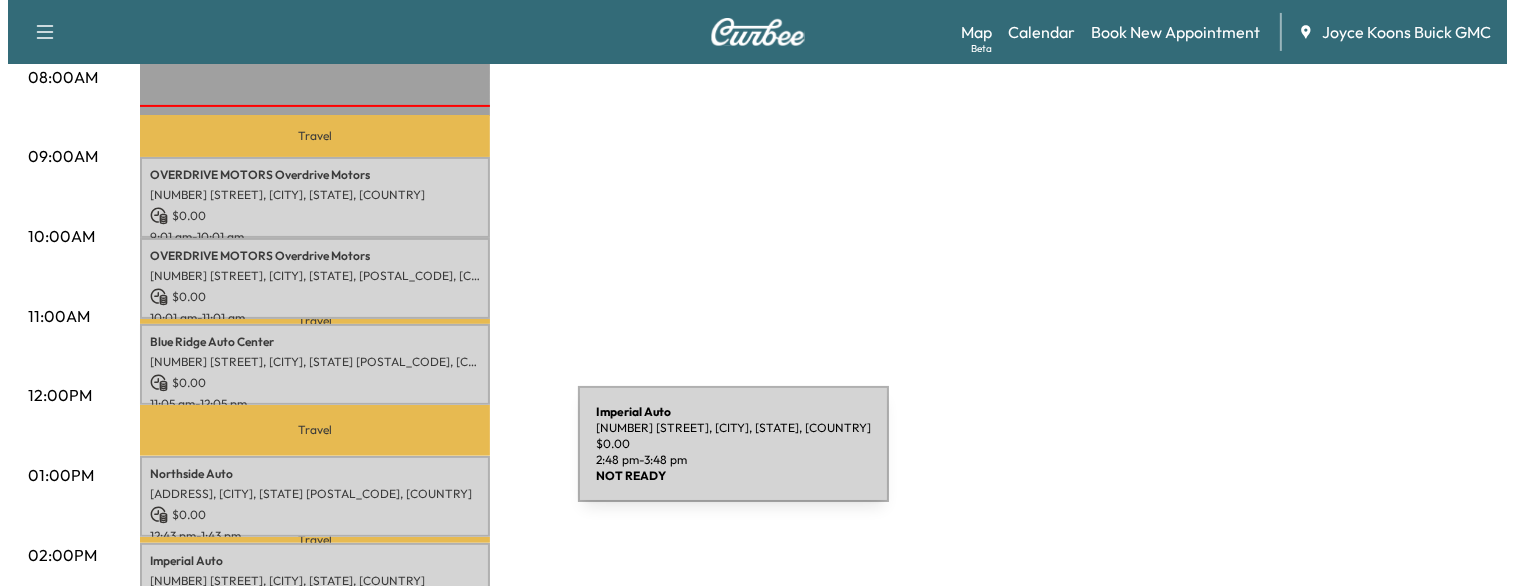 scroll, scrollTop: 550, scrollLeft: 0, axis: vertical 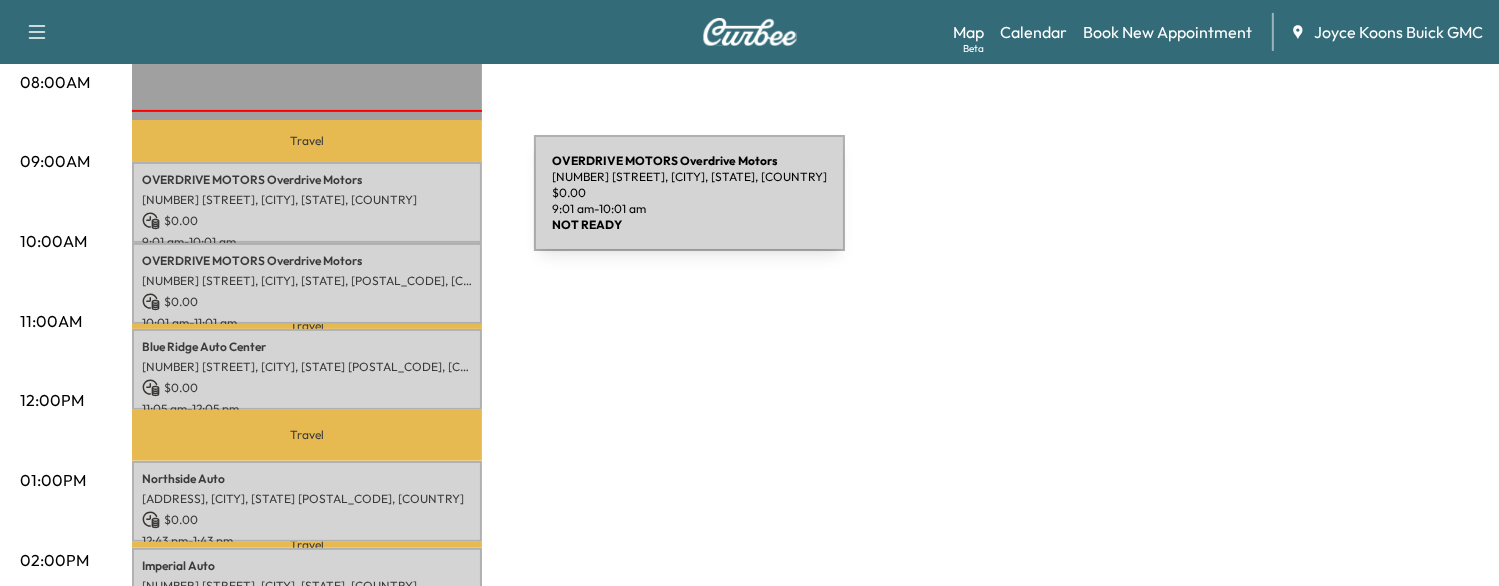 click on "OVERDRIVE MOTORS   Overdrive Motors [NUMBER] [STREET], [CITY], [STATE], [COUNTRY]    $ 0.00 [TIME] - [TIME]" at bounding box center [307, 202] 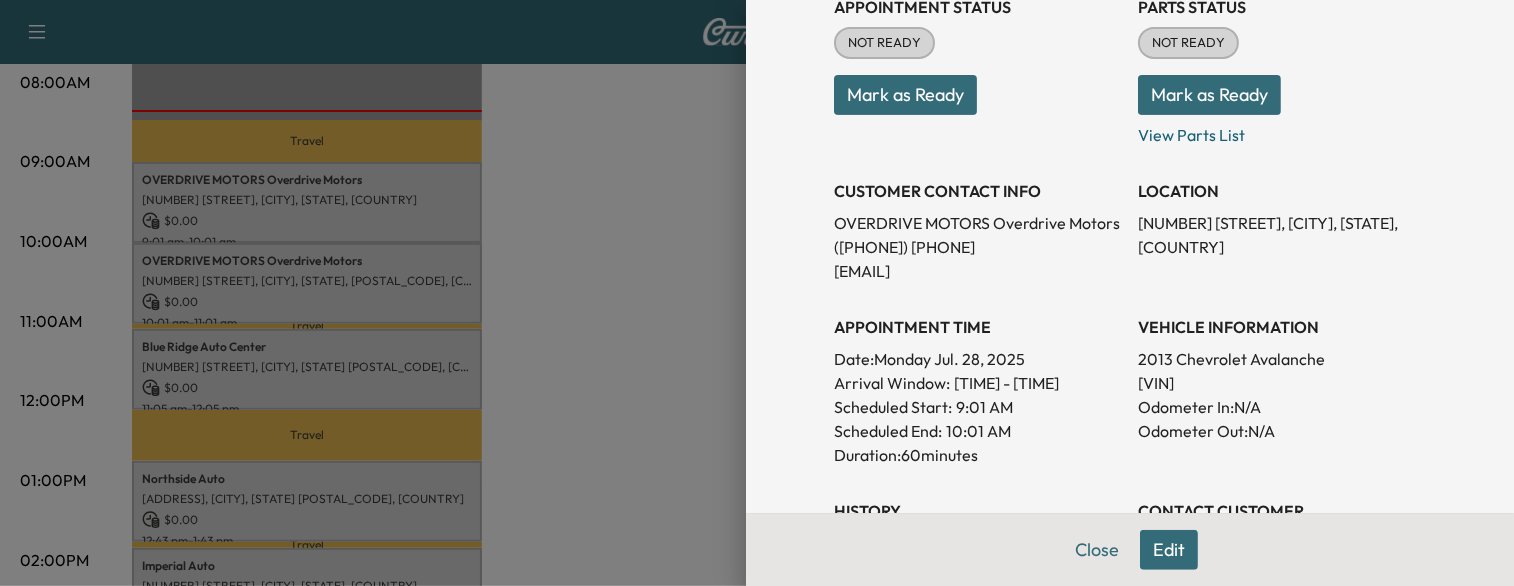 scroll, scrollTop: 306, scrollLeft: 0, axis: vertical 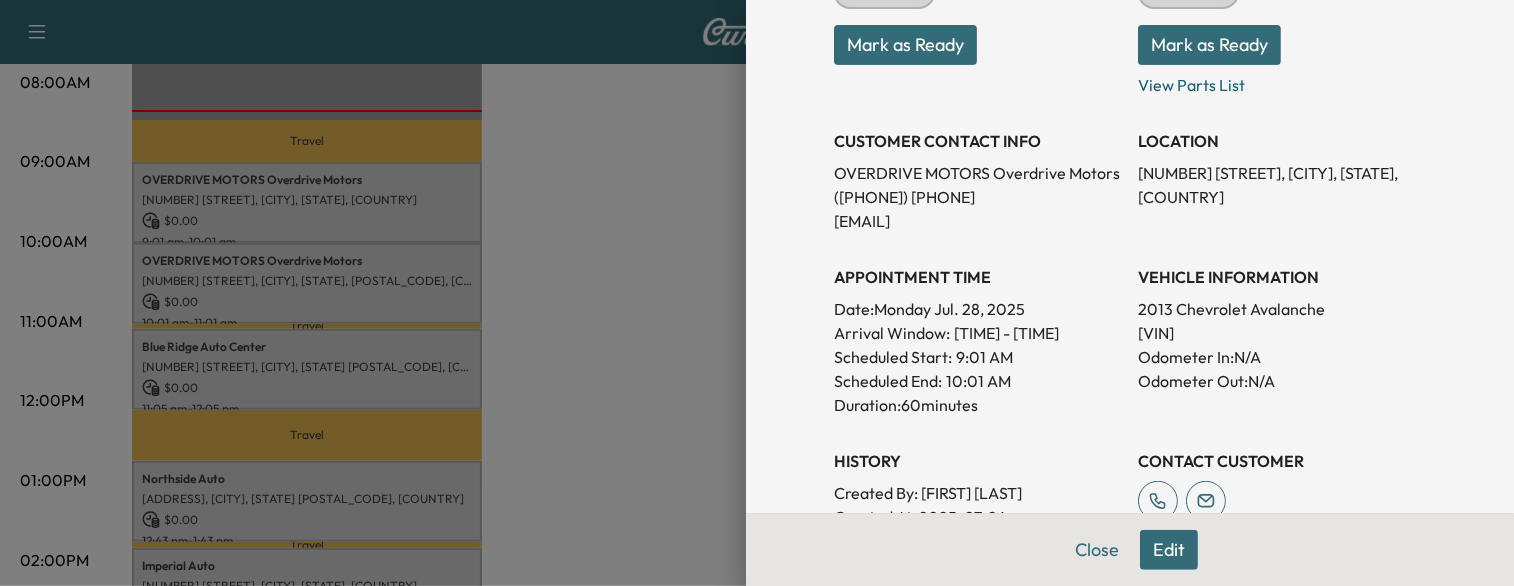 click at bounding box center [757, 293] 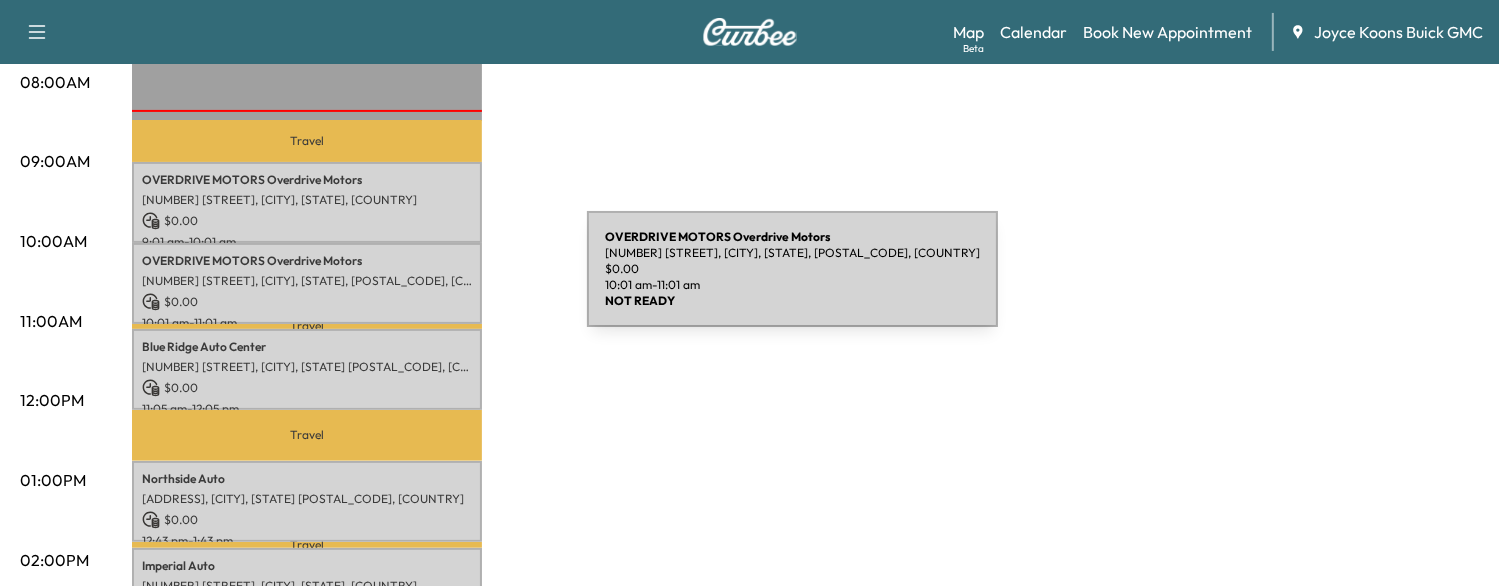 click on "[NUMBER] [STREET], [CITY], [STATE], [POSTAL_CODE], [COUNTRY]" at bounding box center (307, 281) 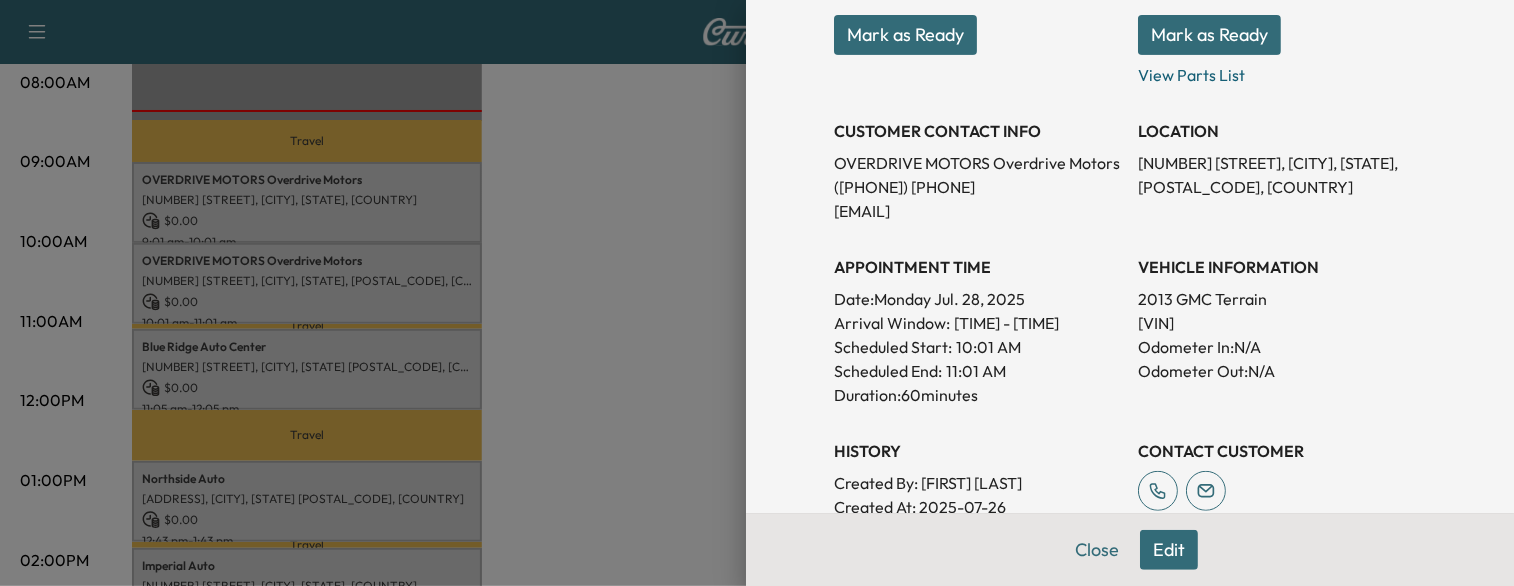 scroll, scrollTop: 322, scrollLeft: 0, axis: vertical 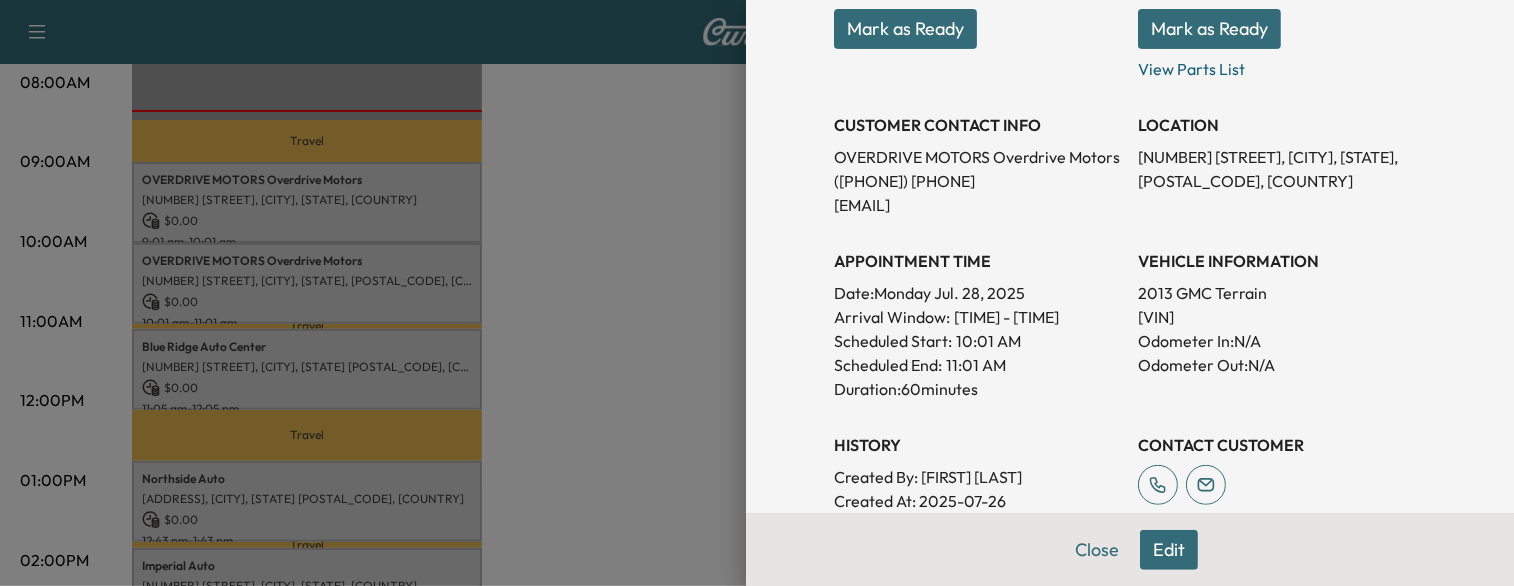 click at bounding box center [757, 293] 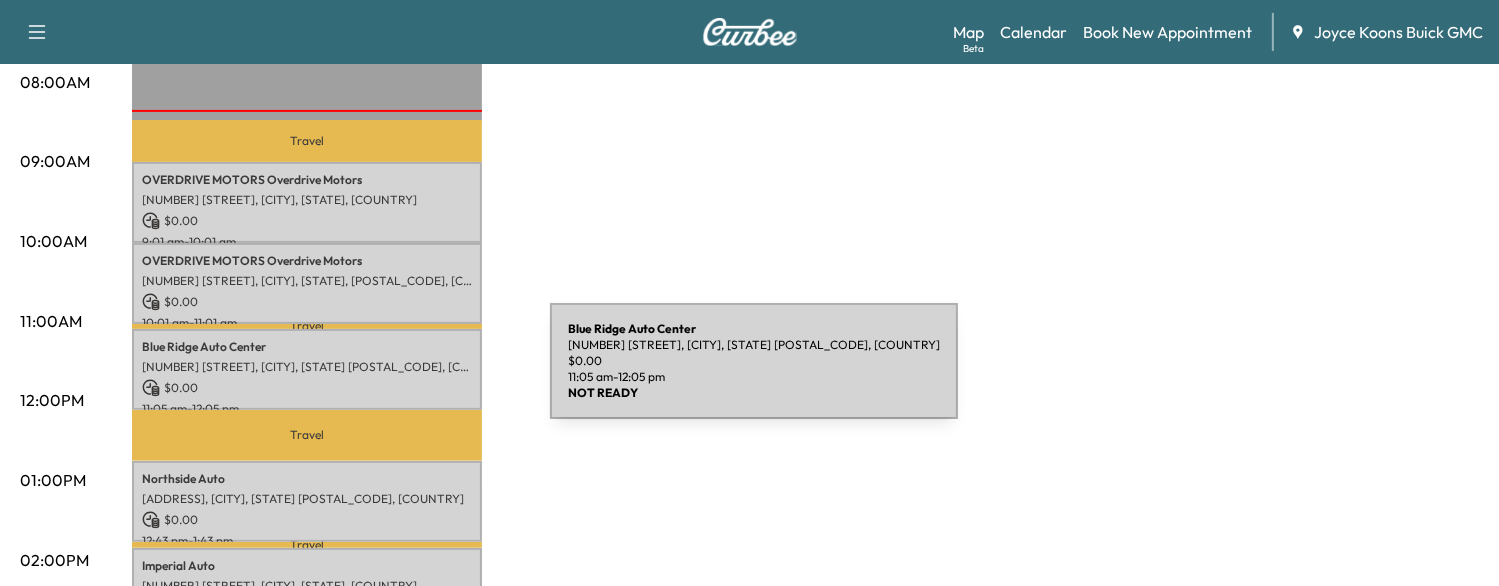 click on "$ 0.00" at bounding box center (307, 388) 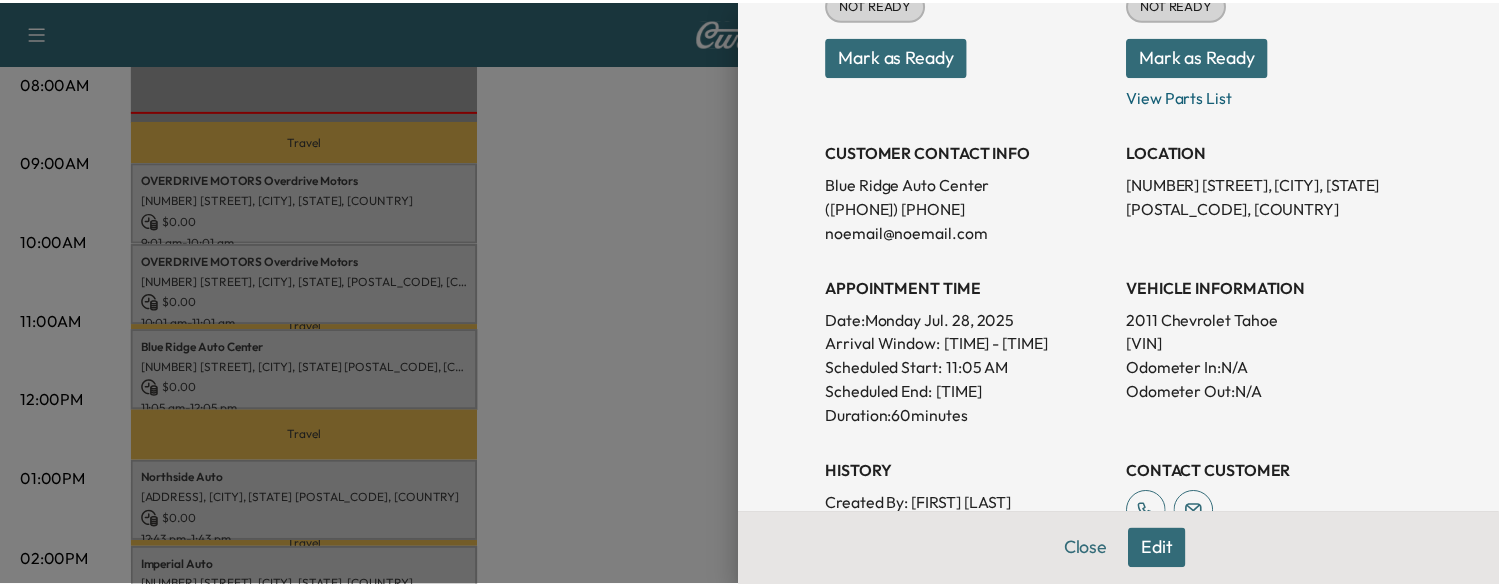 scroll, scrollTop: 299, scrollLeft: 0, axis: vertical 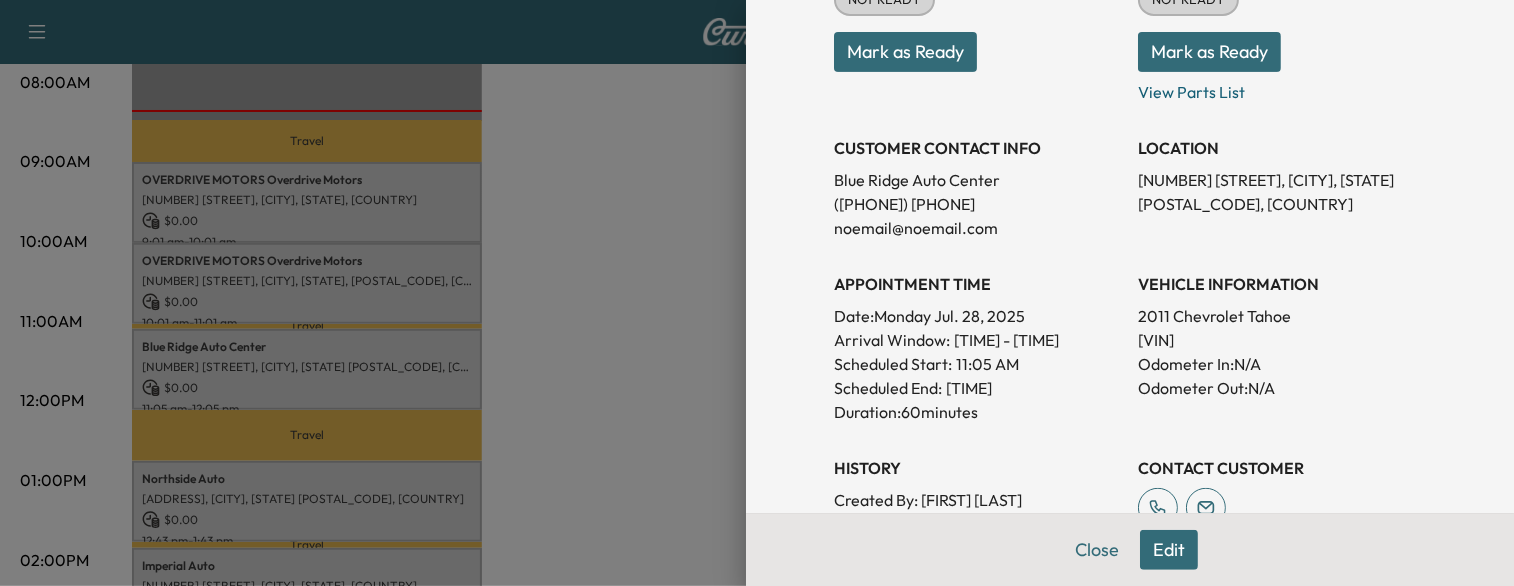 click at bounding box center (757, 293) 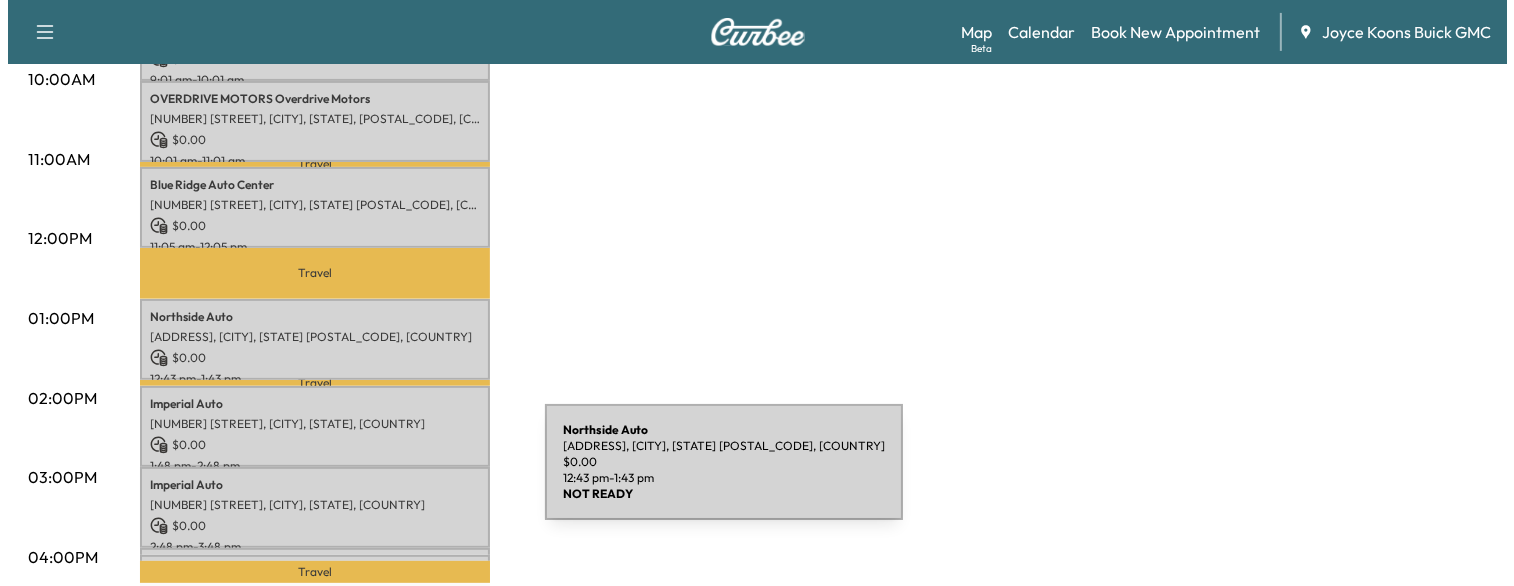 scroll, scrollTop: 715, scrollLeft: 0, axis: vertical 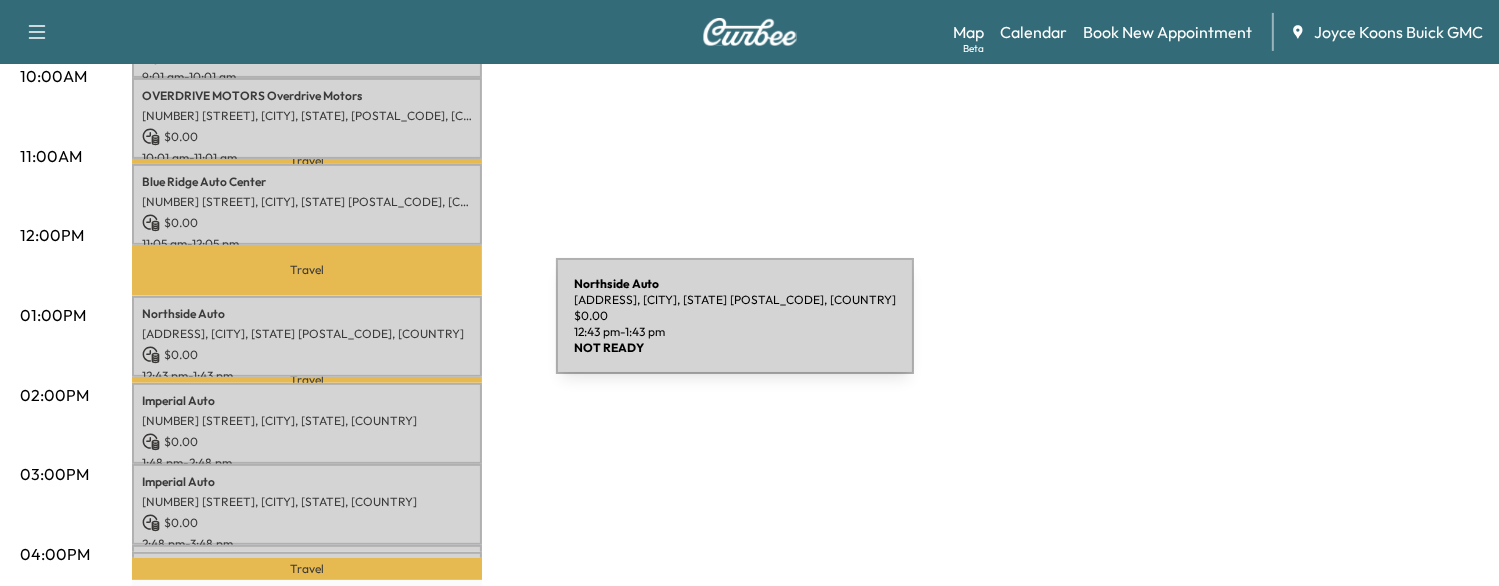 click on "[ADDRESS], [CITY], [STATE] [POSTAL_CODE], [COUNTRY]" at bounding box center [307, 334] 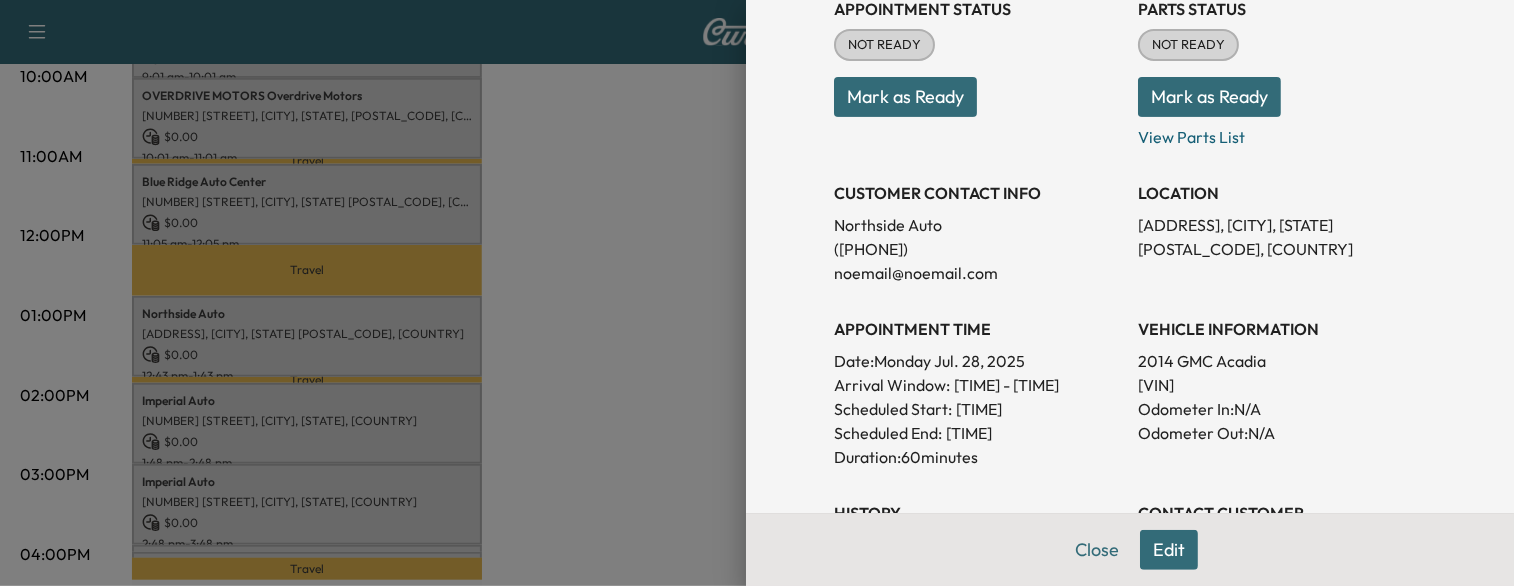 scroll, scrollTop: 264, scrollLeft: 0, axis: vertical 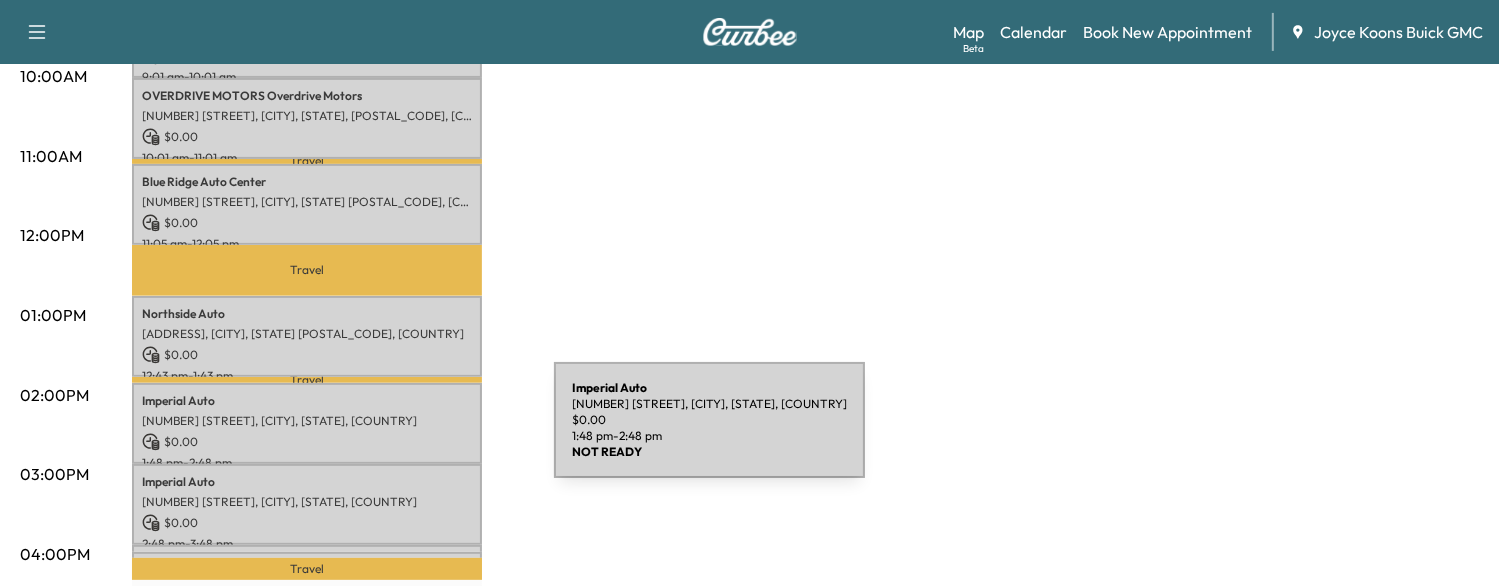 click on "$ 0.00" at bounding box center [307, 442] 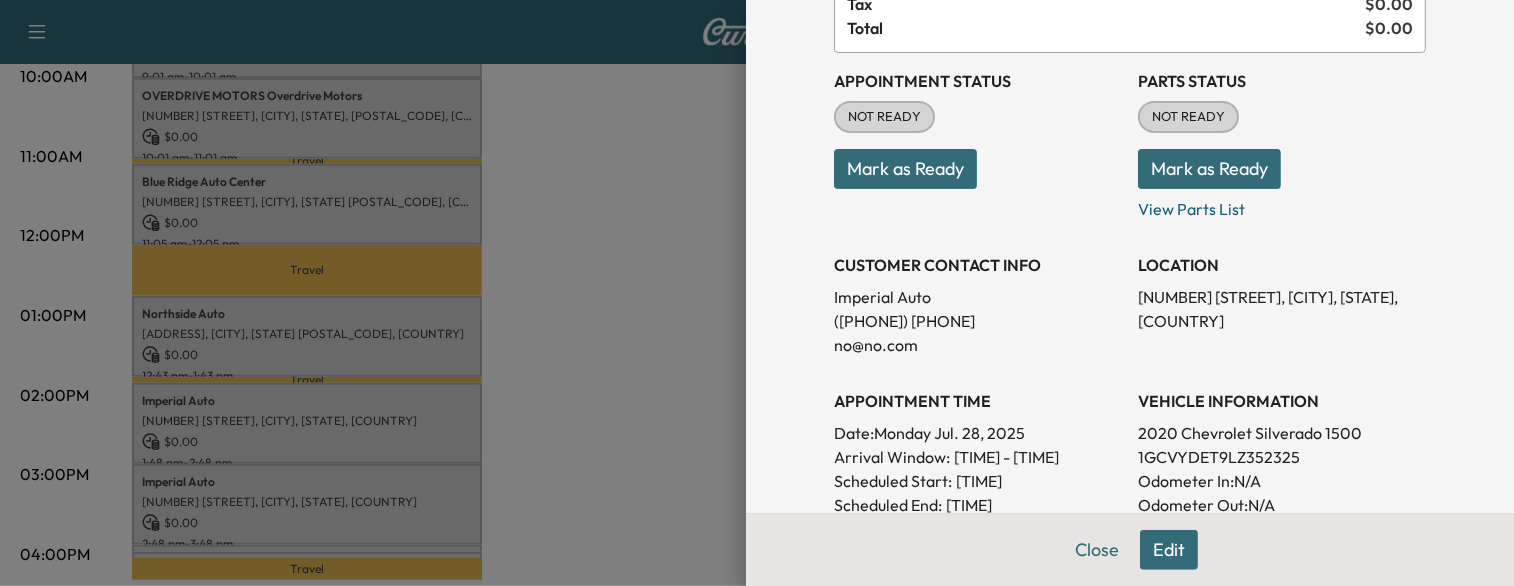 scroll, scrollTop: 228, scrollLeft: 0, axis: vertical 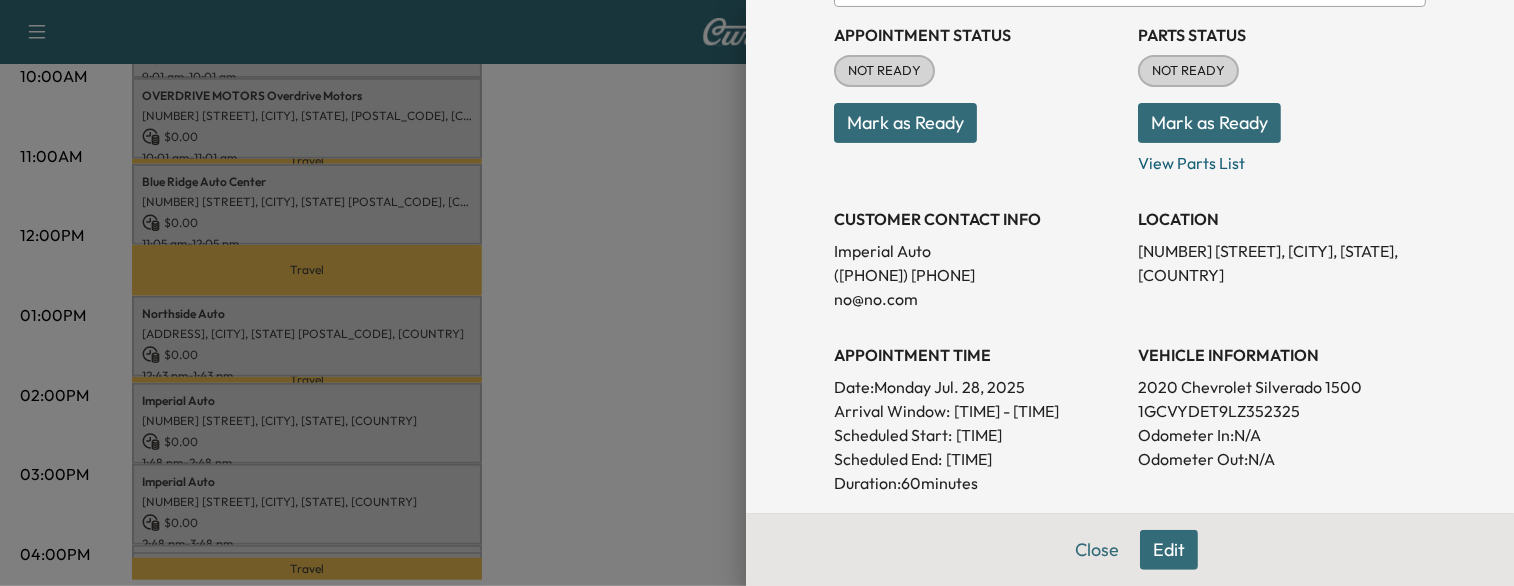 click at bounding box center (757, 293) 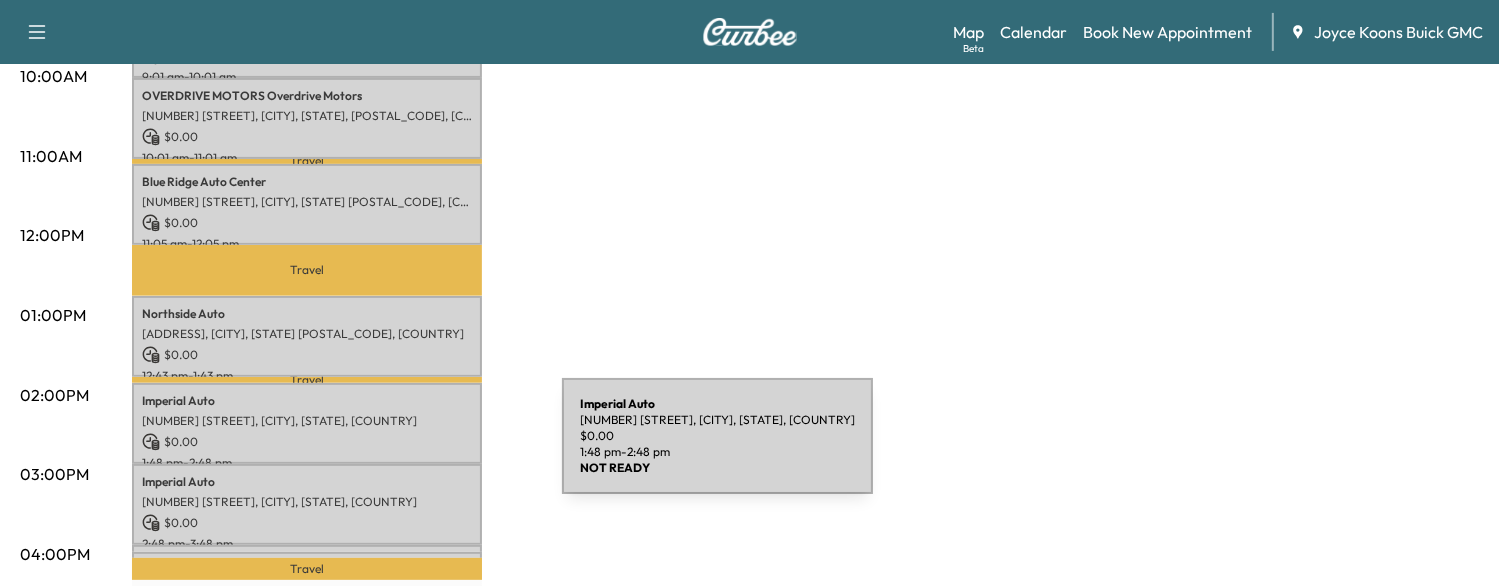 click on "[TIME] - [TIME]" at bounding box center (307, 463) 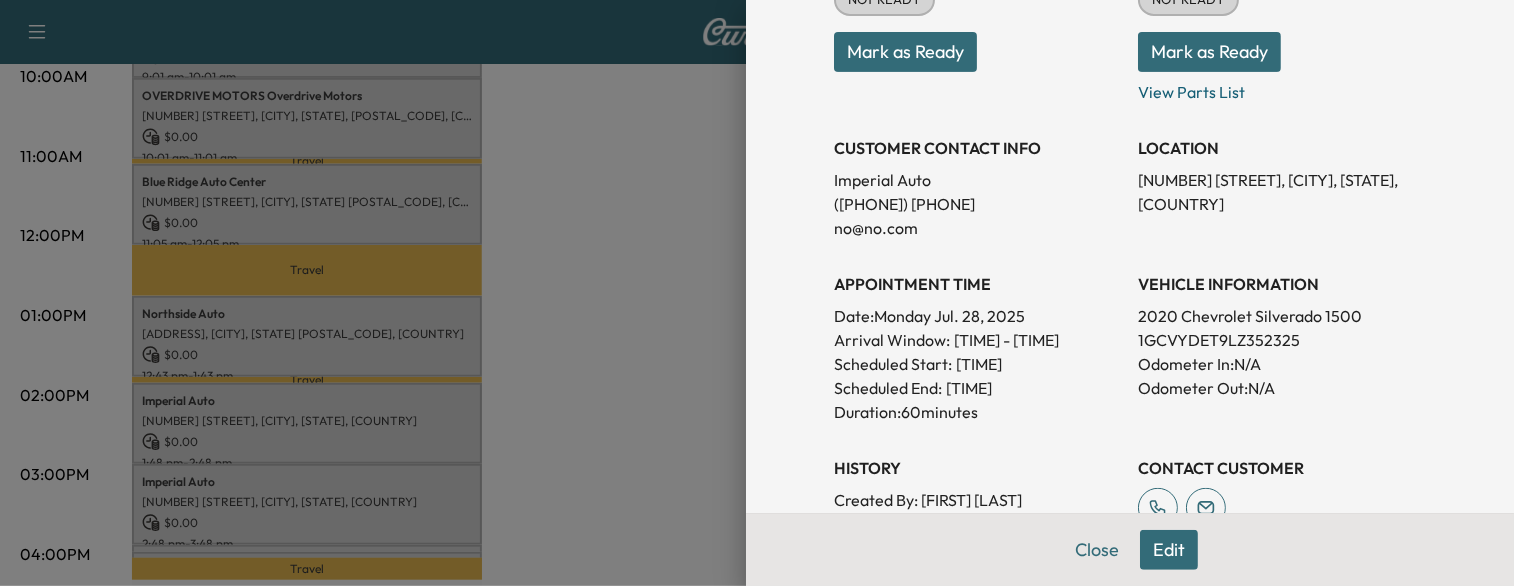 scroll, scrollTop: 300, scrollLeft: 0, axis: vertical 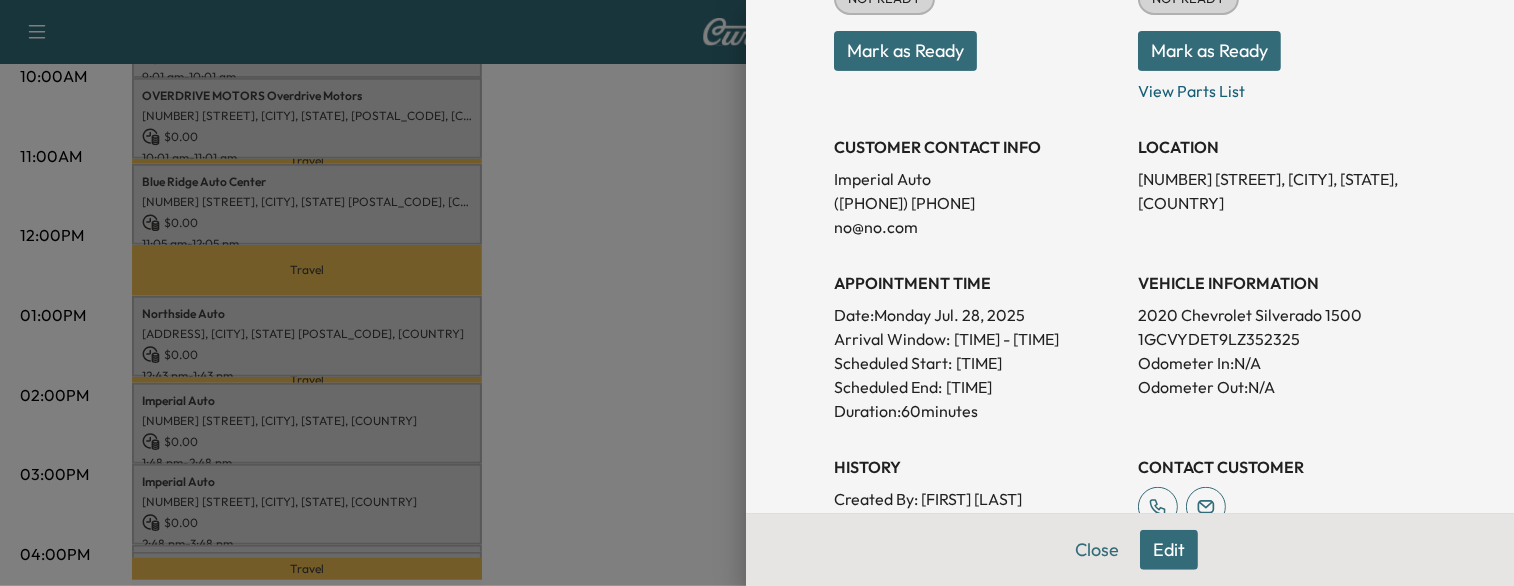 click at bounding box center (757, 293) 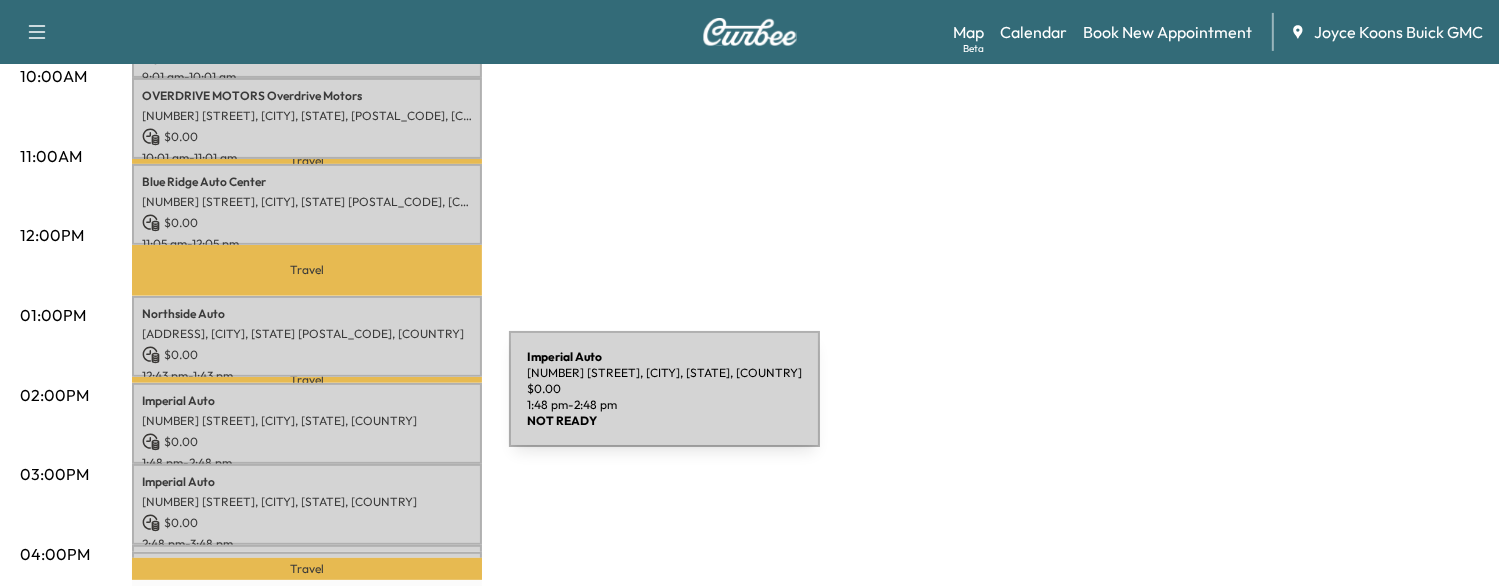 click on "Imperial Auto [NUMBER] [STREET], [CITY], [STATE], [COUNTRY]   $ 0.00 [TIME] - [TIME]" at bounding box center [307, 423] 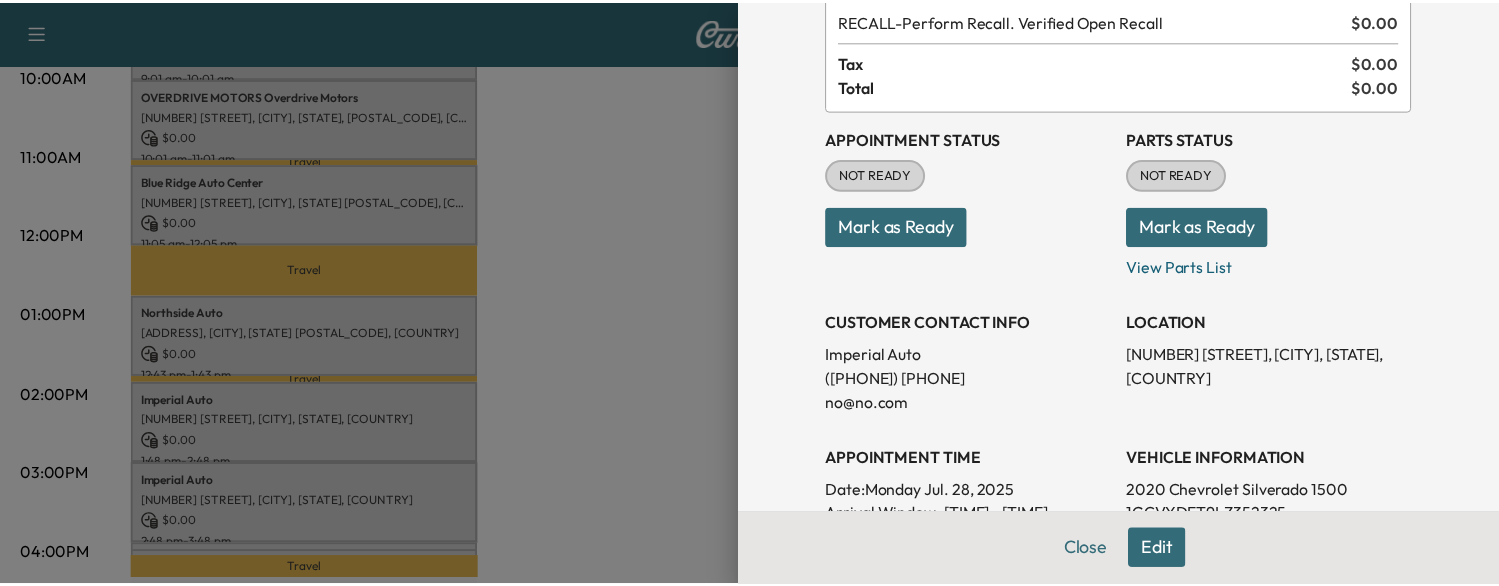 scroll, scrollTop: 128, scrollLeft: 0, axis: vertical 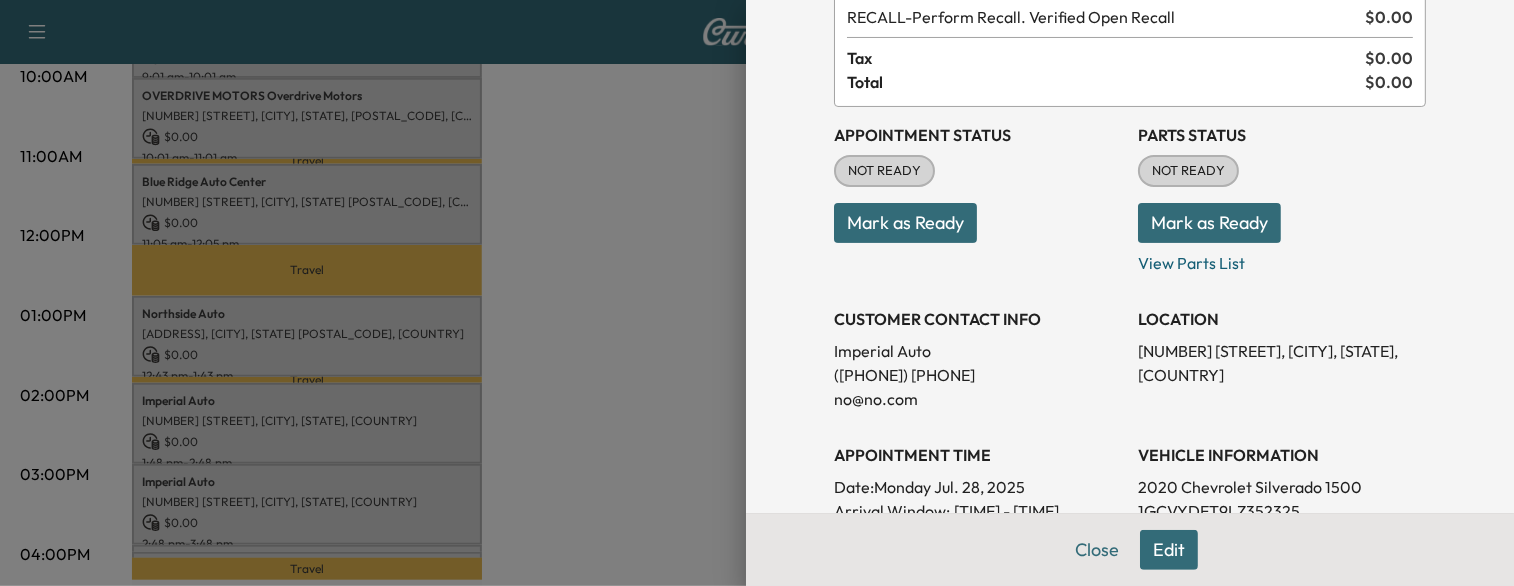 click at bounding box center [757, 293] 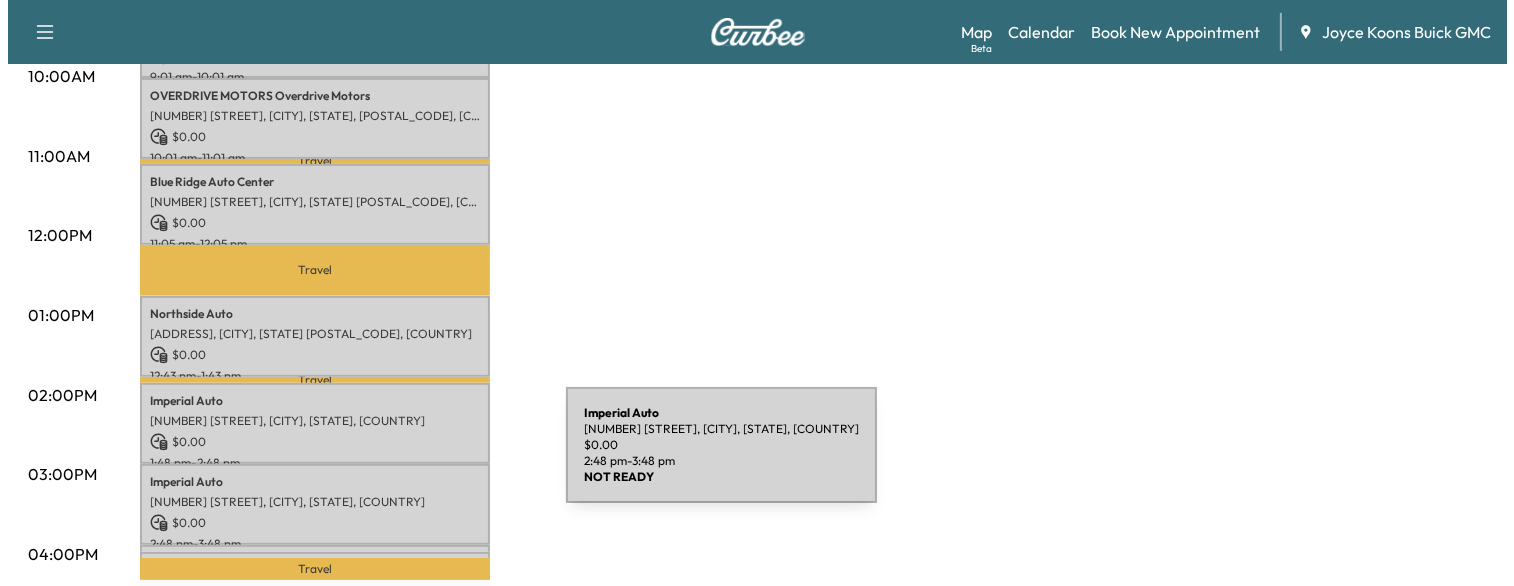 scroll, scrollTop: 734, scrollLeft: 0, axis: vertical 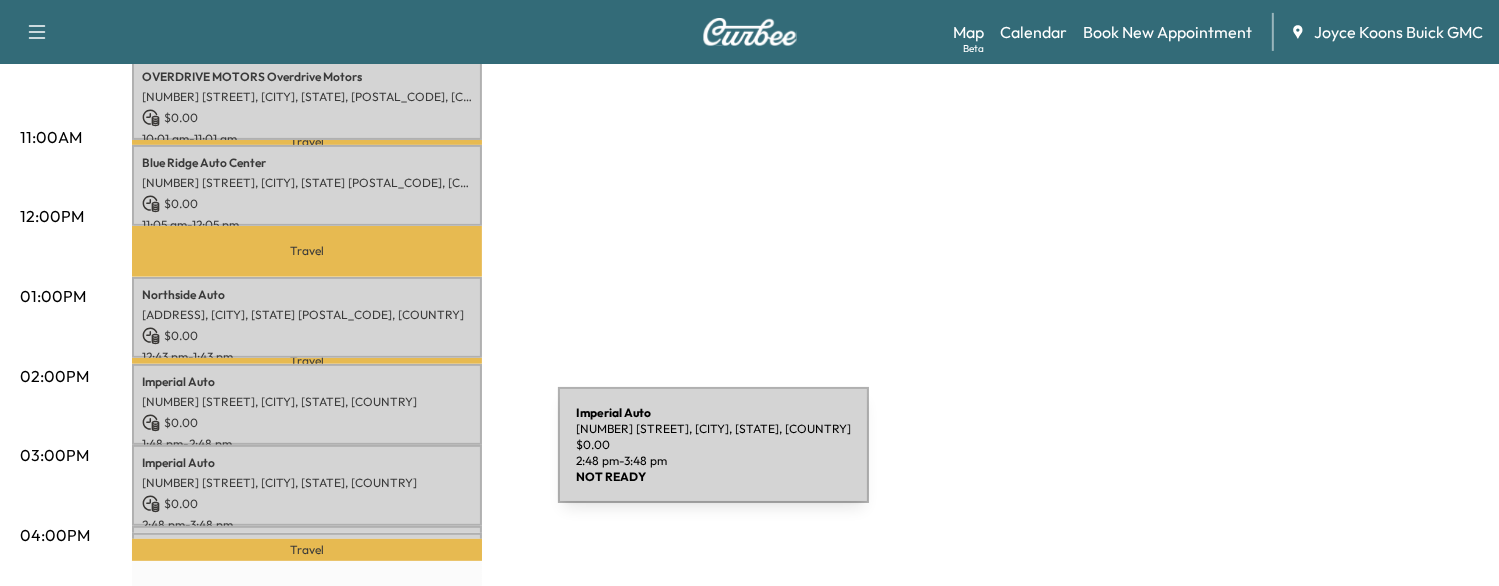 click on "Imperial Auto" at bounding box center (307, 463) 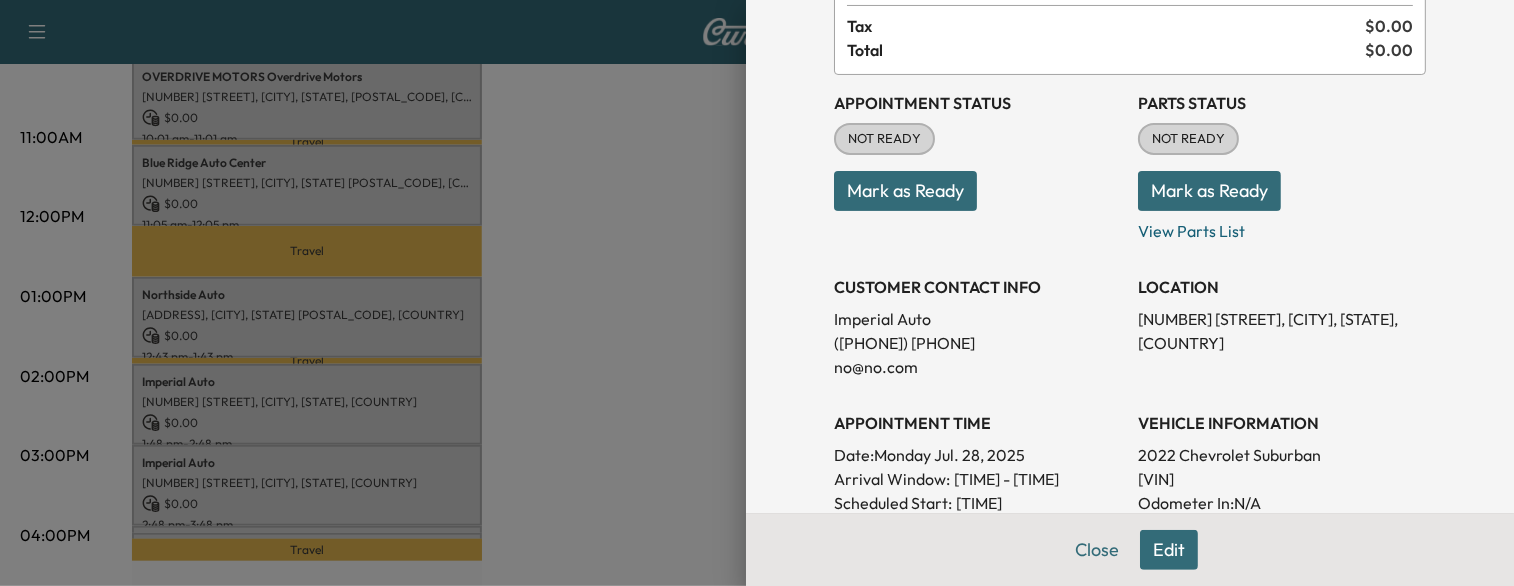 scroll, scrollTop: 166, scrollLeft: 0, axis: vertical 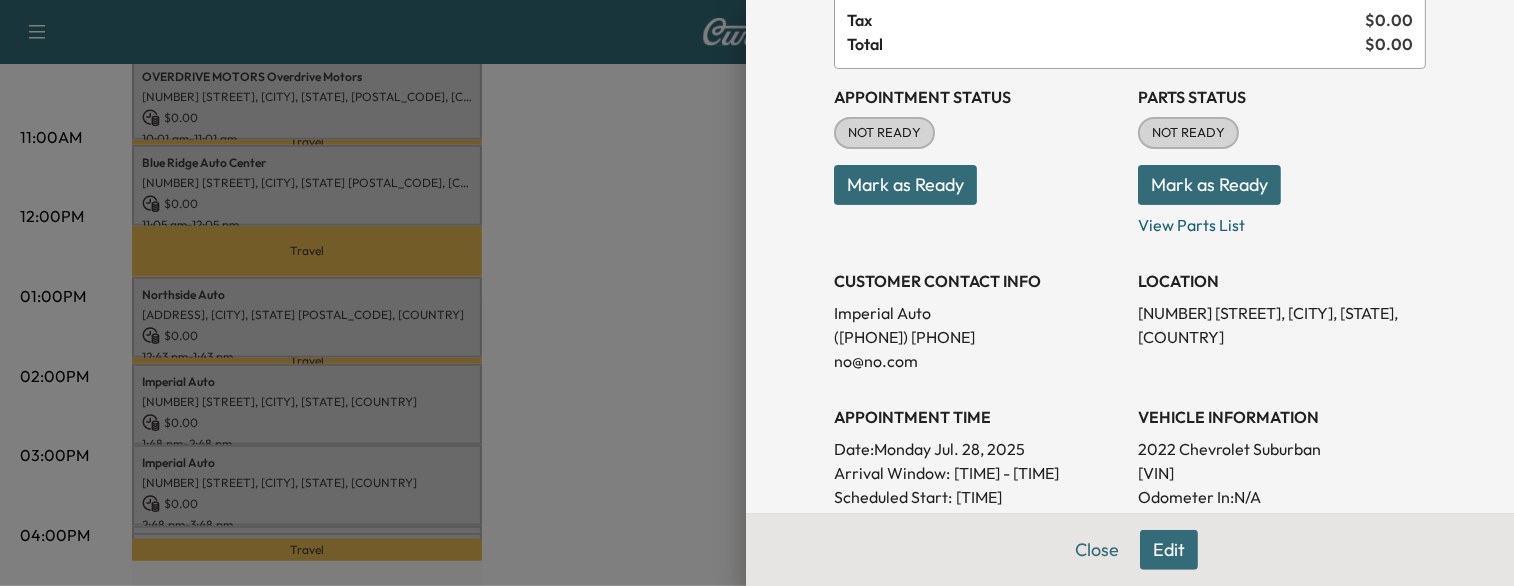 drag, startPoint x: 562, startPoint y: 395, endPoint x: 445, endPoint y: 498, distance: 155.87816 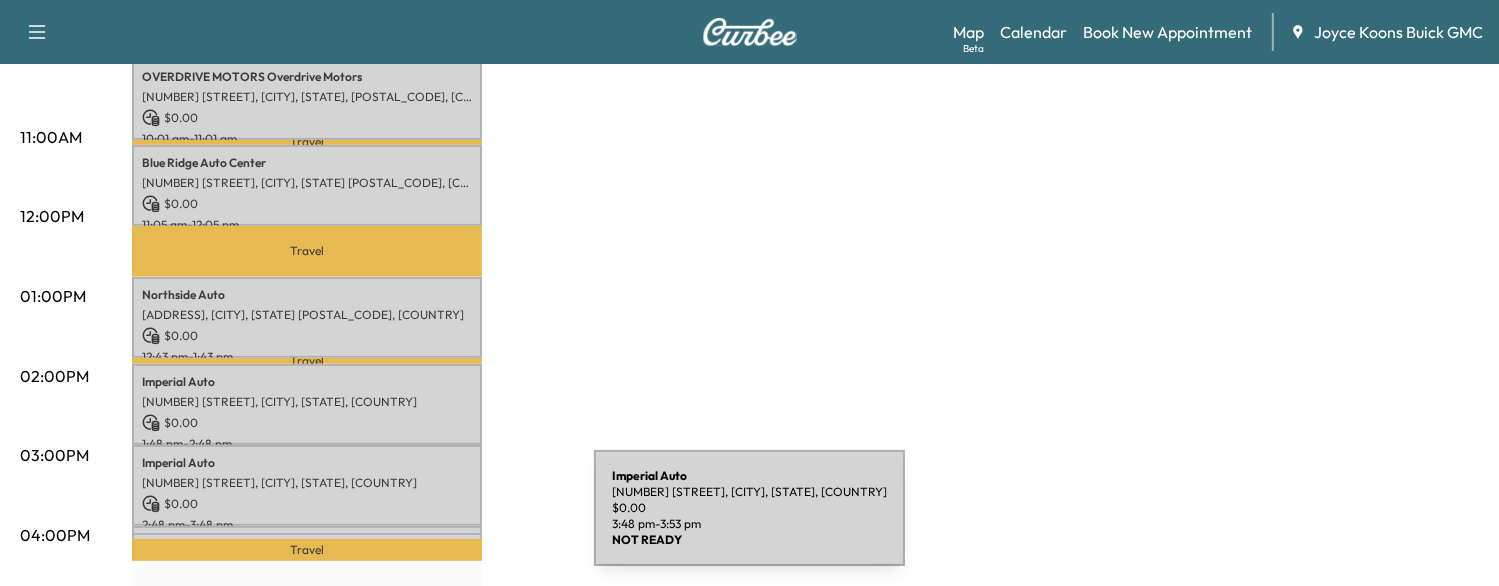 click on "Imperial Auto [NUMBER] [STREET], [CITY], [STATE], [COUNTRY]   $ 0.00 [TIME] - [TIME]" at bounding box center [307, 536] 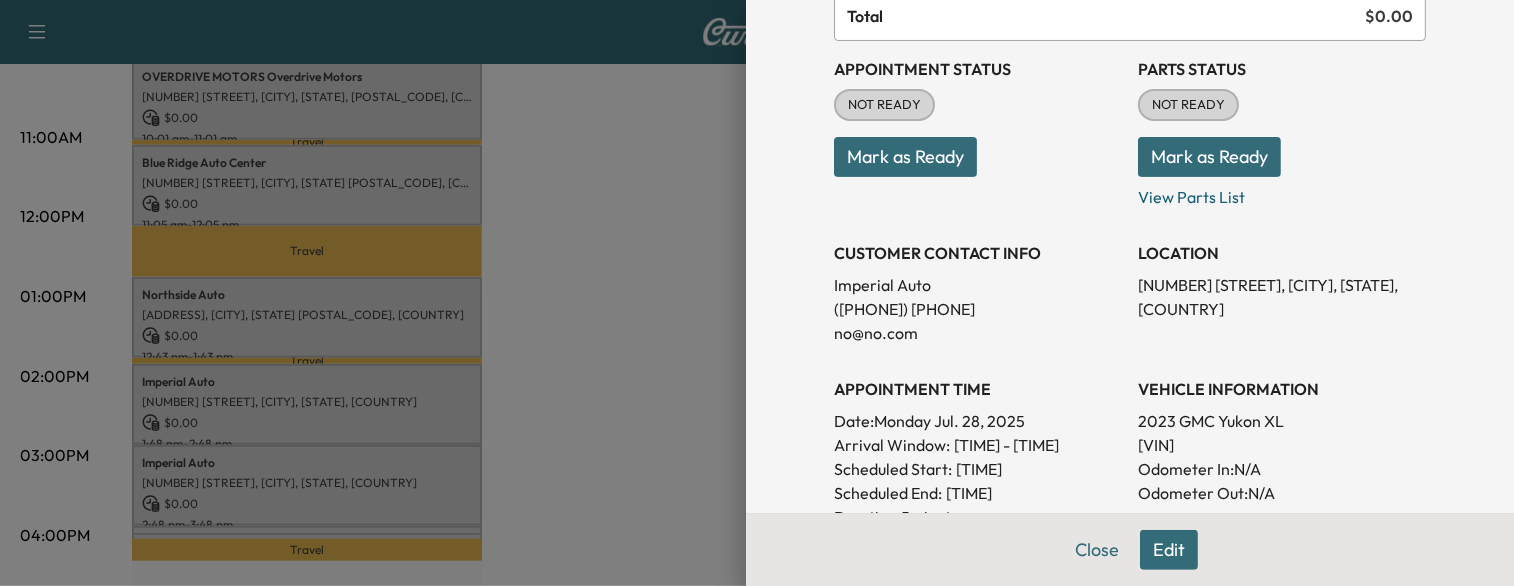 scroll, scrollTop: 220, scrollLeft: 0, axis: vertical 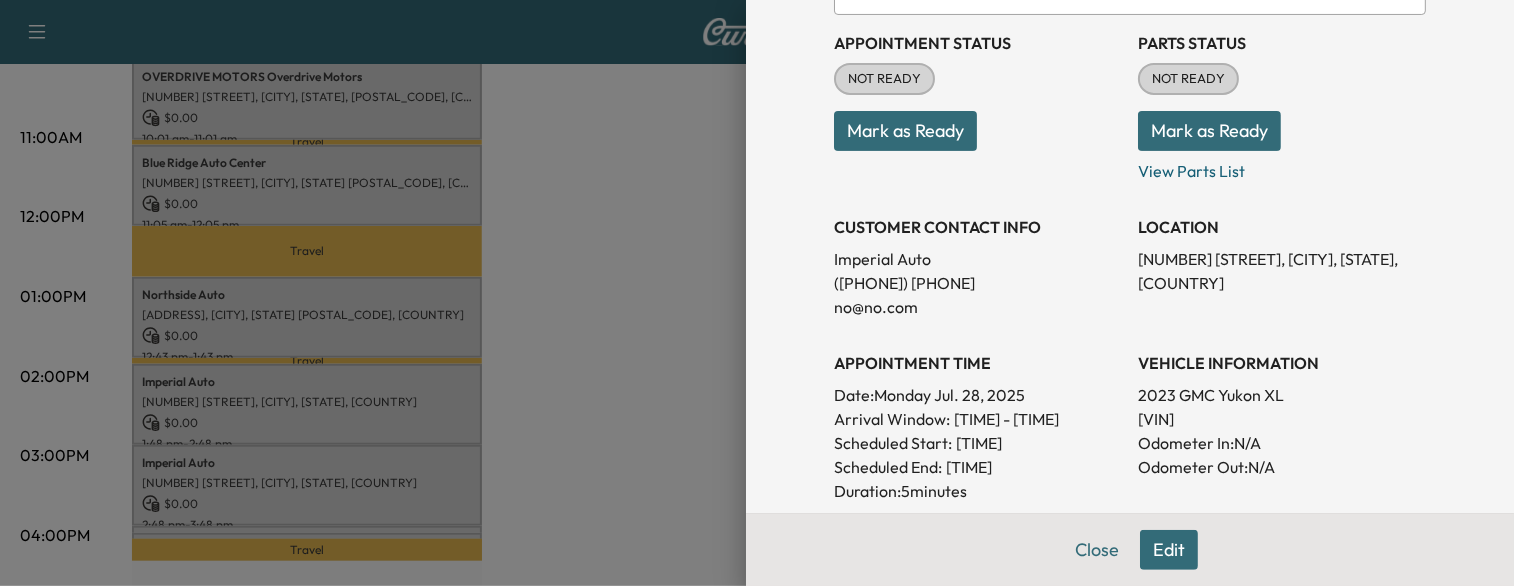 click at bounding box center (757, 293) 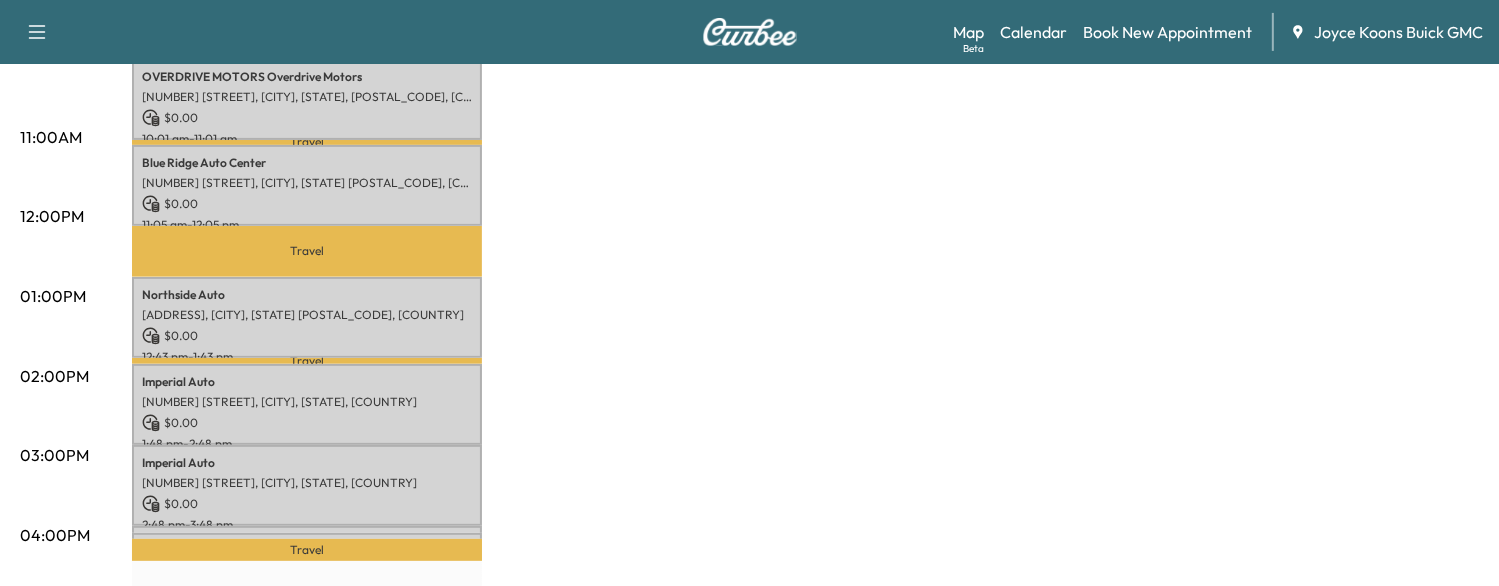click on "Travel" at bounding box center (307, 550) 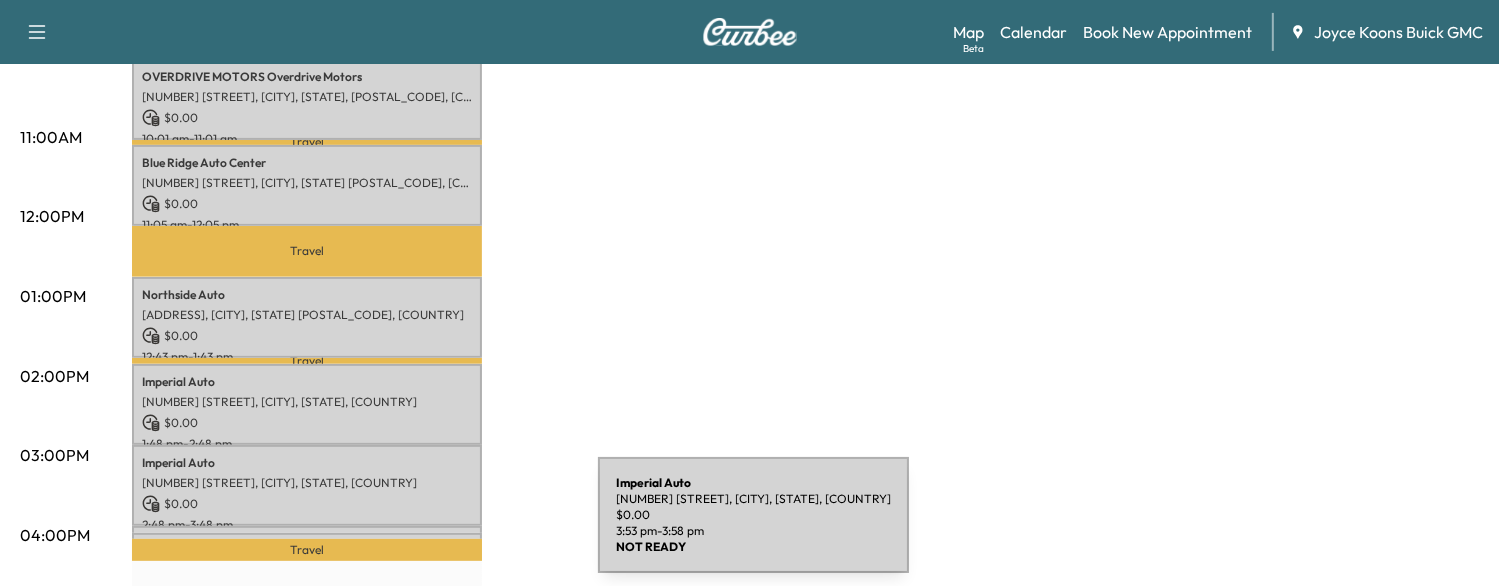 click on "Imperial Auto [NUMBER] [STREET], [CITY], [STATE], [COUNTRY]    $ 0.00 [TIME] - [TIME]" at bounding box center (307, 543) 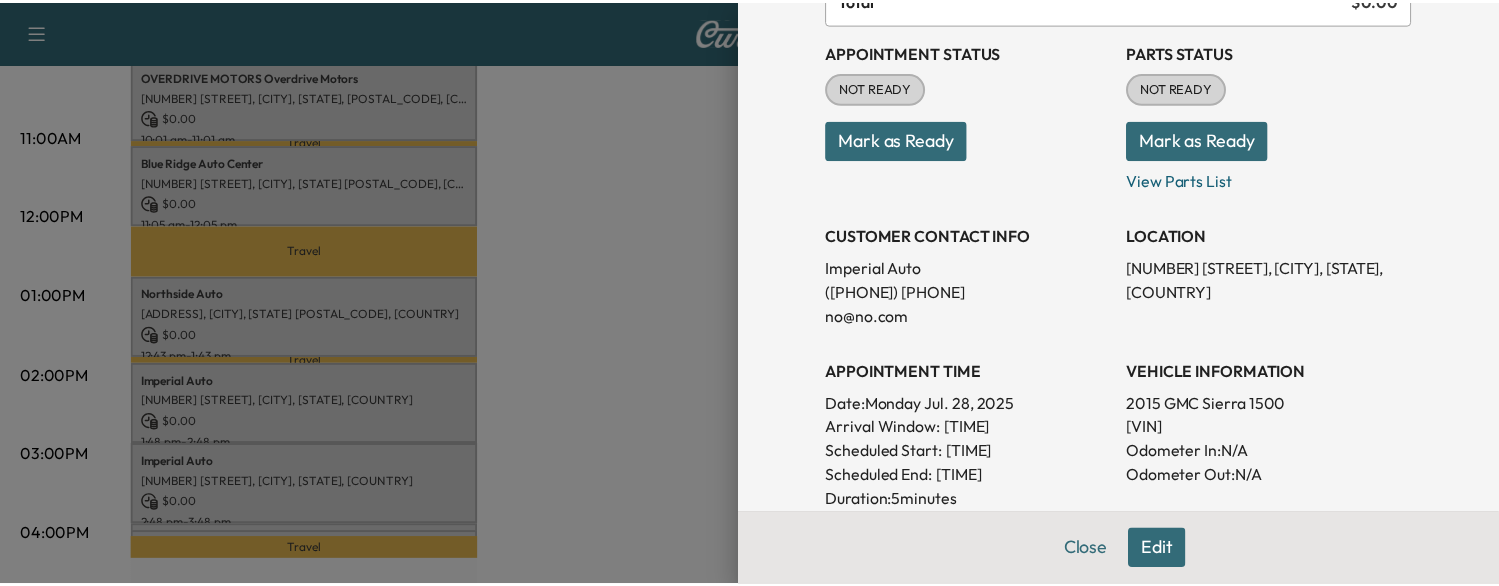 scroll, scrollTop: 208, scrollLeft: 0, axis: vertical 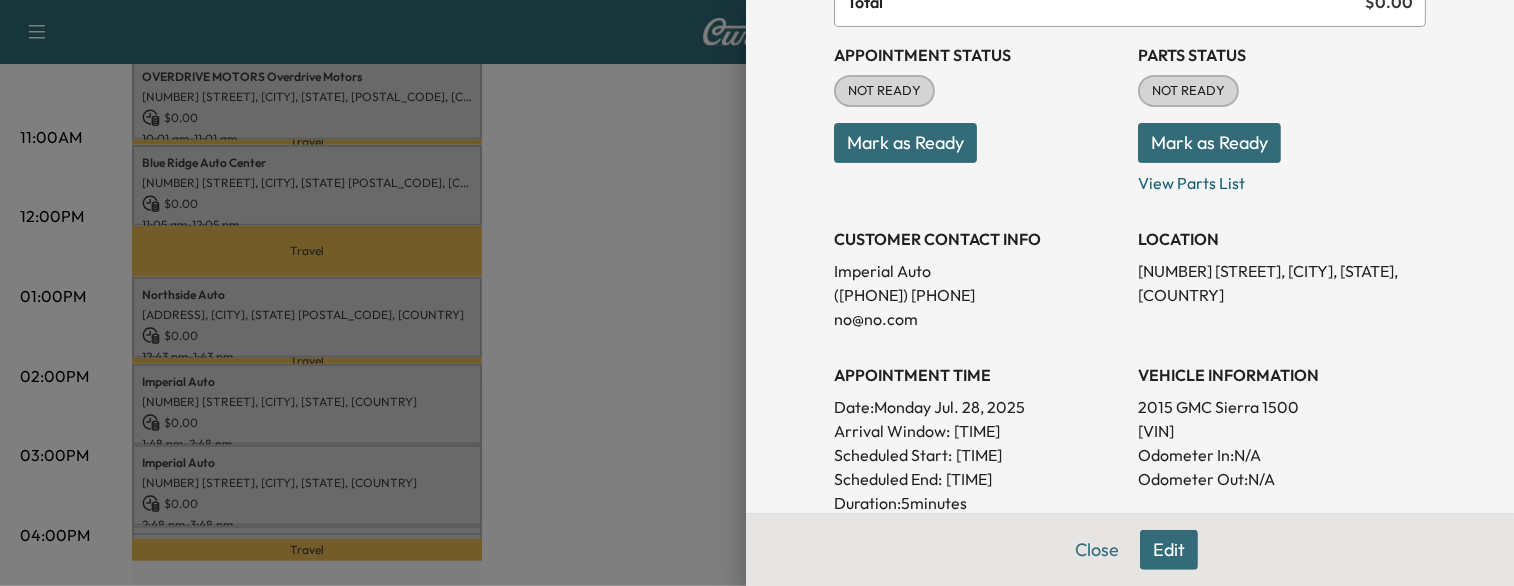 click at bounding box center [757, 293] 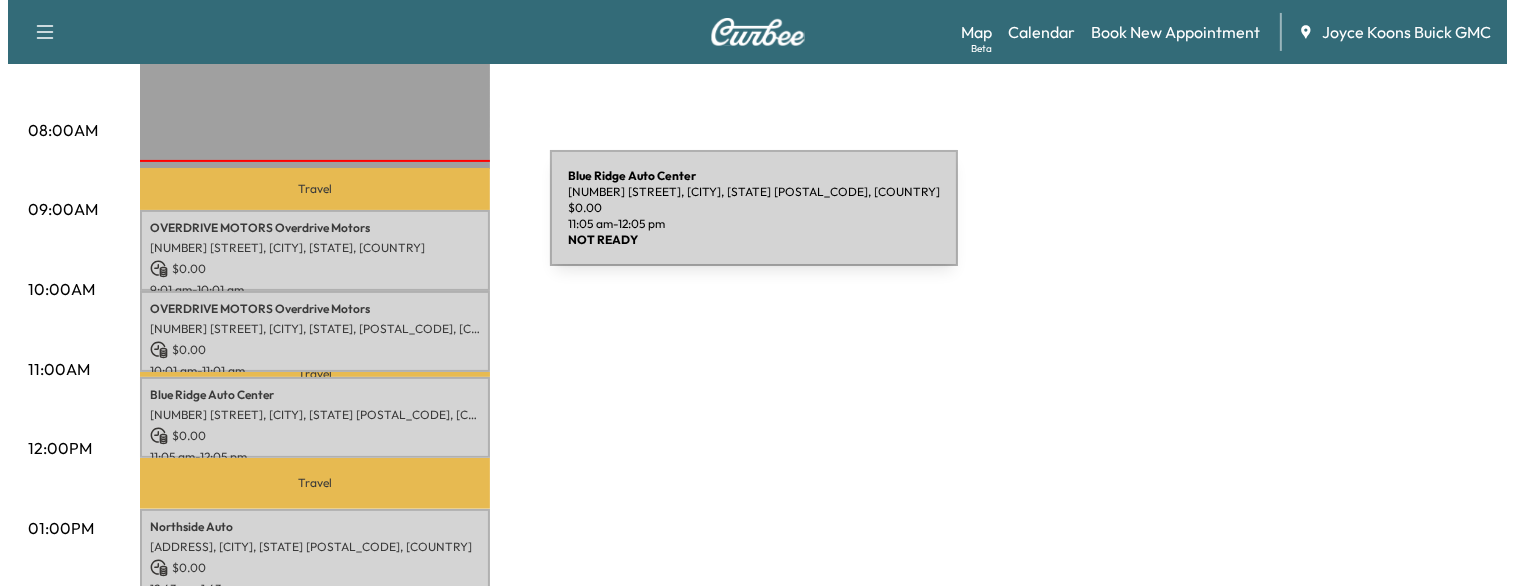scroll, scrollTop: 500, scrollLeft: 0, axis: vertical 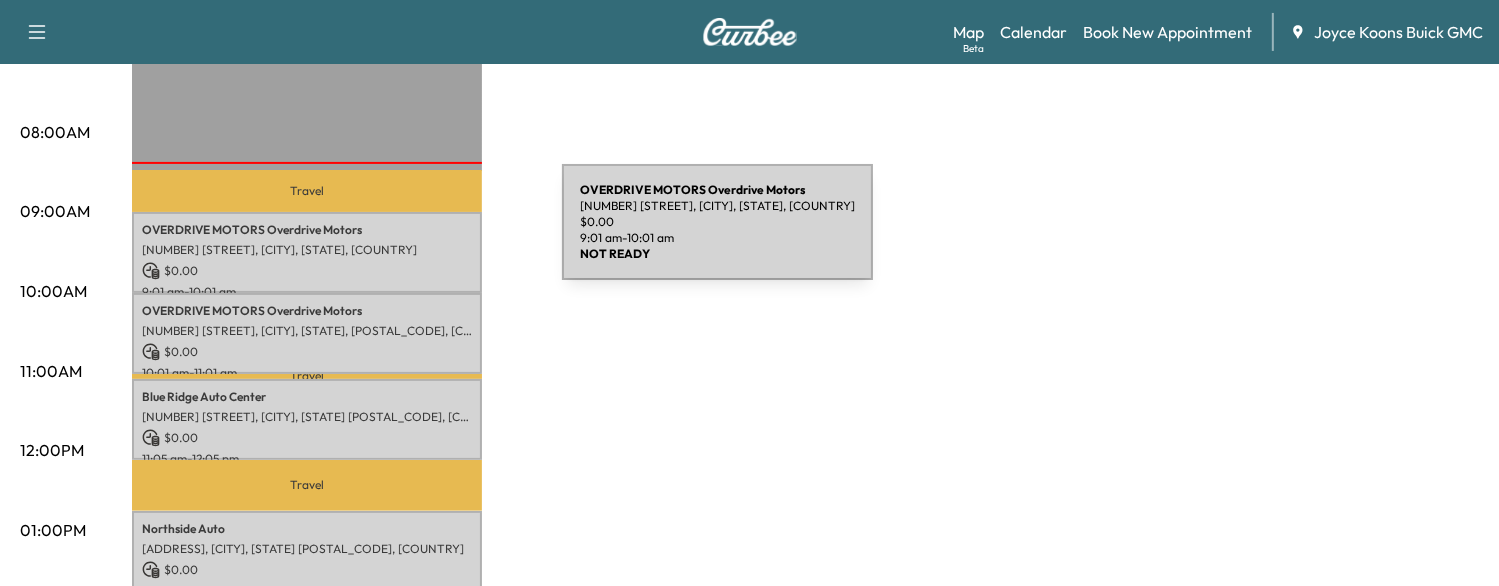 click on "OVERDRIVE MOTORS   Overdrive Motors [NUMBER] [STREET], [CITY], [STATE], [COUNTRY]    $ 0.00 [TIME] - [TIME]" at bounding box center (307, 252) 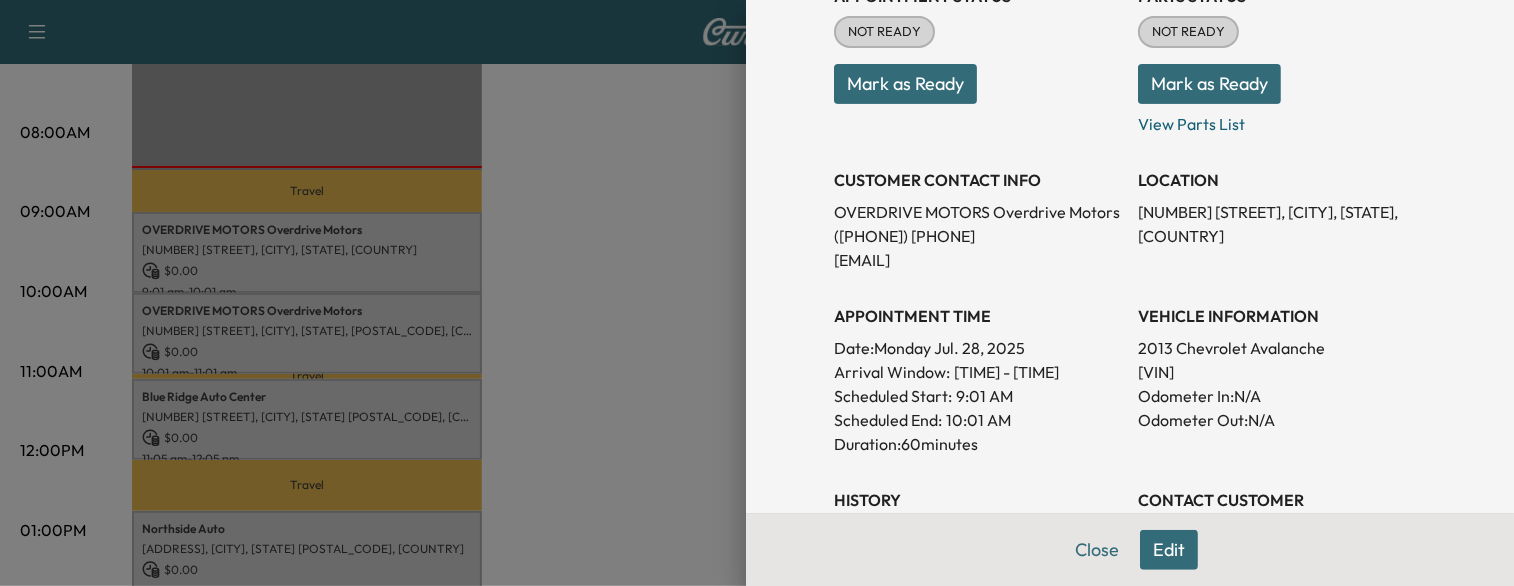 scroll, scrollTop: 268, scrollLeft: 0, axis: vertical 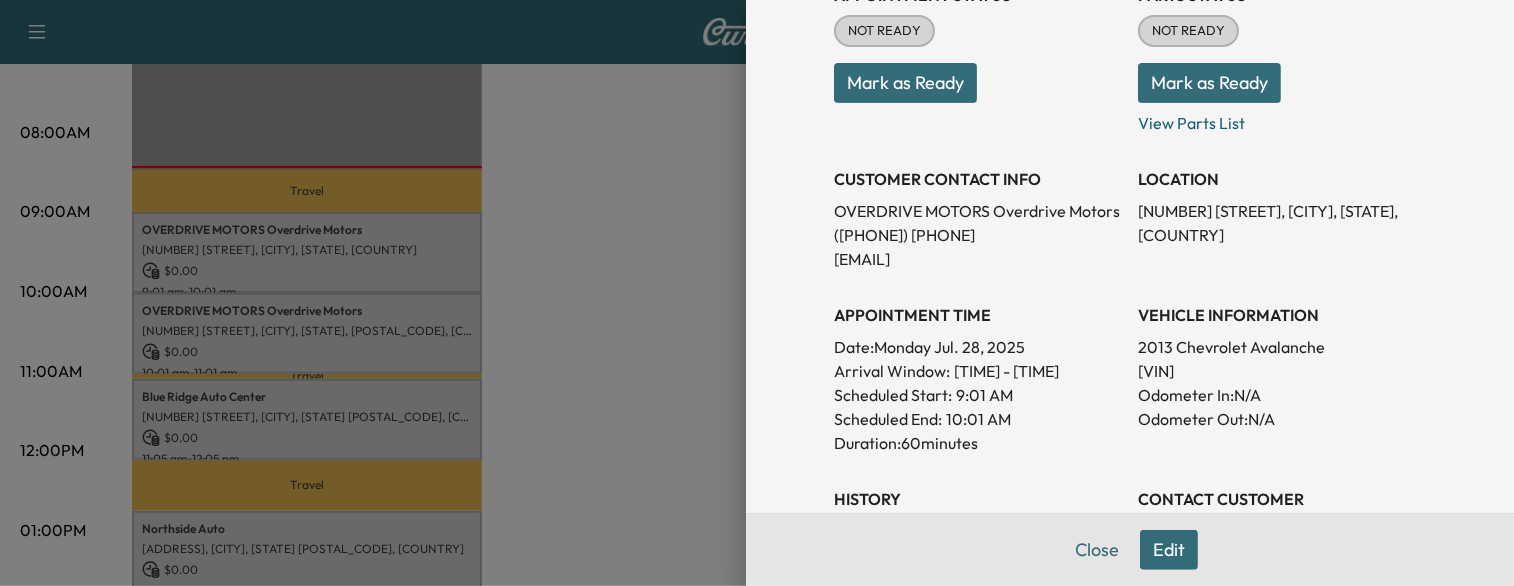 click on "[VIN]" at bounding box center [1282, 371] 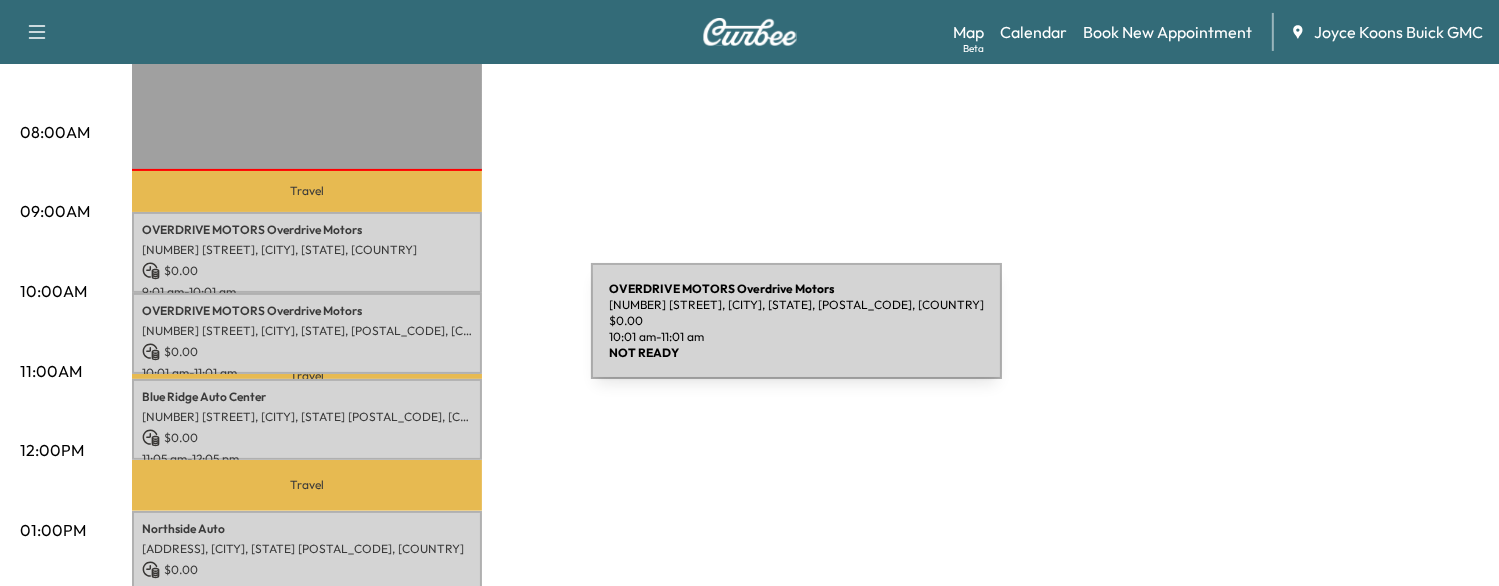 click on "OVERDRIVE MOTORS   Overdrive Motors [NUMBER] [STREET], [CITY], [STATE], [POSTAL_CODE], [COUNTRY]   $ 0.00 [TIME] - [TIME]" at bounding box center [307, 333] 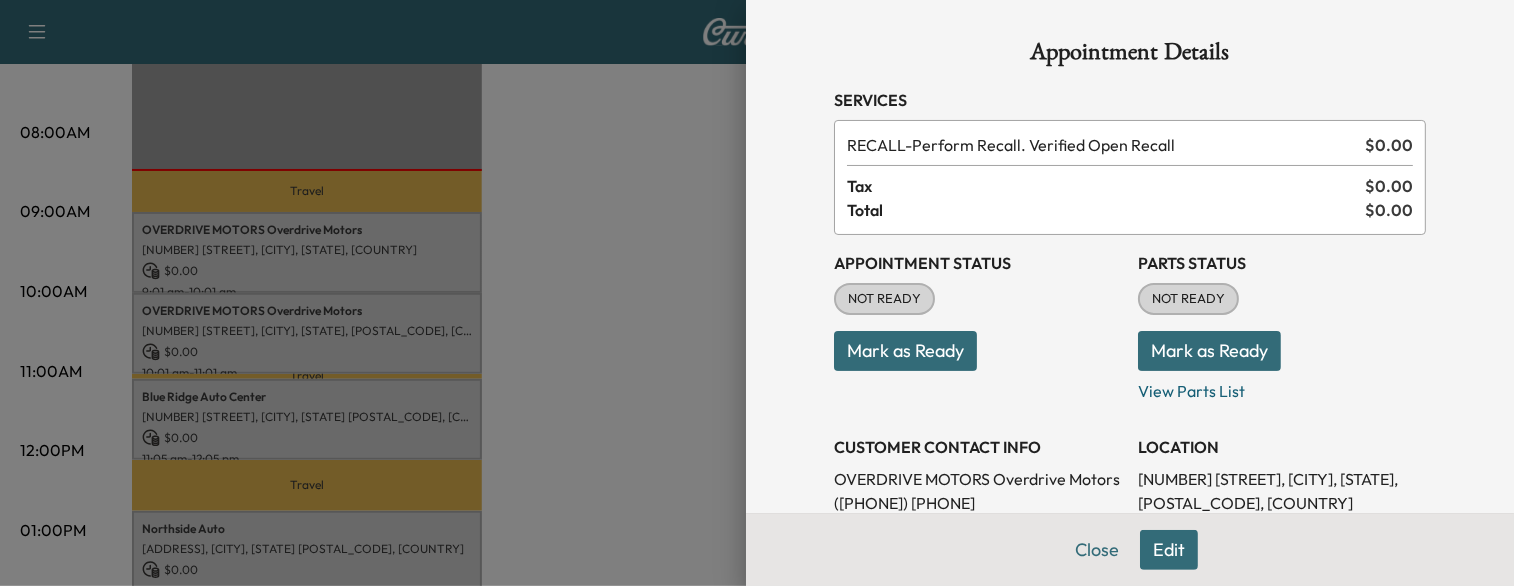 scroll, scrollTop: 326, scrollLeft: 0, axis: vertical 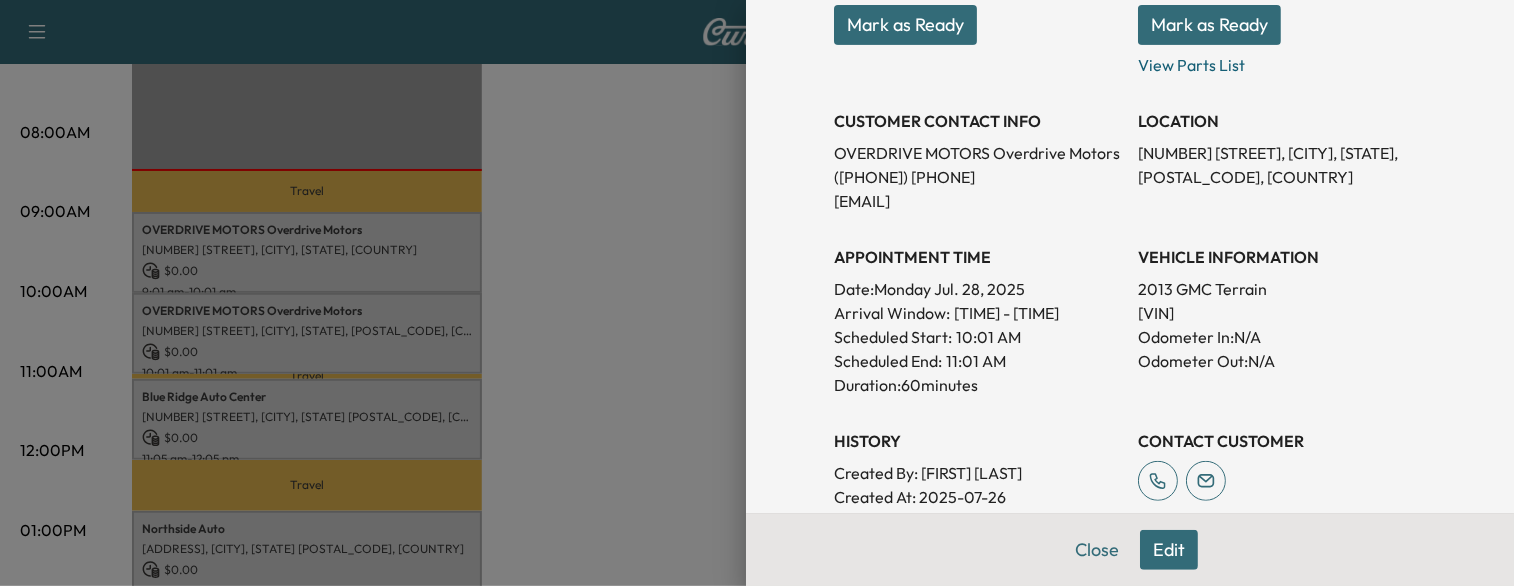 click on "[VIN]" at bounding box center [1282, 313] 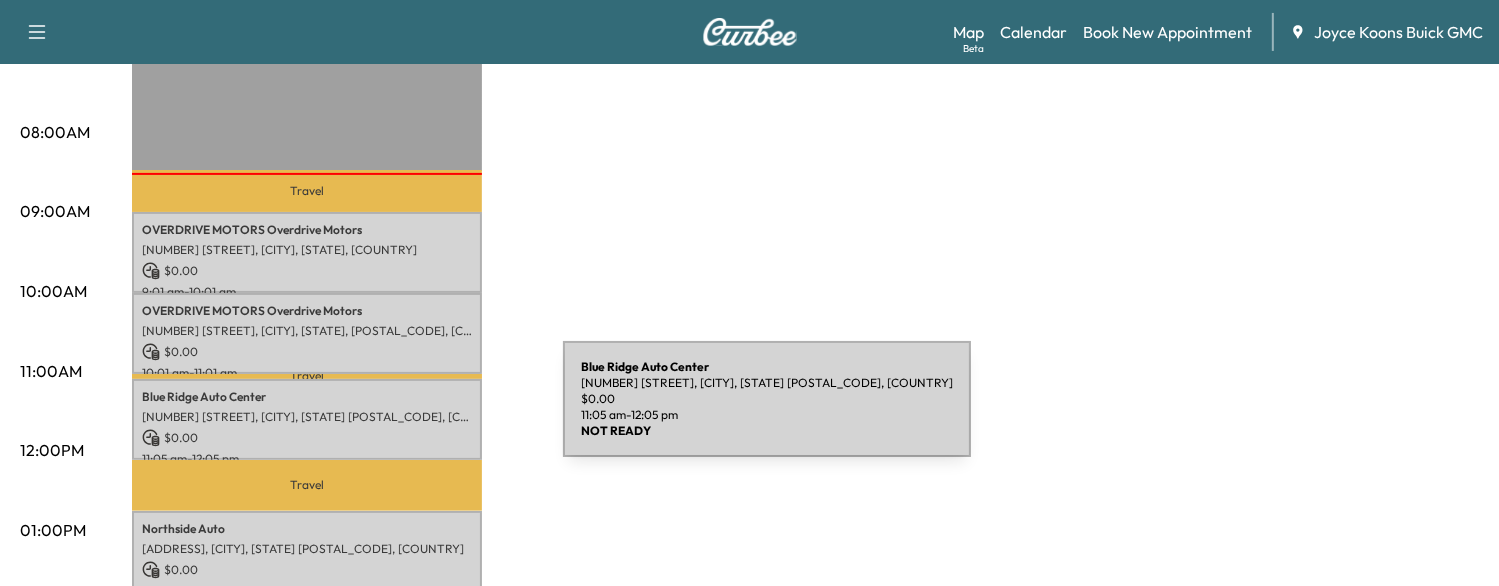 click on "[NUMBER] [STREET], [CITY], [STATE] [POSTAL_CODE], [COUNTRY]" at bounding box center [307, 417] 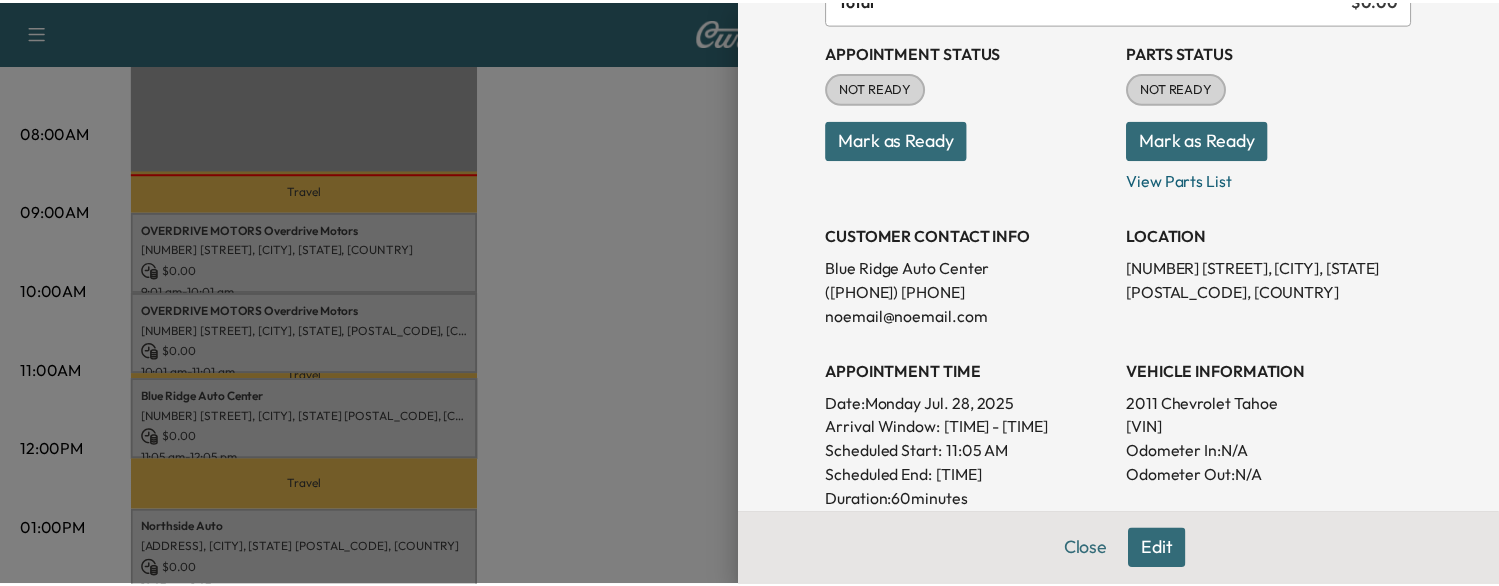 scroll, scrollTop: 215, scrollLeft: 0, axis: vertical 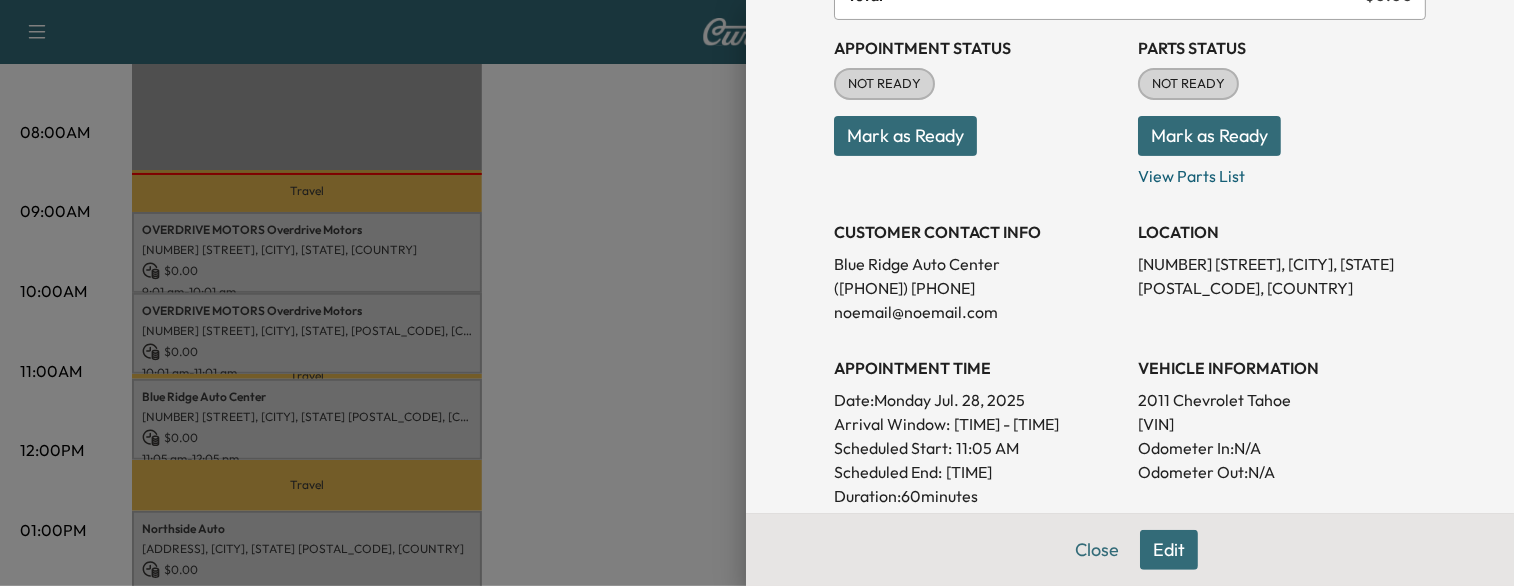 click on "[VIN]" at bounding box center [1282, 424] 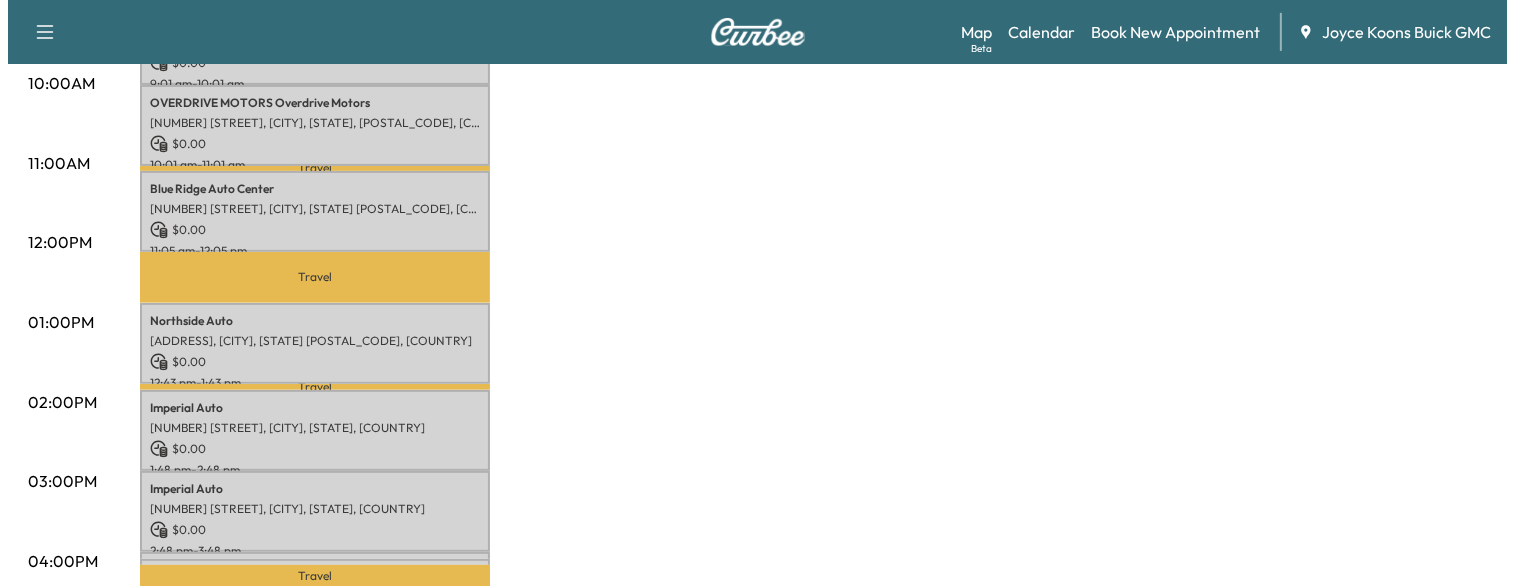 scroll, scrollTop: 714, scrollLeft: 0, axis: vertical 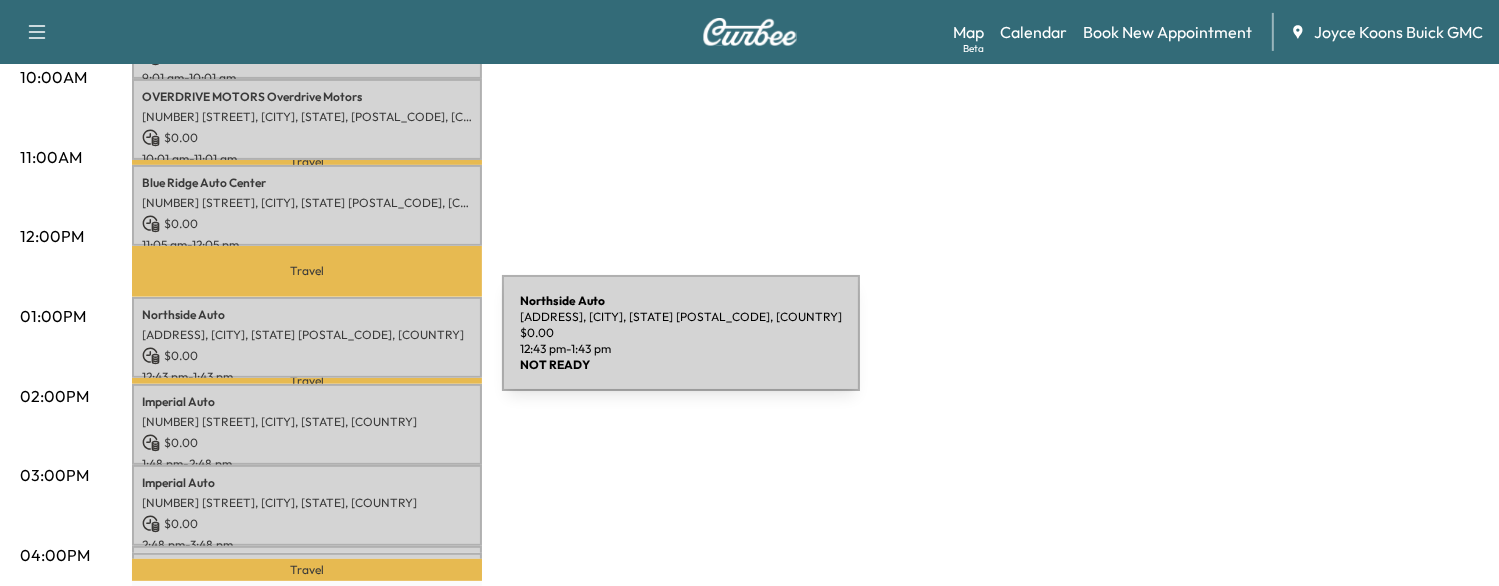 click on "$ 0.00" at bounding box center [307, 356] 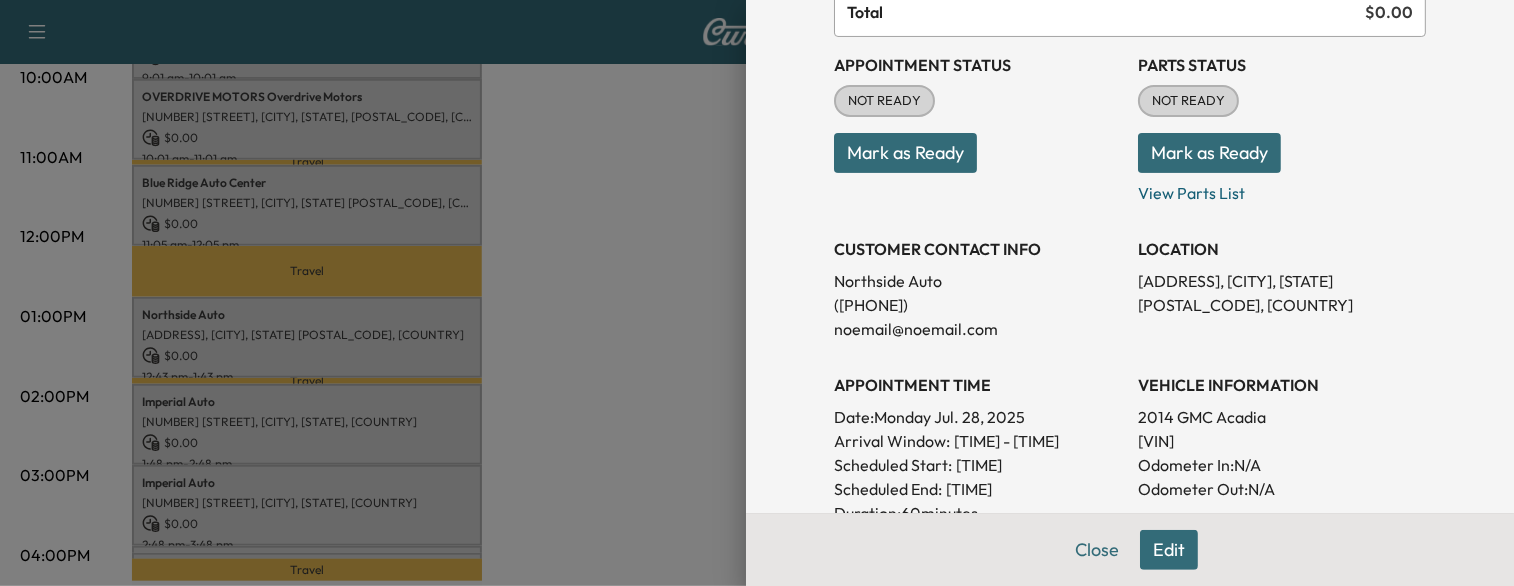 scroll, scrollTop: 200, scrollLeft: 0, axis: vertical 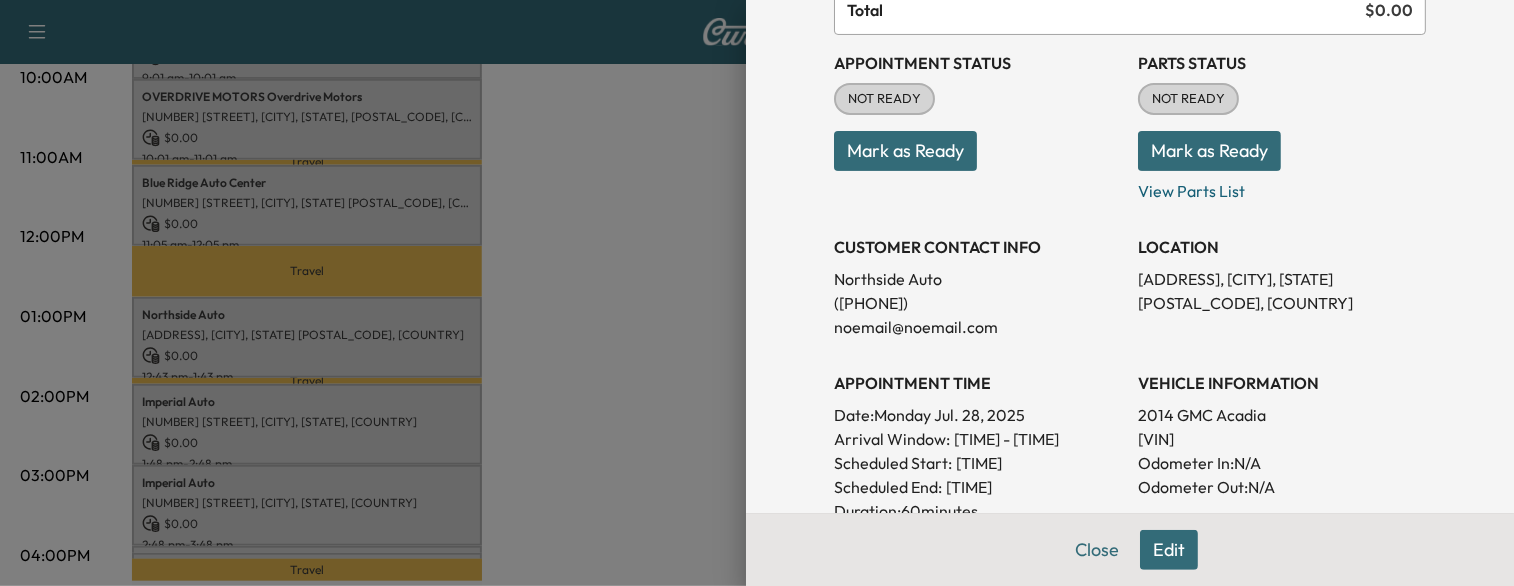 click on "[VIN]" at bounding box center (1282, 439) 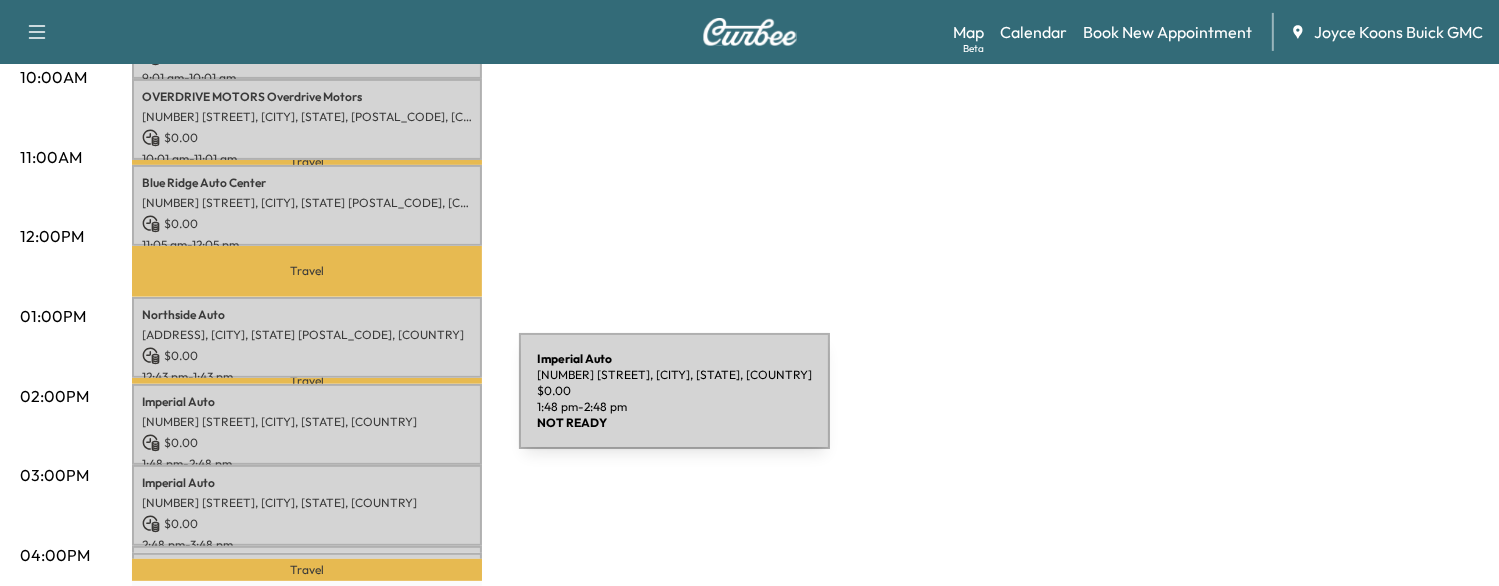 click on "Imperial Auto [NUMBER] [STREET], [CITY], [STATE], [COUNTRY]   $ 0.00 [TIME] - [TIME]" at bounding box center [307, 424] 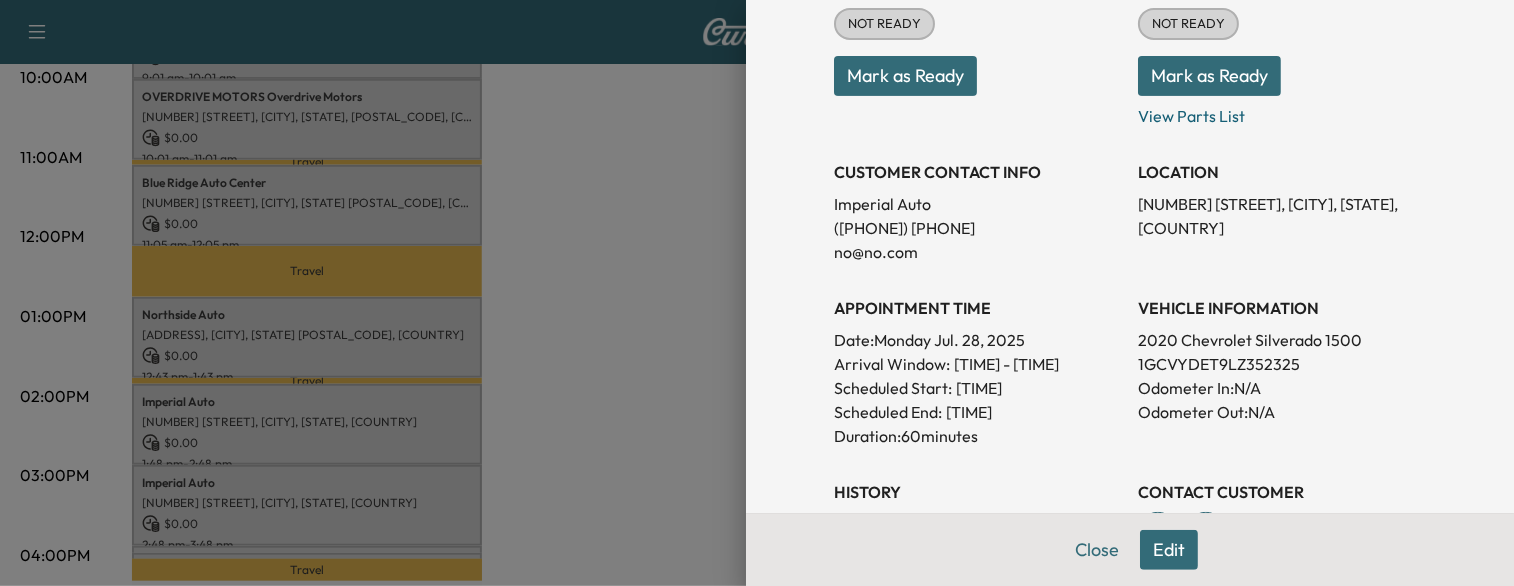 scroll, scrollTop: 278, scrollLeft: 0, axis: vertical 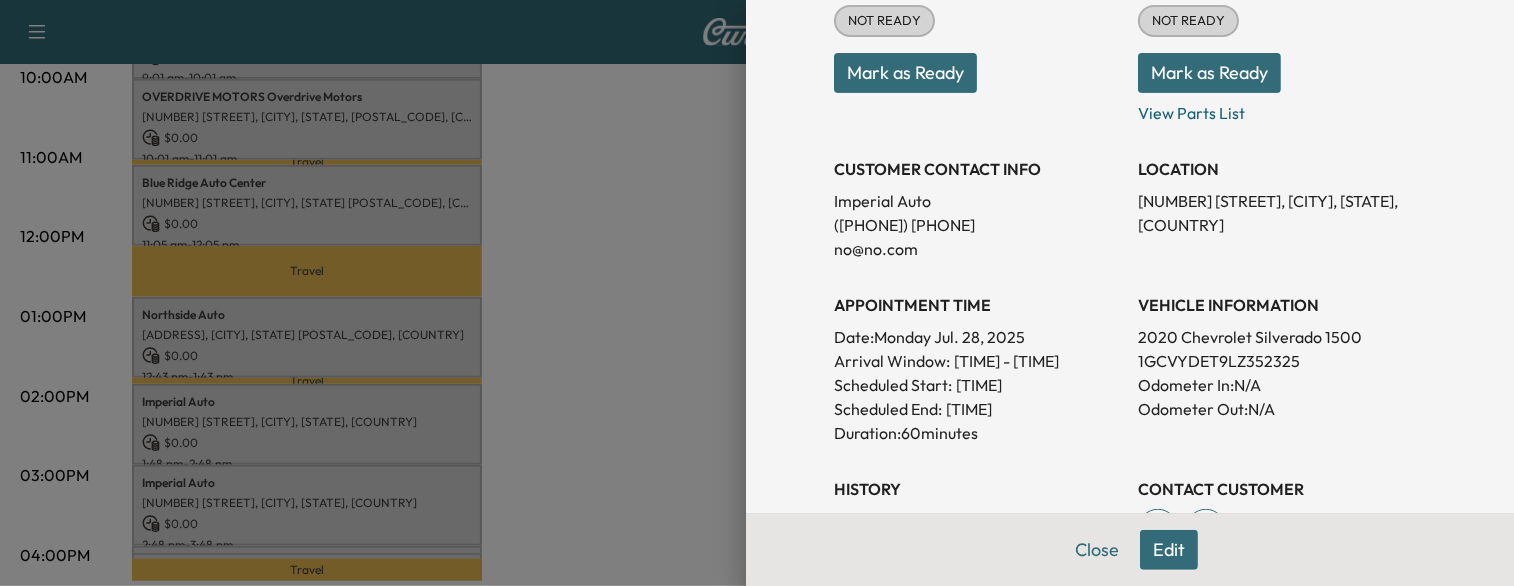 click on "1GCVYDET9LZ352325" at bounding box center (1282, 361) 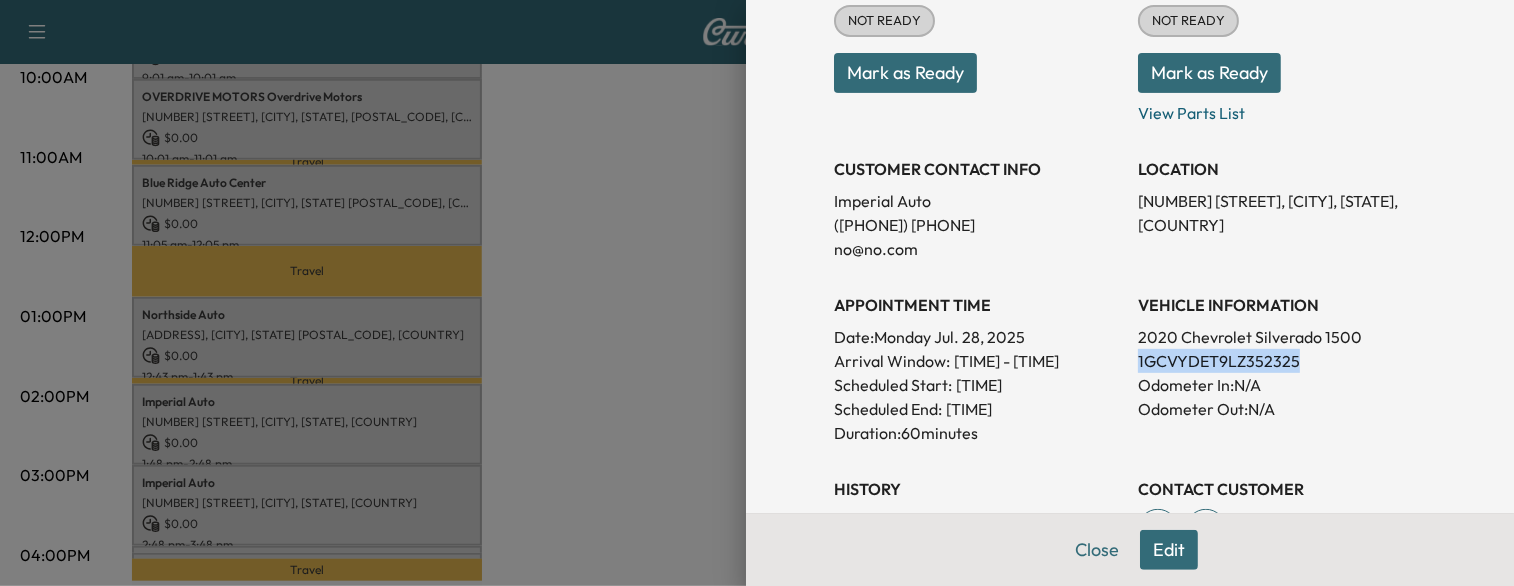 click on "1GCVYDET9LZ352325" at bounding box center [1282, 361] 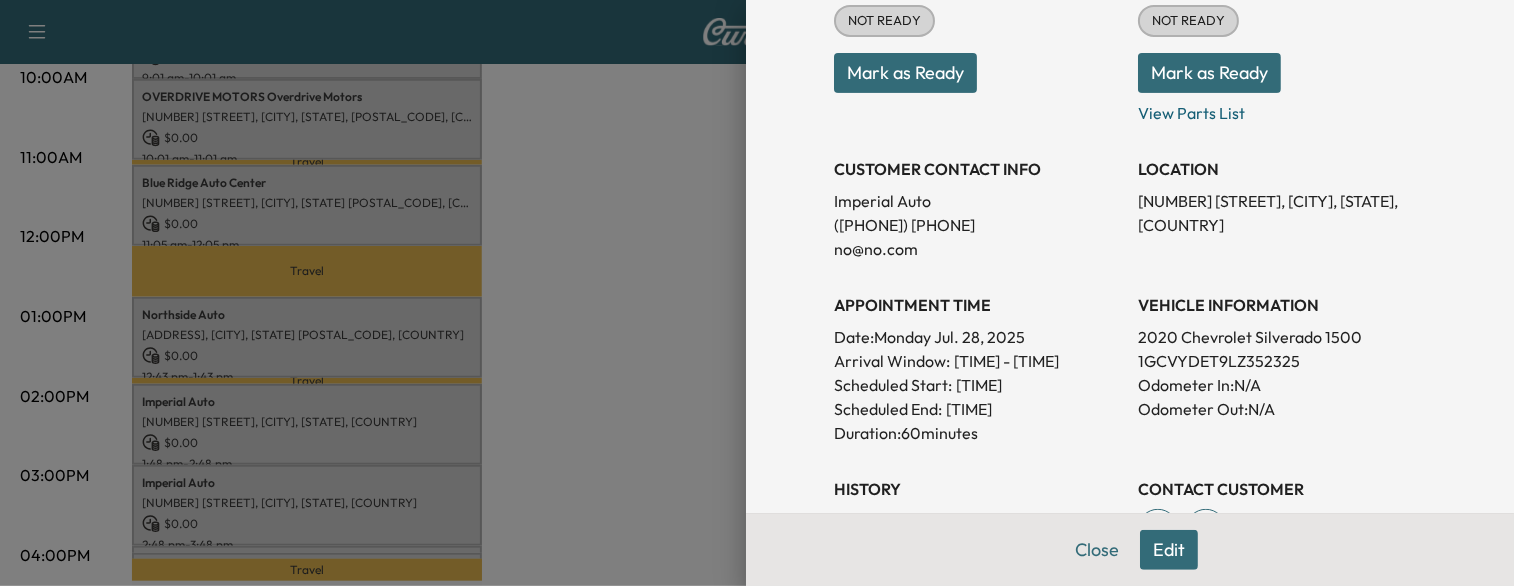 click at bounding box center (757, 293) 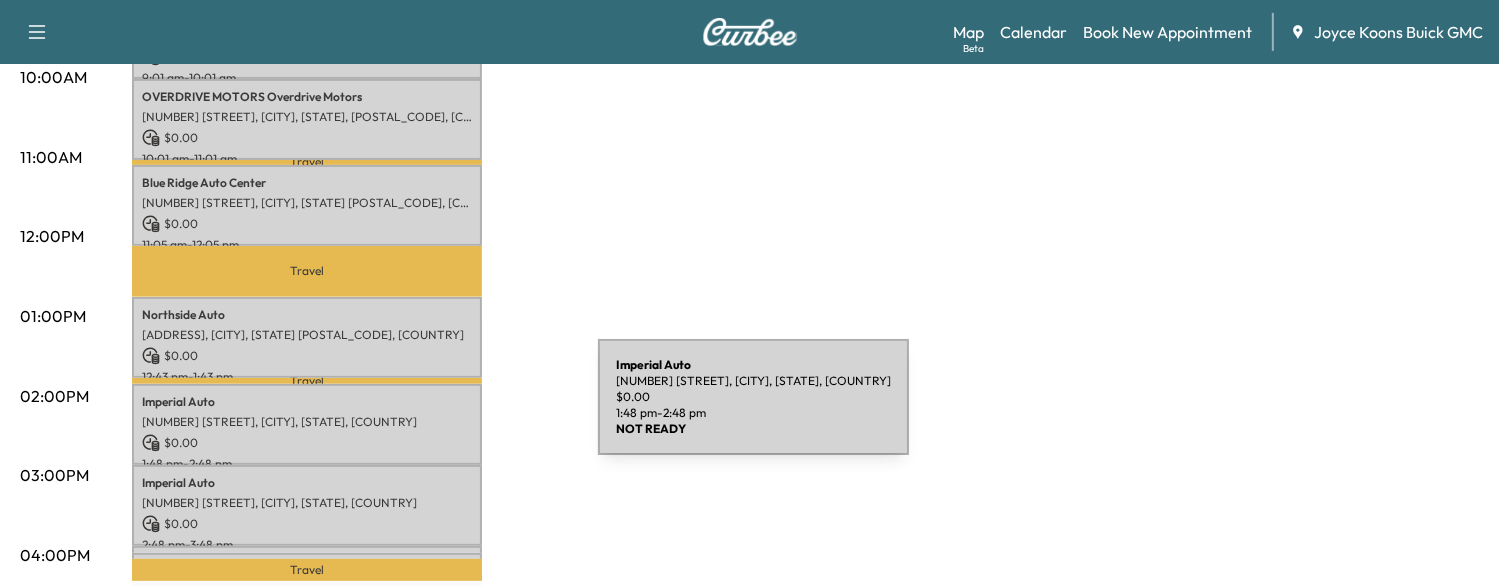 click on "[NUMBER] [STREET], [CITY], [STATE], [COUNTRY]" at bounding box center [307, 422] 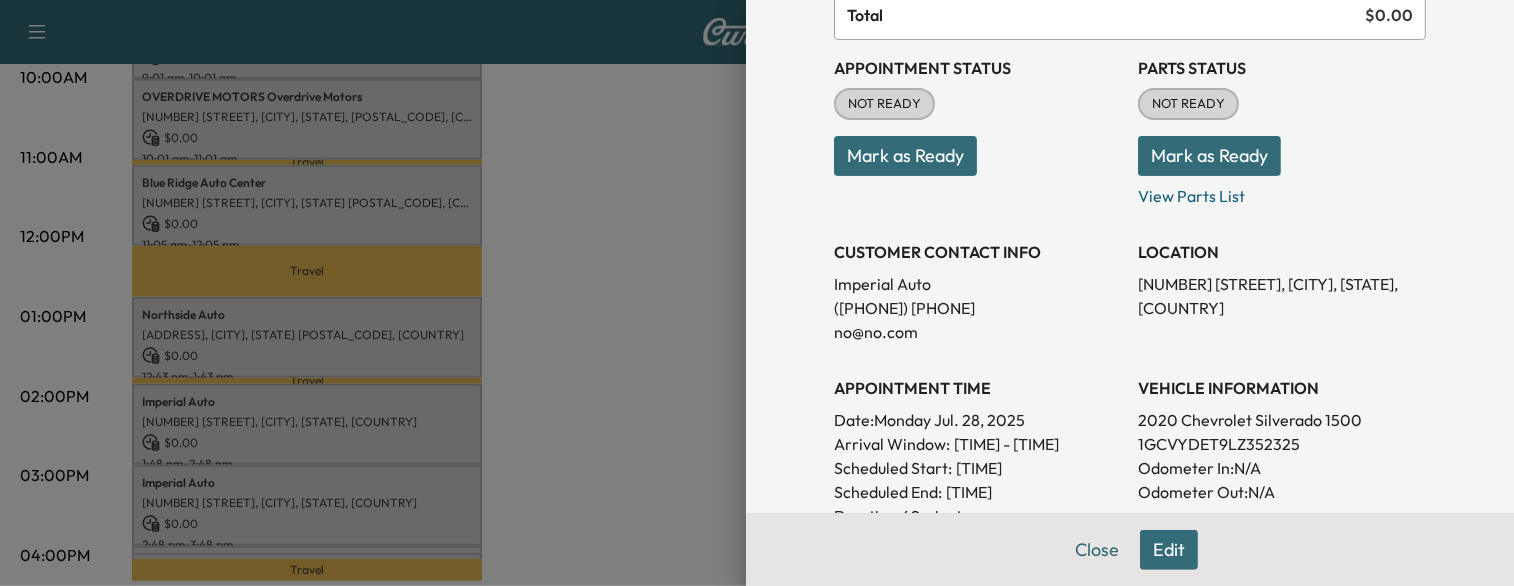 scroll, scrollTop: 196, scrollLeft: 0, axis: vertical 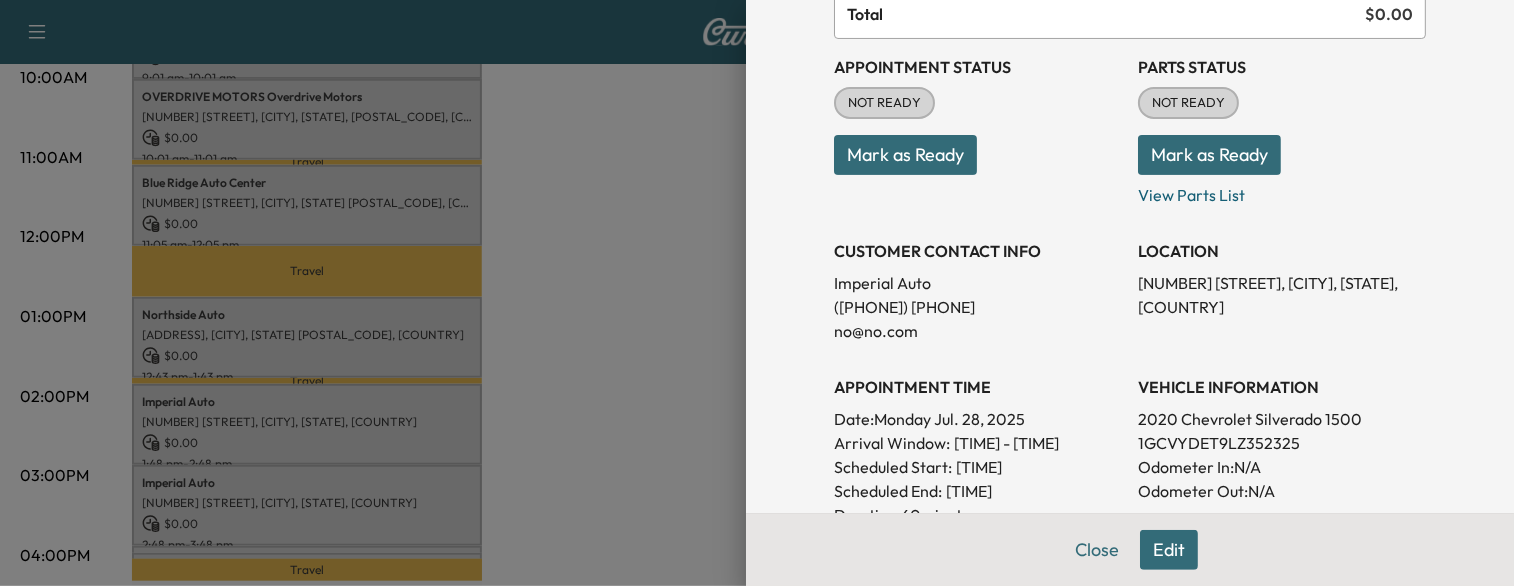 click at bounding box center [757, 293] 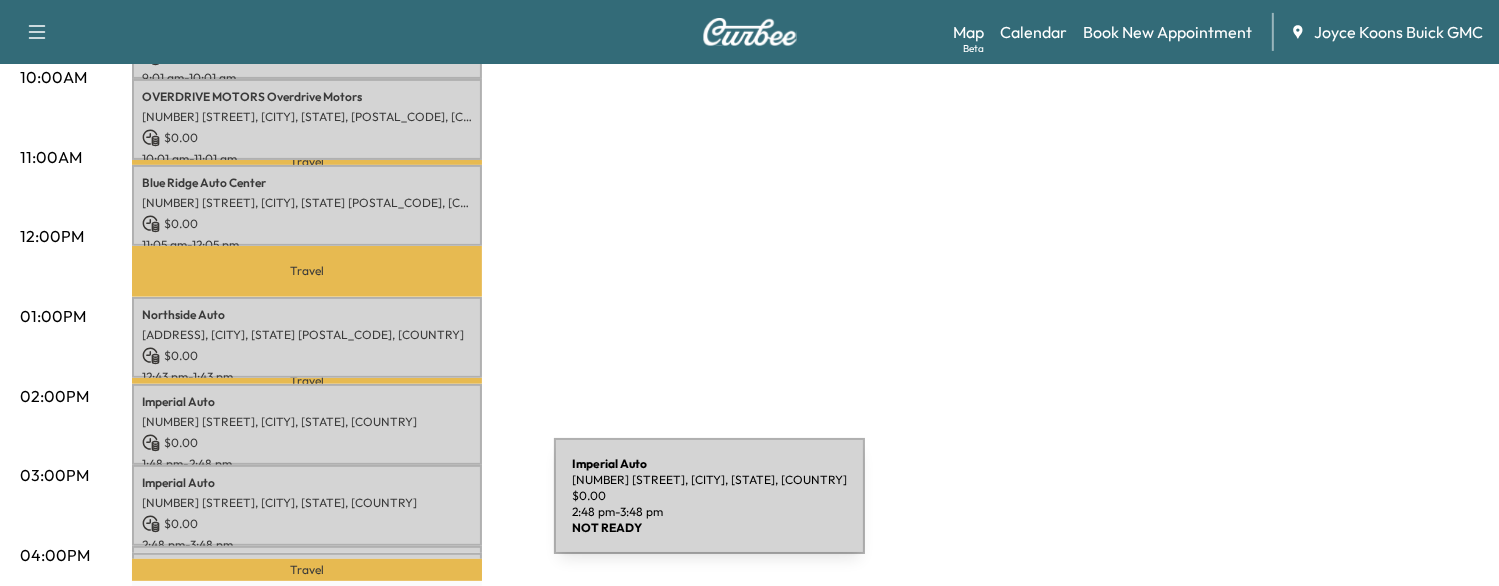 click on "$ 0.00" at bounding box center [307, 524] 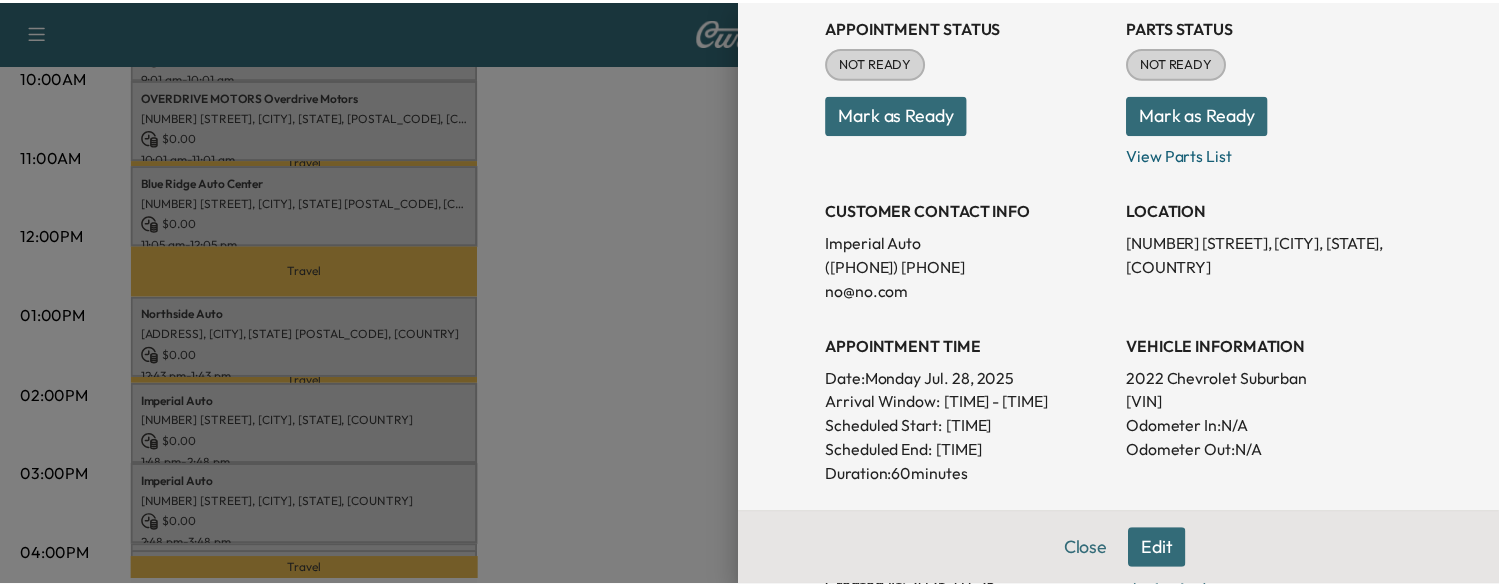 scroll, scrollTop: 248, scrollLeft: 0, axis: vertical 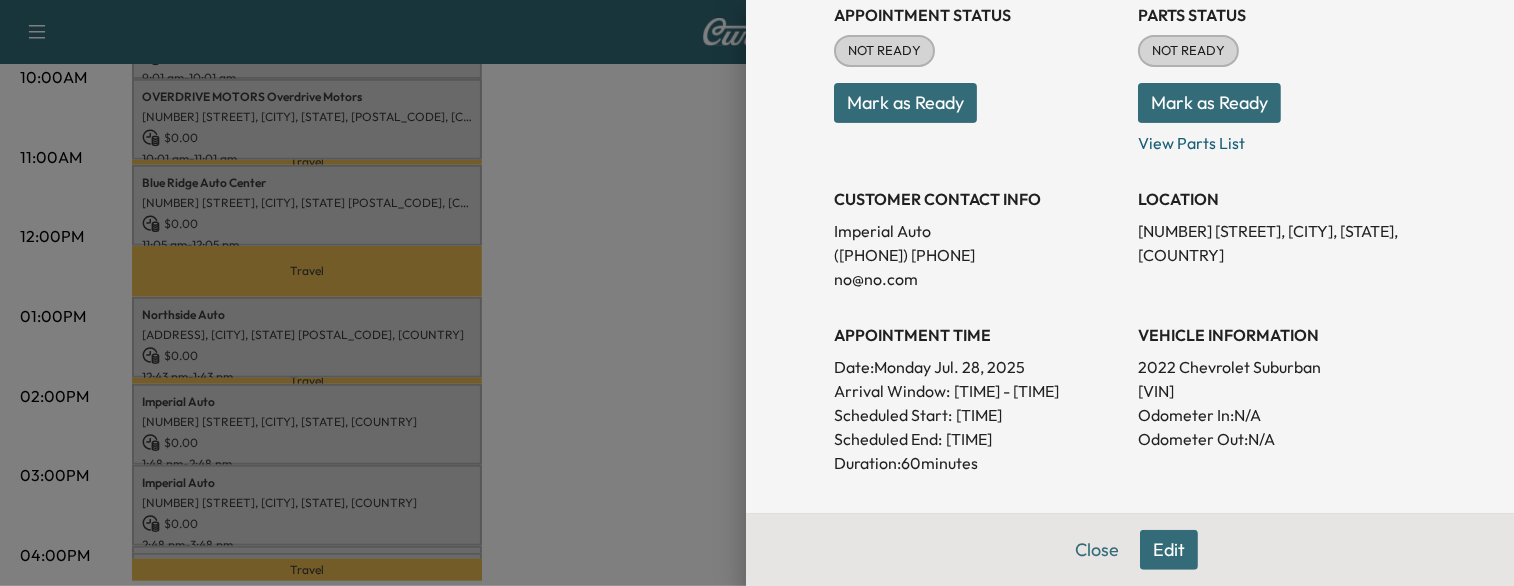 click on "[VIN]" at bounding box center [1282, 391] 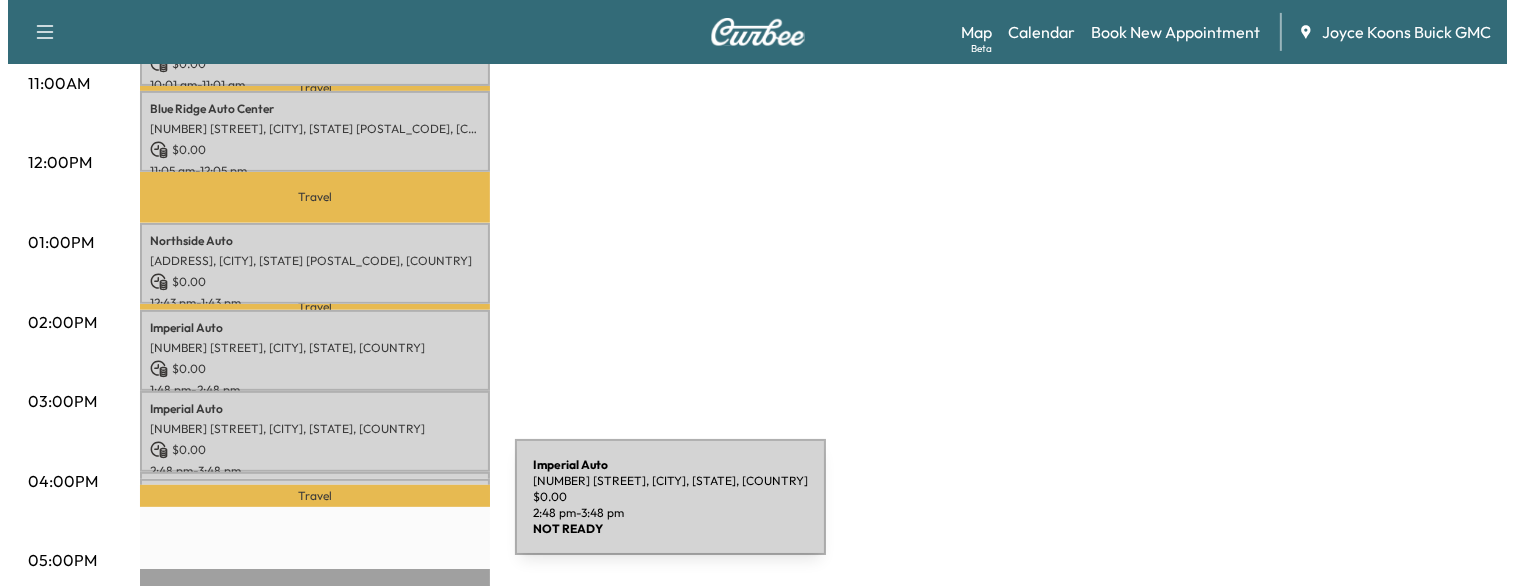 scroll, scrollTop: 798, scrollLeft: 0, axis: vertical 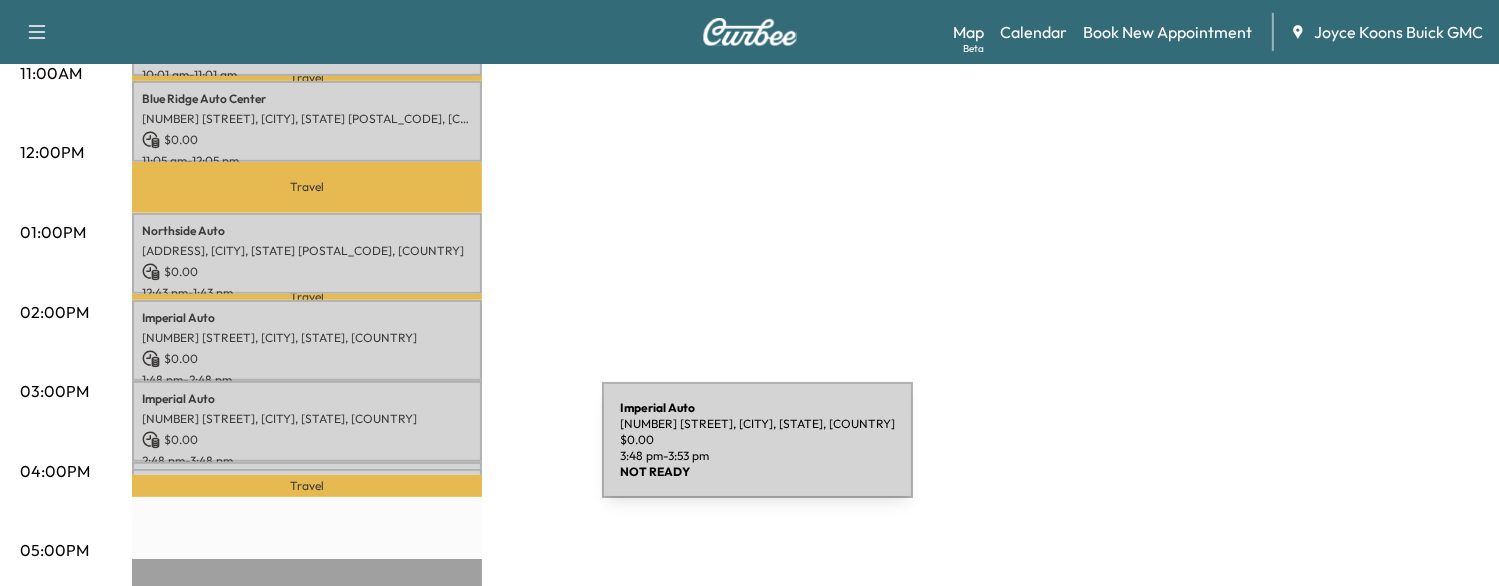 click on "Imperial Auto [NUMBER] [STREET], [CITY], [STATE], [COUNTRY]   $ 0.00 [TIME] - [TIME]" at bounding box center (307, 472) 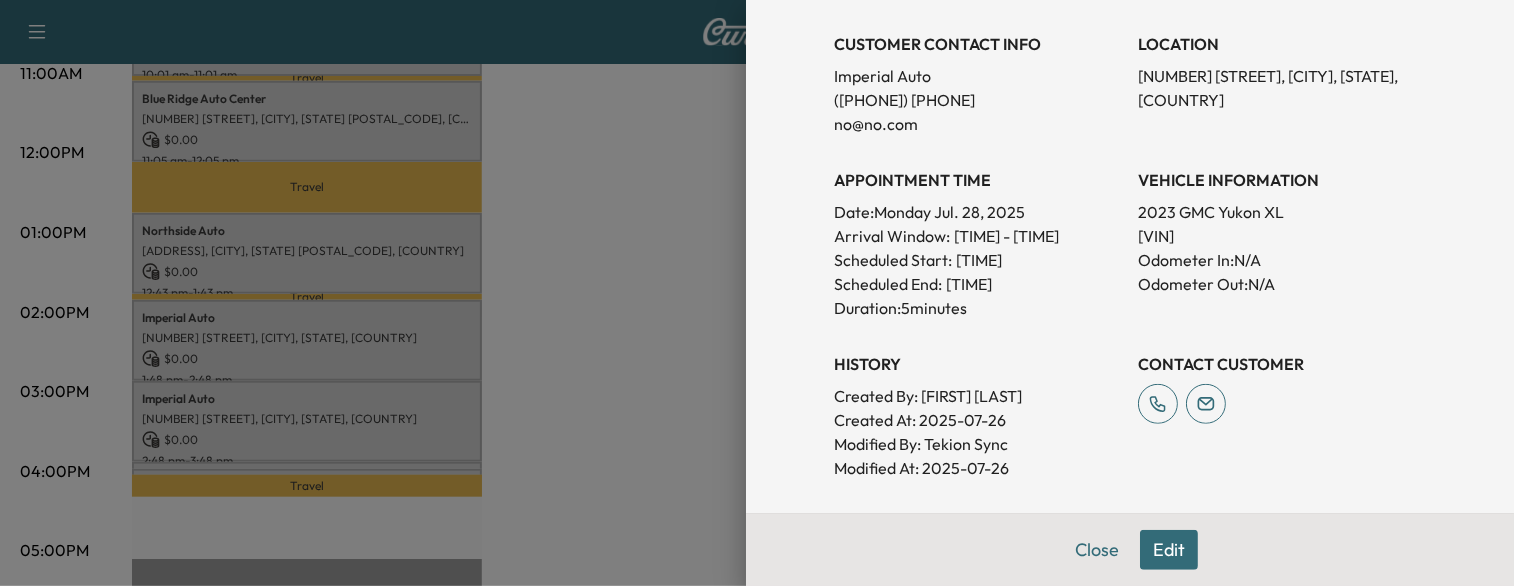scroll, scrollTop: 406, scrollLeft: 0, axis: vertical 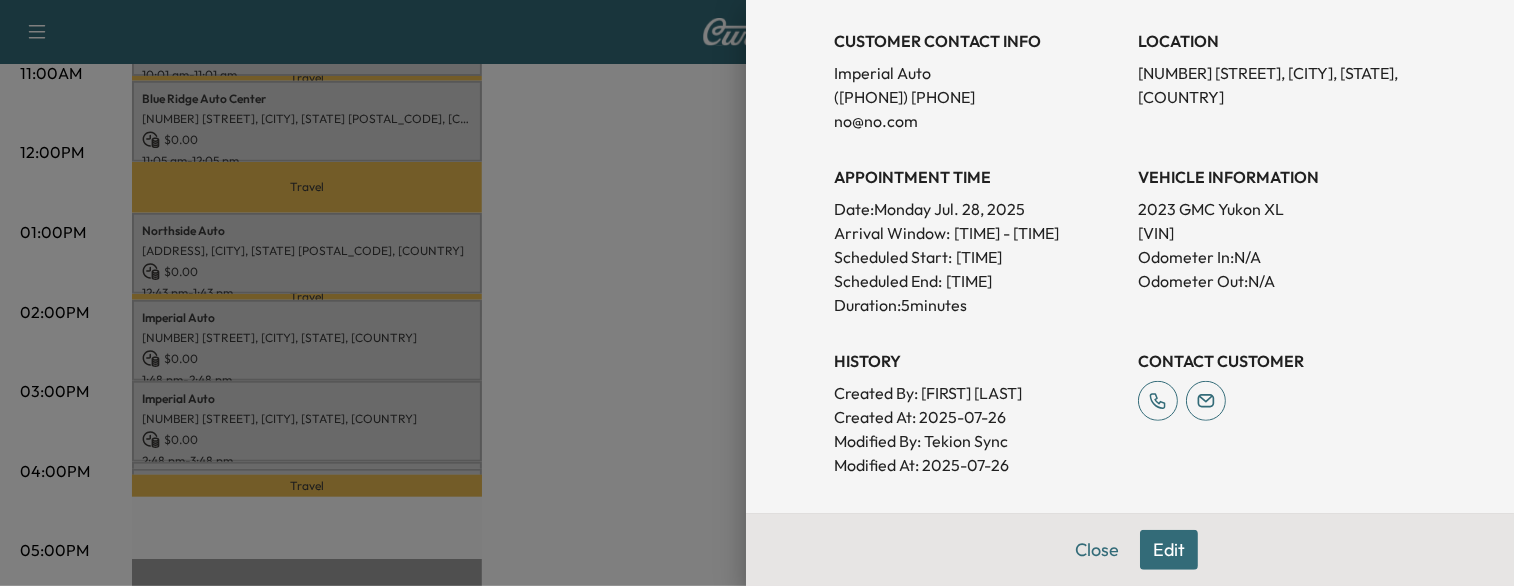 click on "[VIN]" at bounding box center [1282, 233] 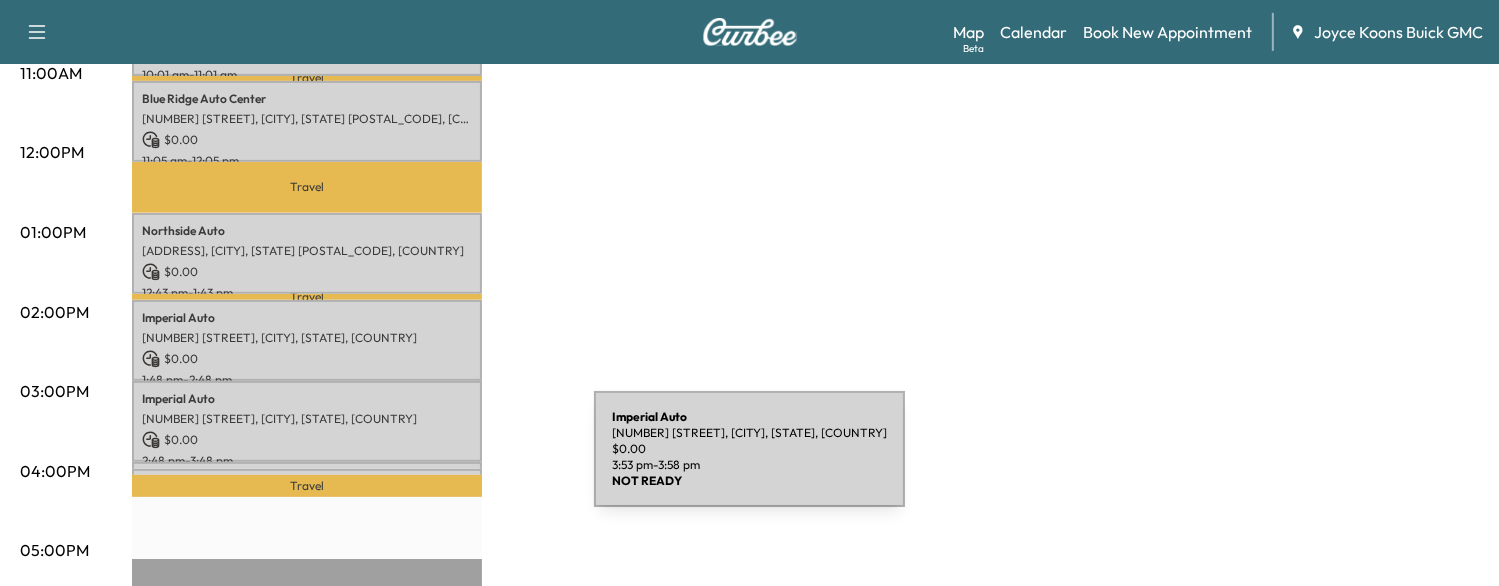 click on "Imperial Auto [NUMBER] [STREET], [CITY], [STATE], [COUNTRY]    $ 0.00 [TIME] - [TIME]" at bounding box center (307, 479) 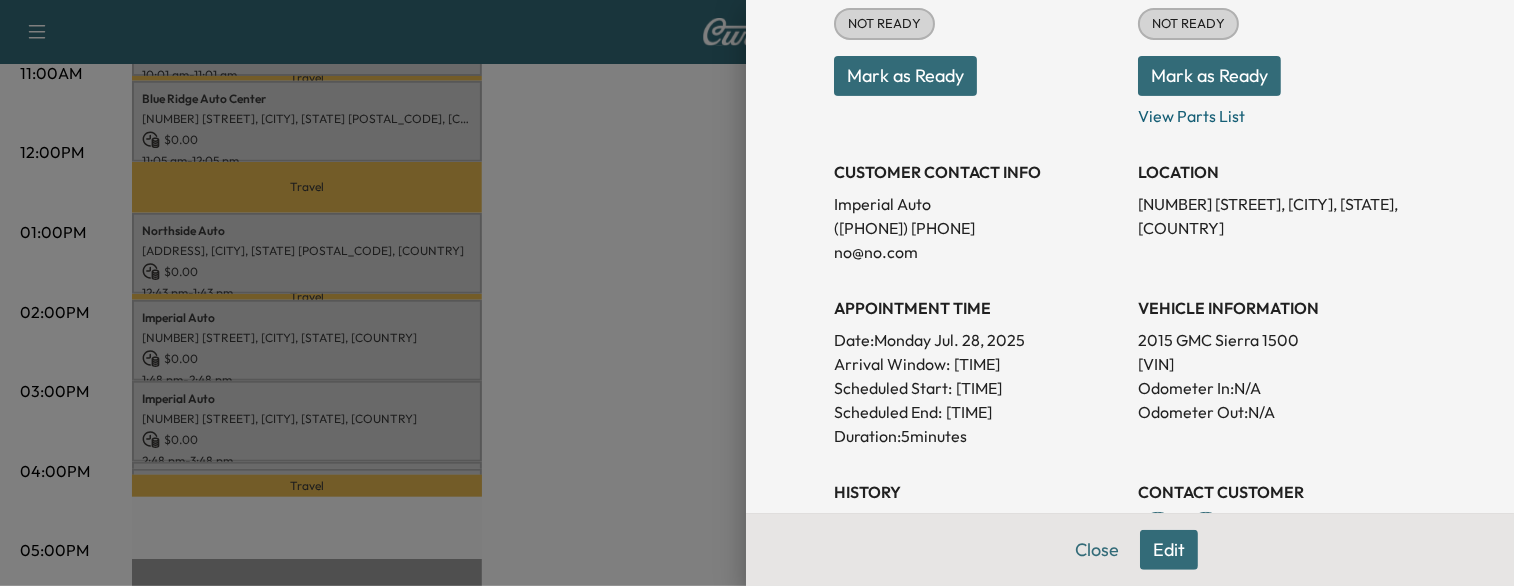 scroll, scrollTop: 288, scrollLeft: 0, axis: vertical 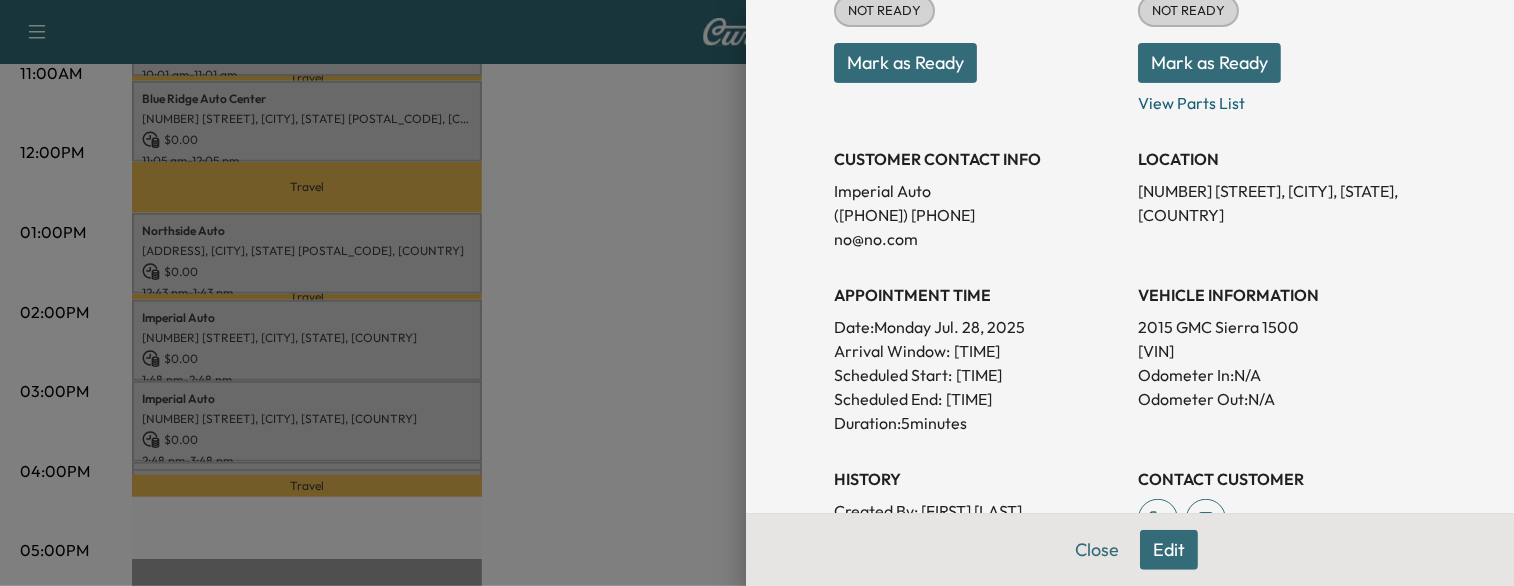 click on "[VIN]" at bounding box center [1282, 351] 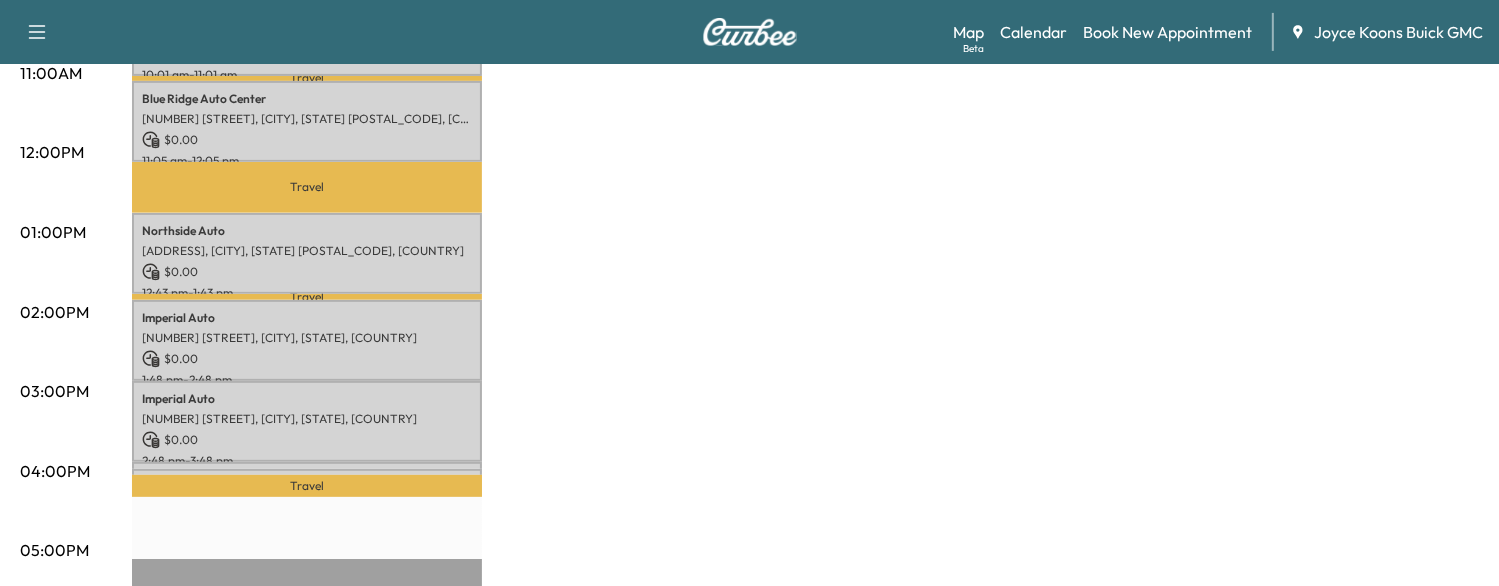 click on "Travel" at bounding box center (307, 486) 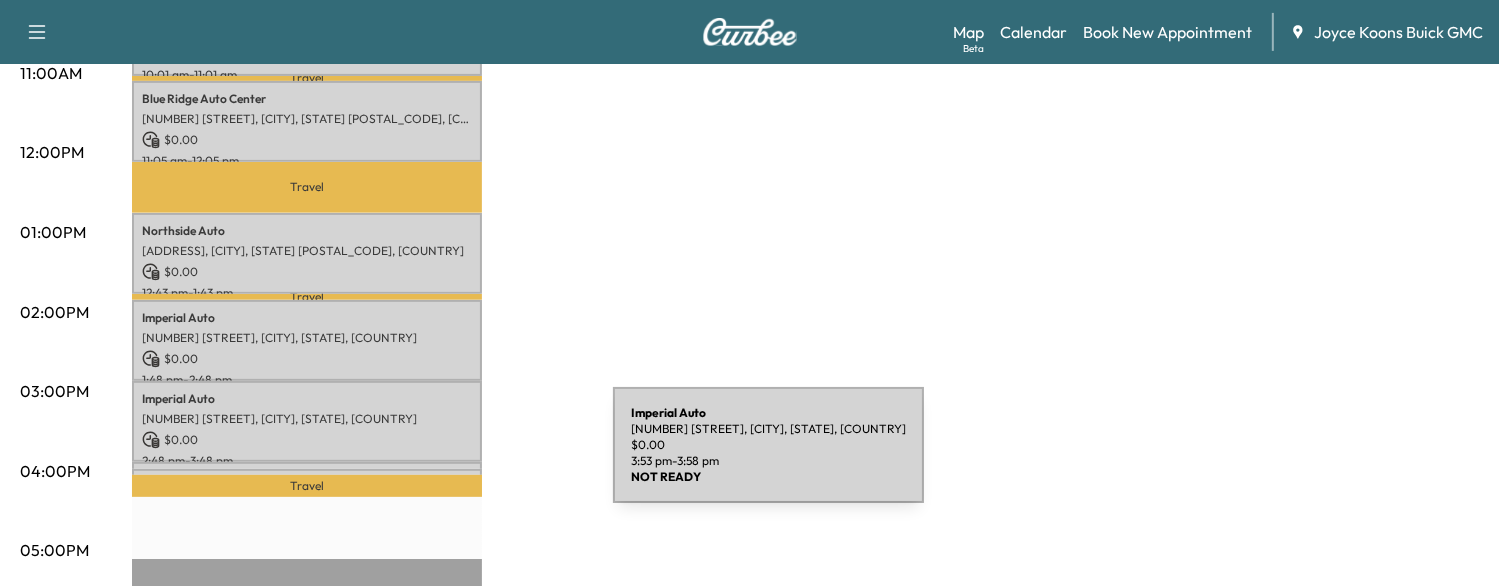 click on "Imperial Auto [NUMBER] [STREET], [CITY], [STATE], [COUNTRY]    $ 0.00 [TIME] - [TIME]" at bounding box center (307, 479) 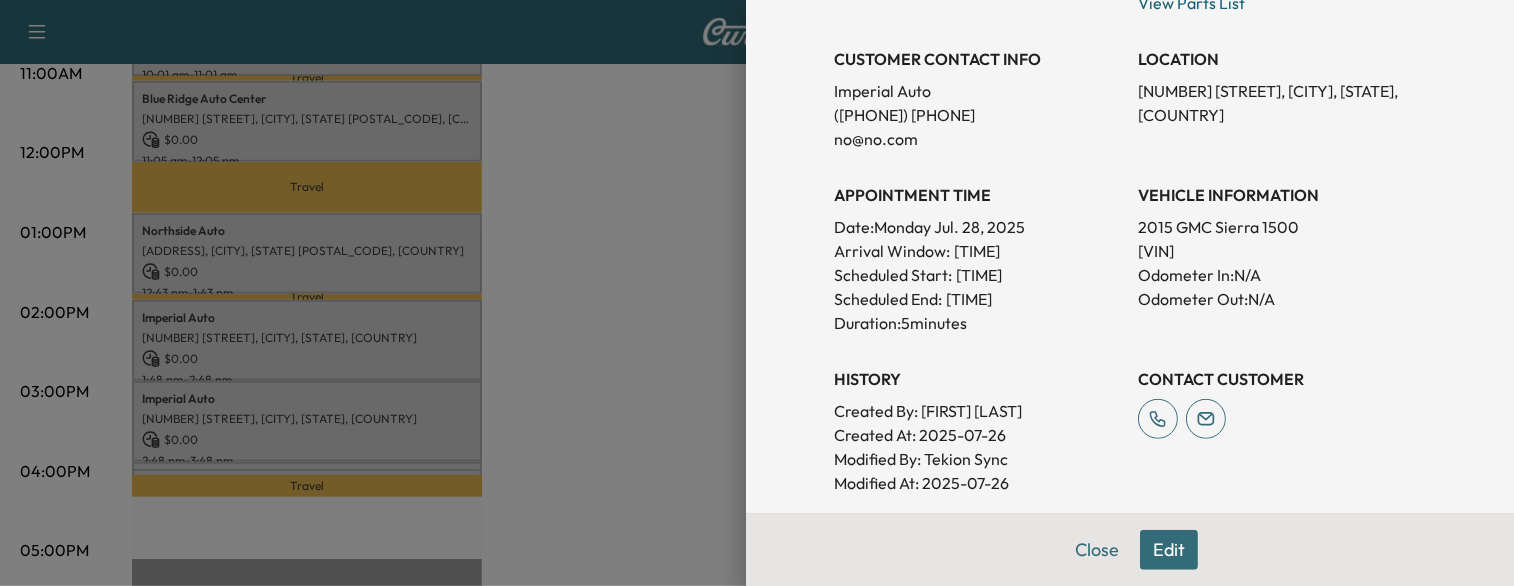 scroll, scrollTop: 391, scrollLeft: 0, axis: vertical 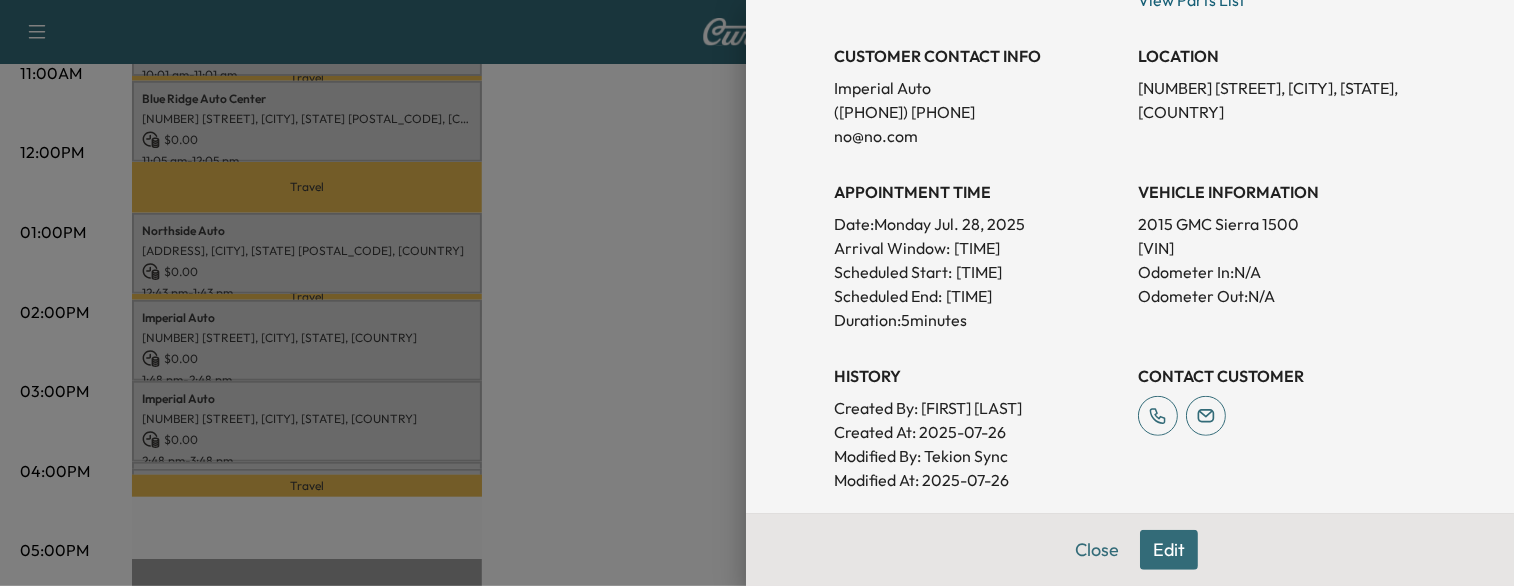 click at bounding box center [757, 293] 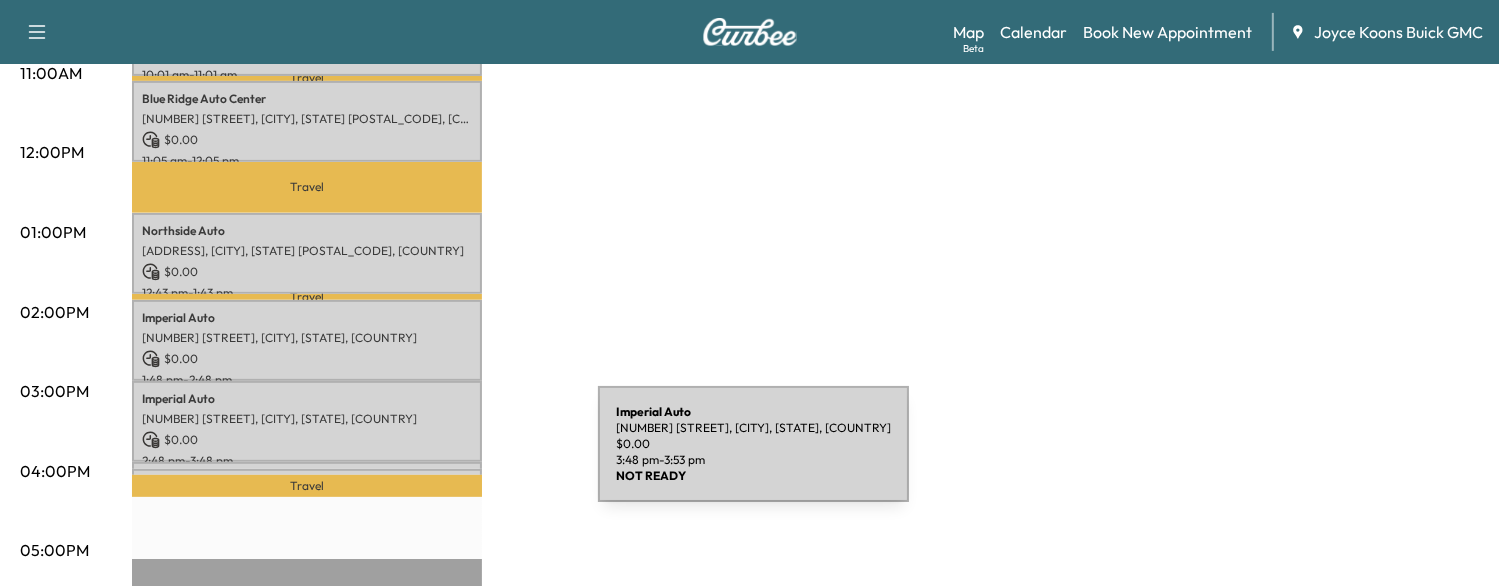 click on "Imperial Auto [NUMBER] [STREET], [CITY], [STATE], [COUNTRY]   $ 0.00 [TIME] - [TIME]" at bounding box center [307, 472] 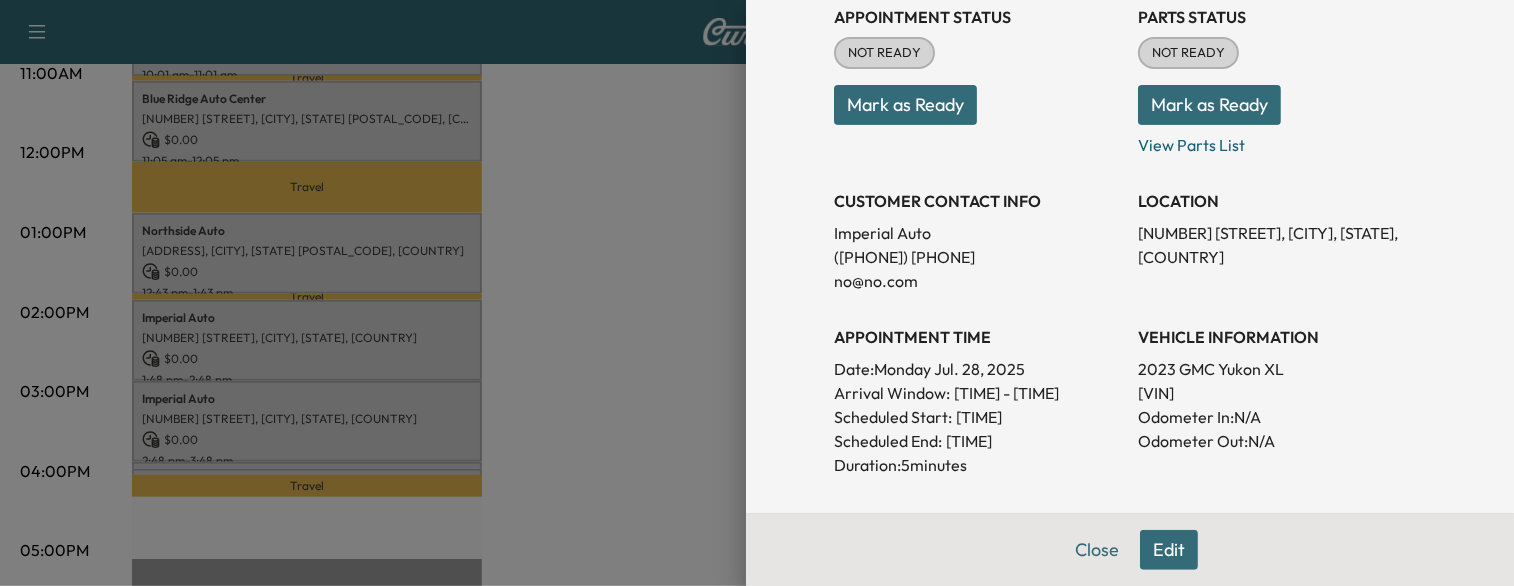 scroll, scrollTop: 256, scrollLeft: 0, axis: vertical 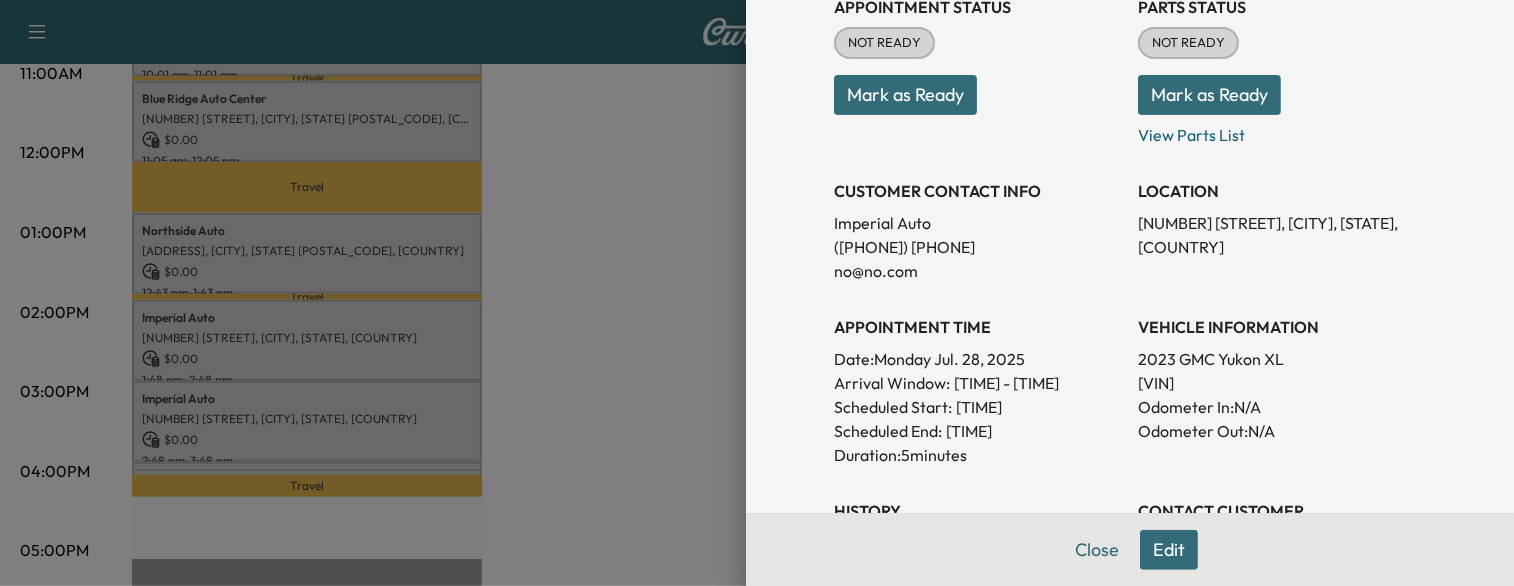 click on "[VIN]" at bounding box center (1282, 383) 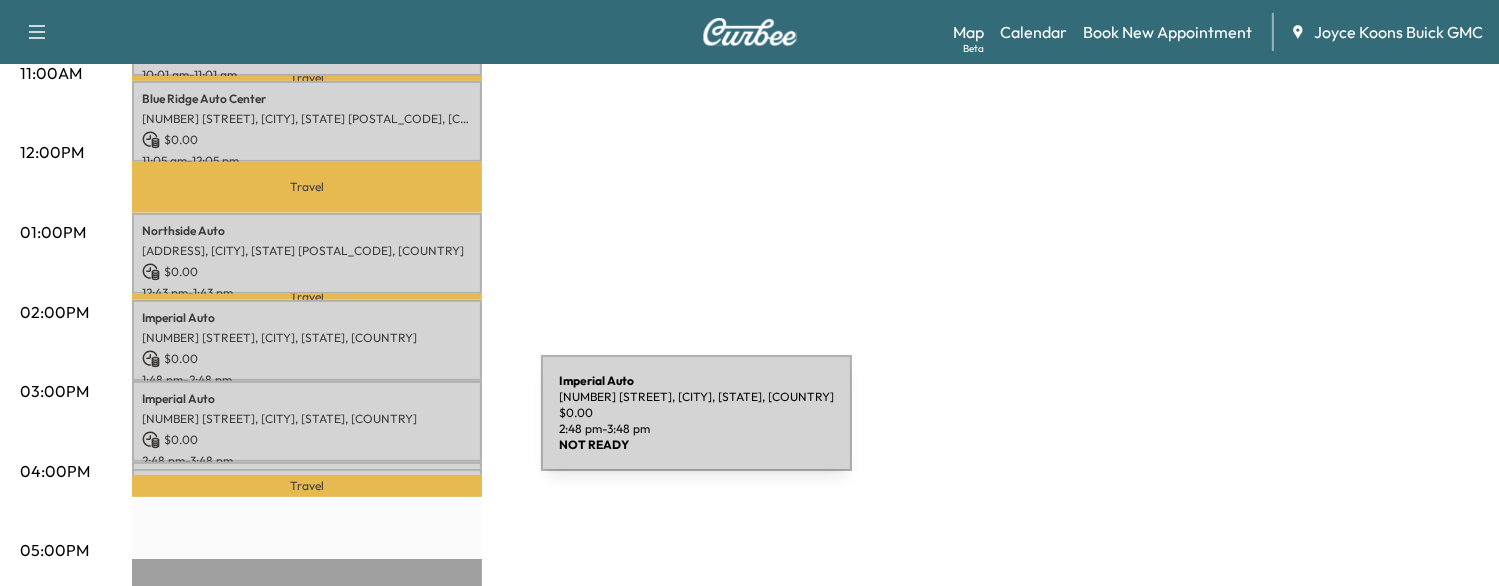 click on "$ 0.00" at bounding box center (307, 440) 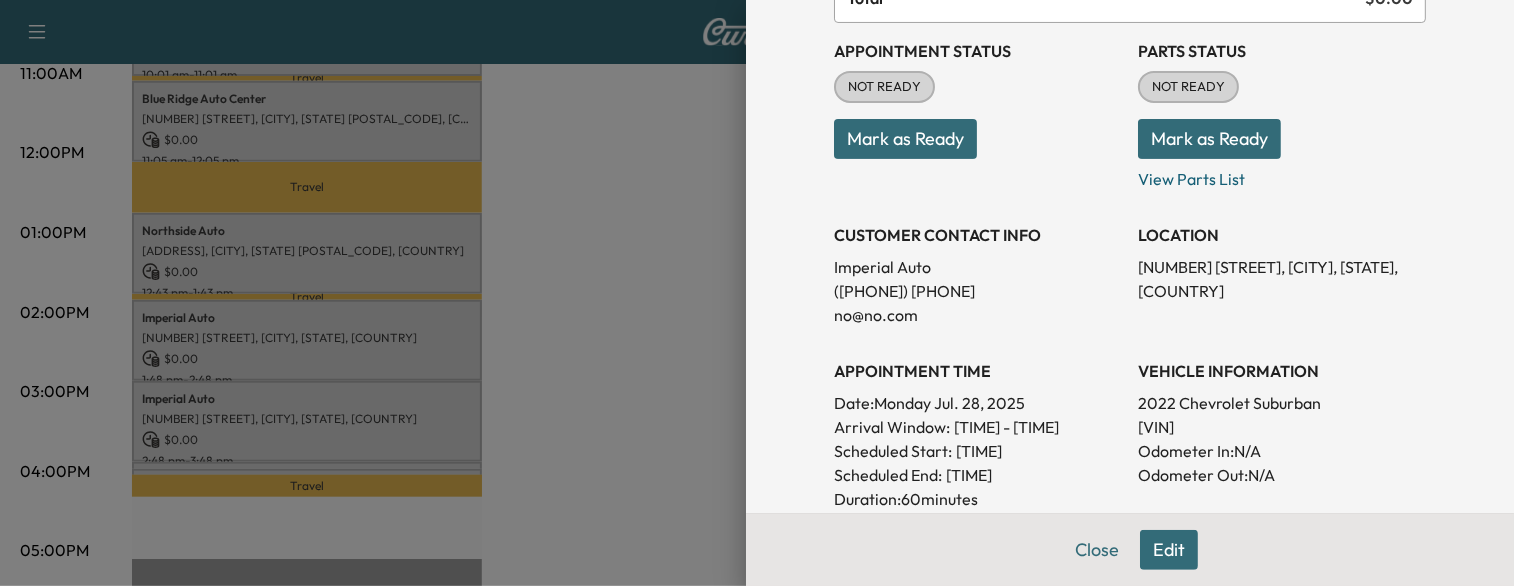 scroll, scrollTop: 218, scrollLeft: 0, axis: vertical 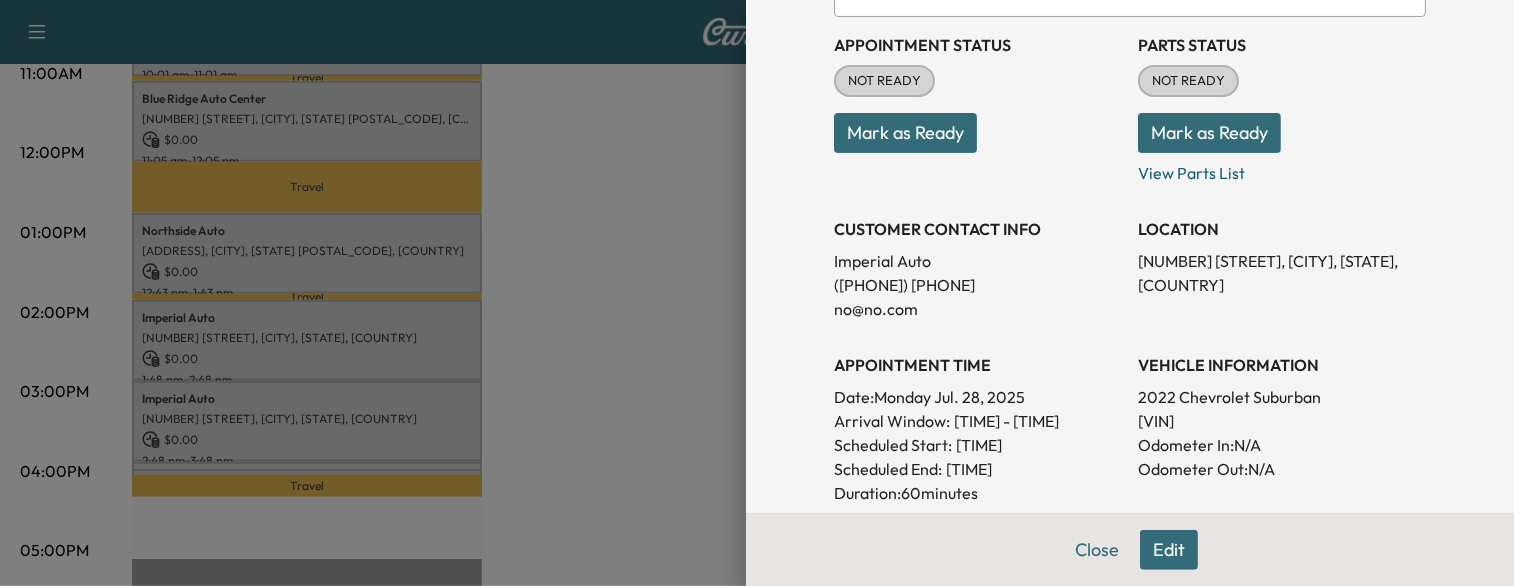 click on "[VIN]" at bounding box center (1282, 421) 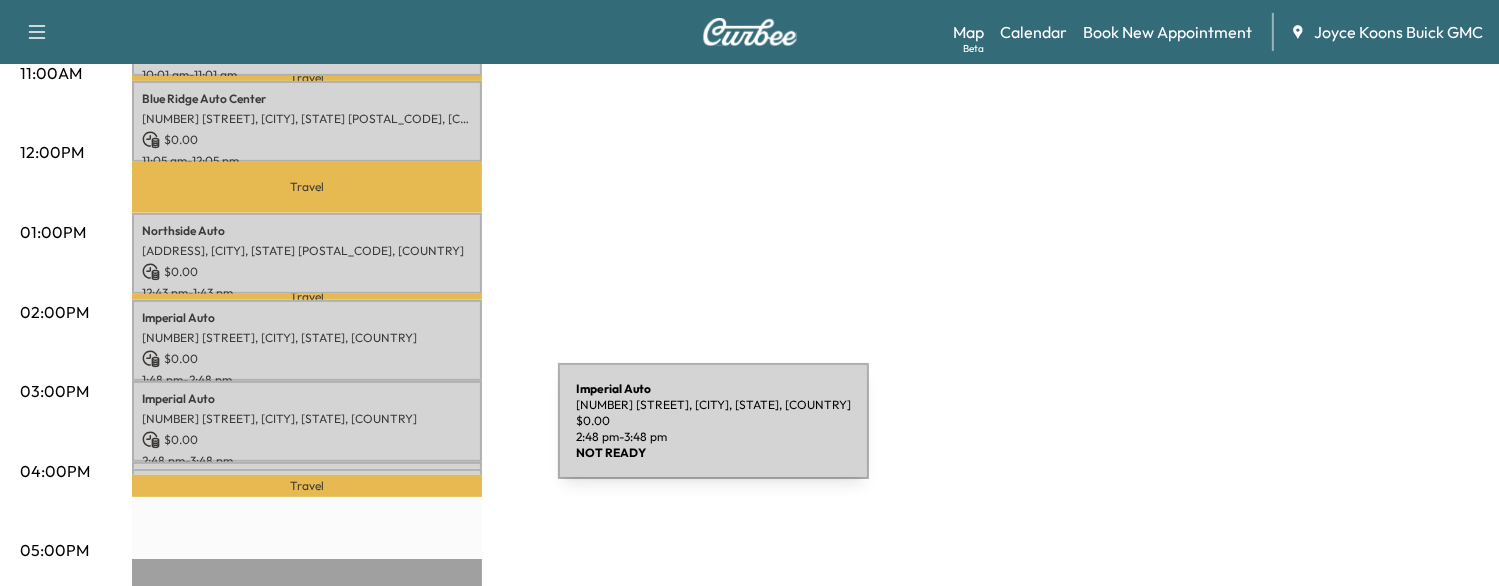 click on "$ 0.00" at bounding box center [307, 440] 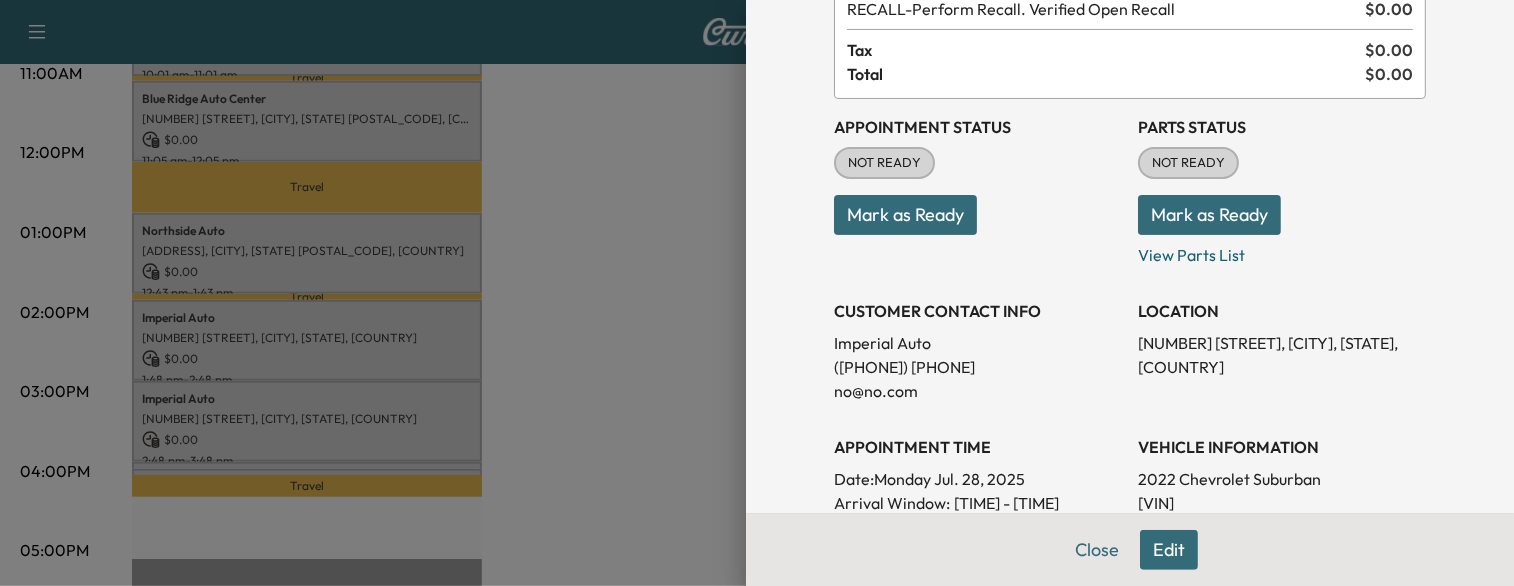 scroll, scrollTop: 156, scrollLeft: 0, axis: vertical 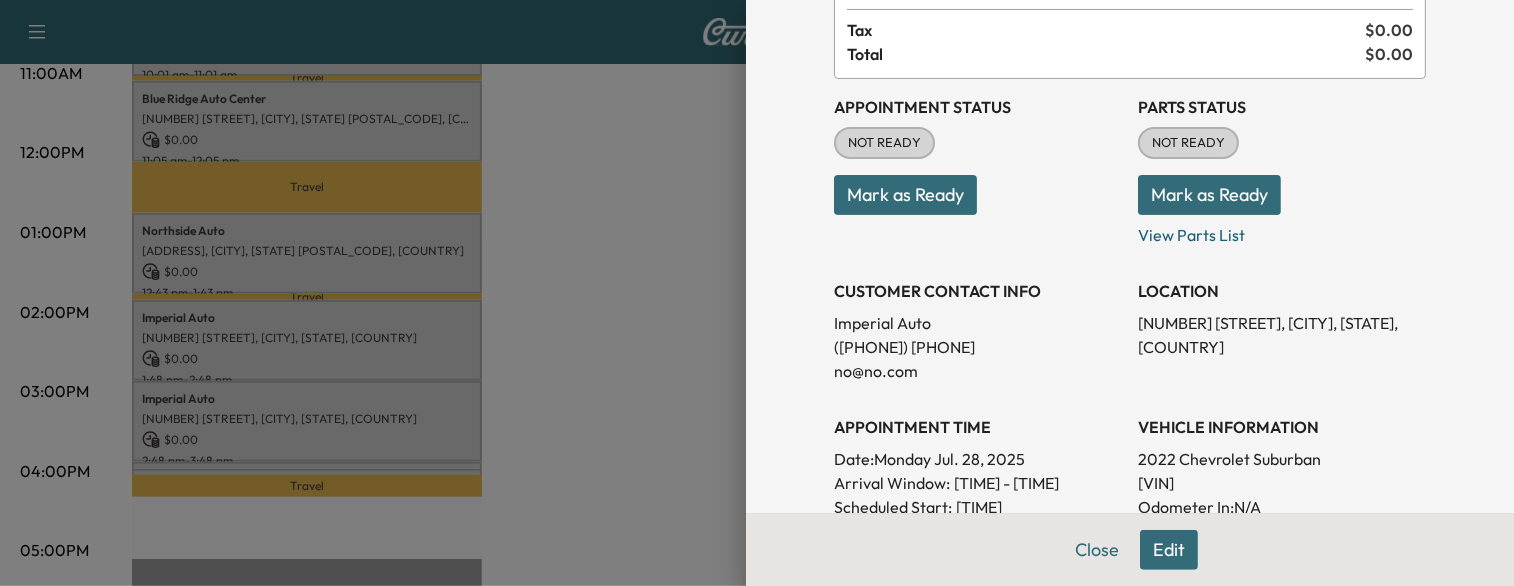 drag, startPoint x: 616, startPoint y: 384, endPoint x: 452, endPoint y: 474, distance: 187.07217 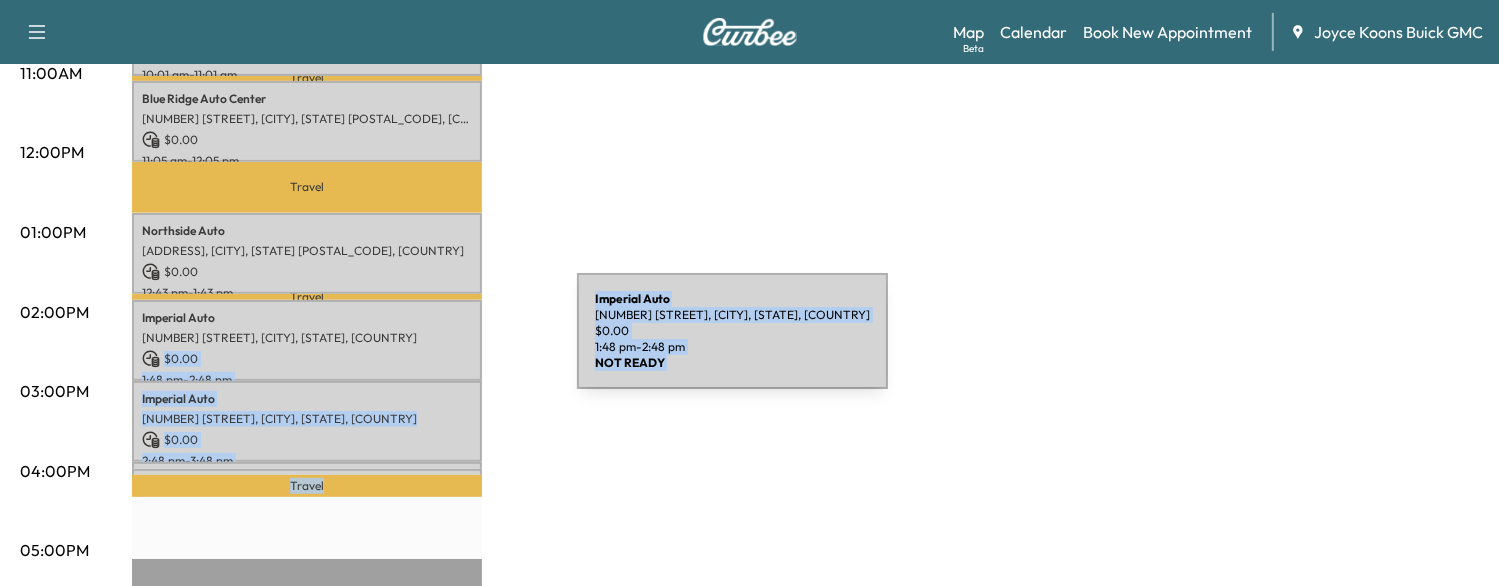 drag, startPoint x: 452, startPoint y: 474, endPoint x: 427, endPoint y: 341, distance: 135.32922 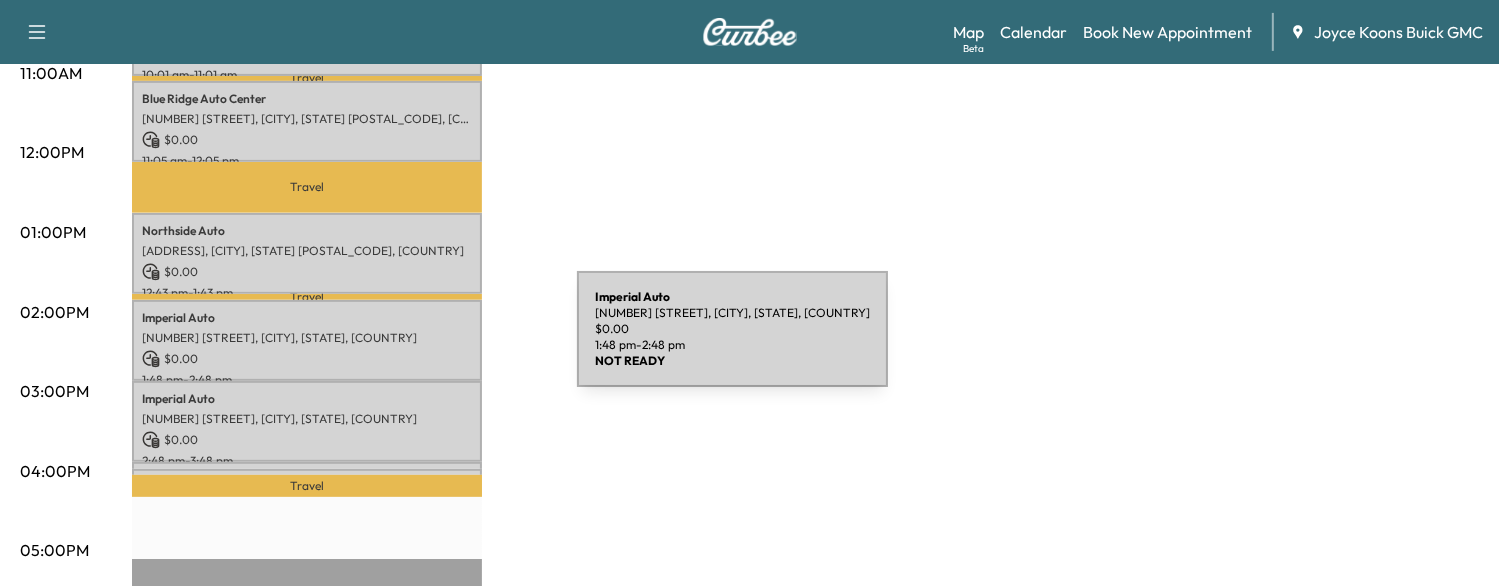 click on "Imperial Auto [NUMBER] [STREET], [CITY], [STATE], [COUNTRY]   $ 0.00 [TIME] - [TIME]" at bounding box center (307, 340) 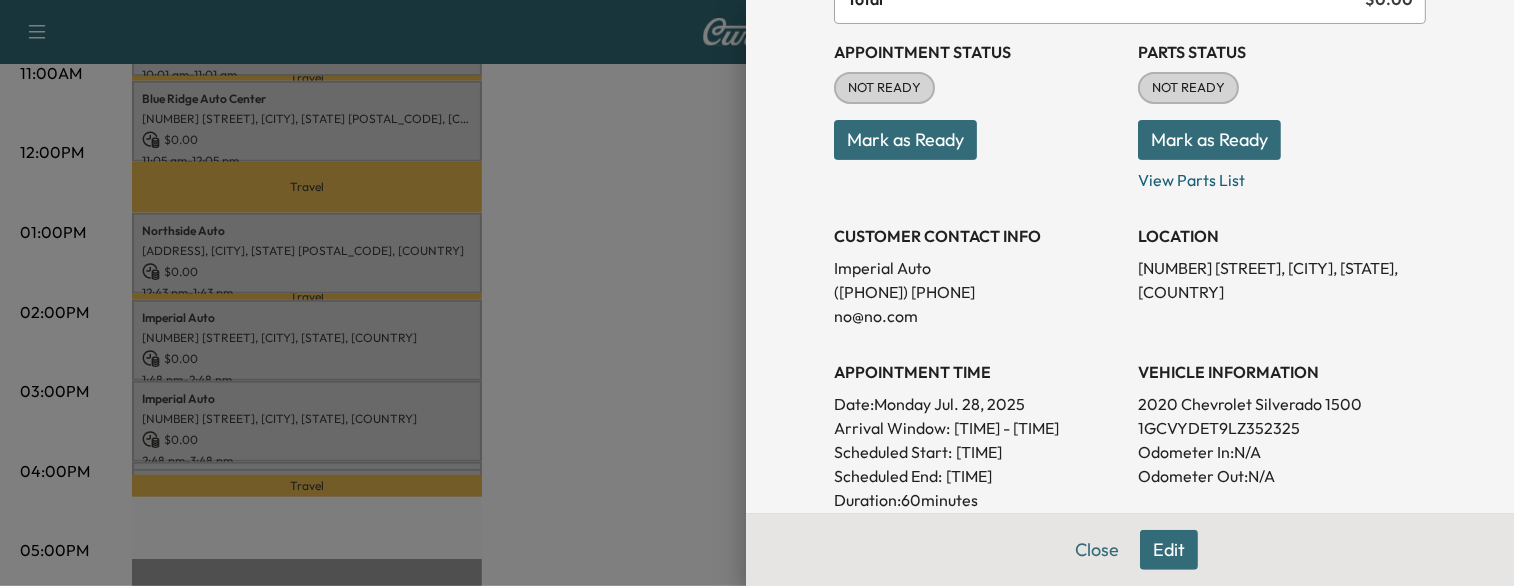 scroll, scrollTop: 212, scrollLeft: 0, axis: vertical 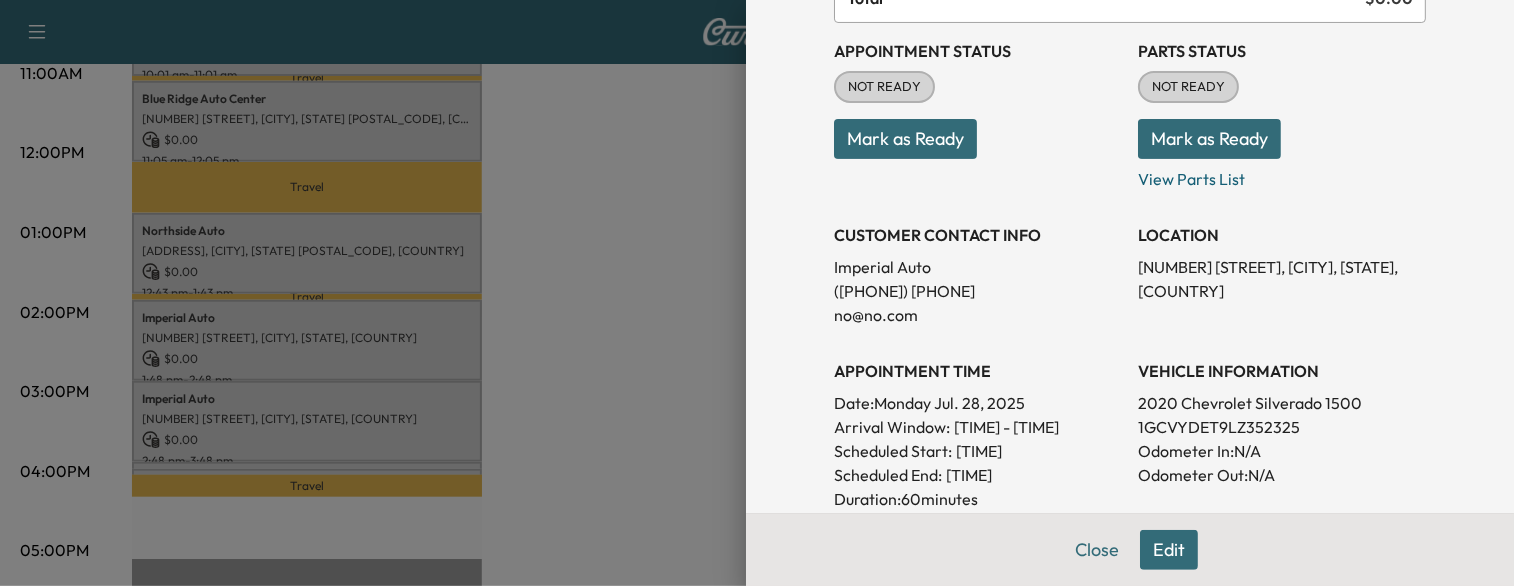 click at bounding box center [757, 293] 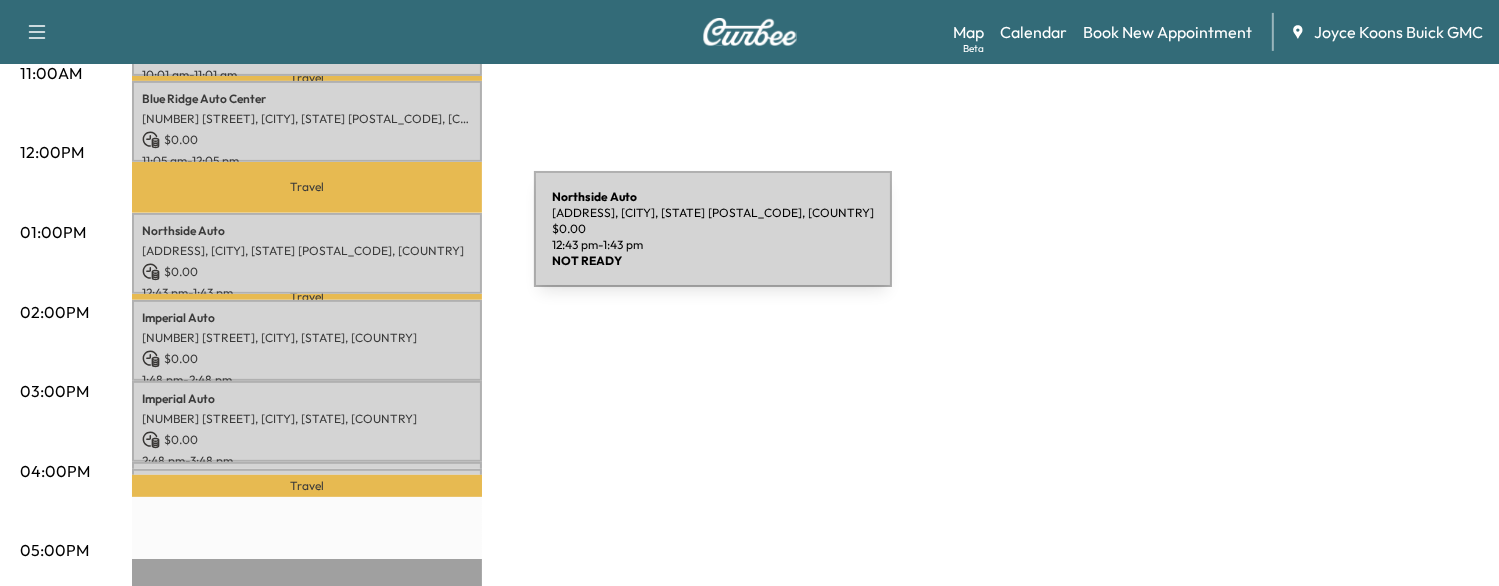 click on "[ADDRESS], [CITY], [STATE] [POSTAL_CODE], [COUNTRY]" at bounding box center (307, 251) 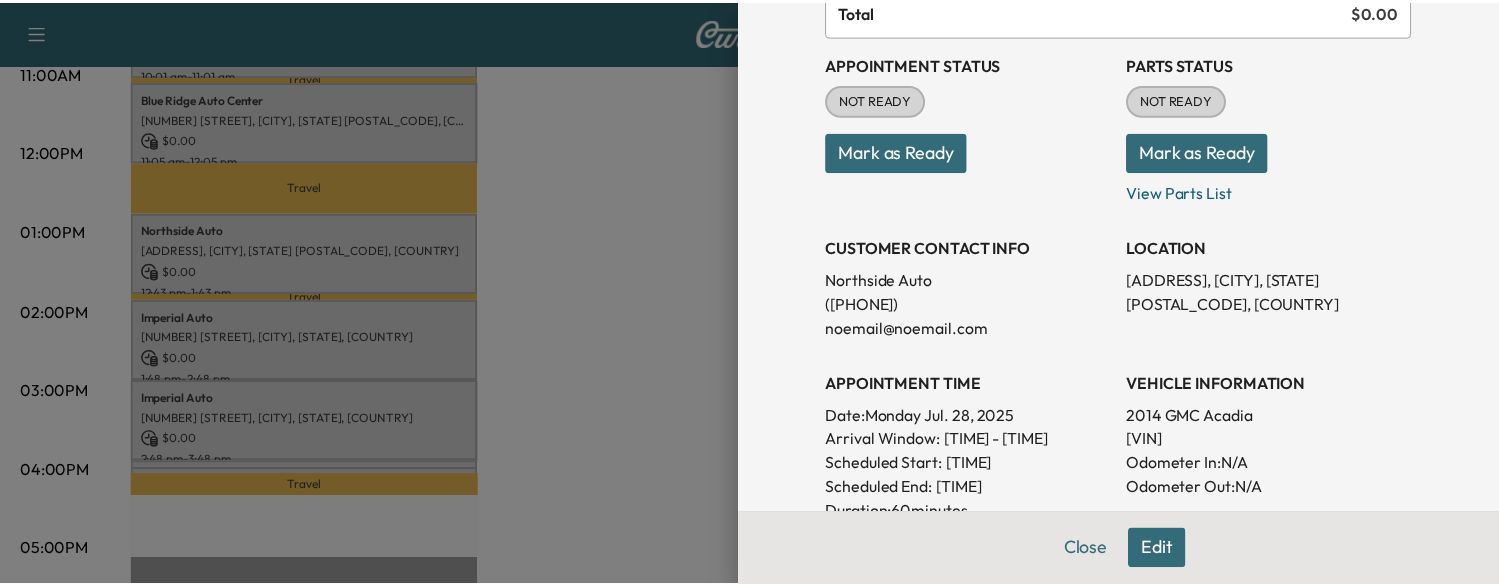 scroll, scrollTop: 200, scrollLeft: 0, axis: vertical 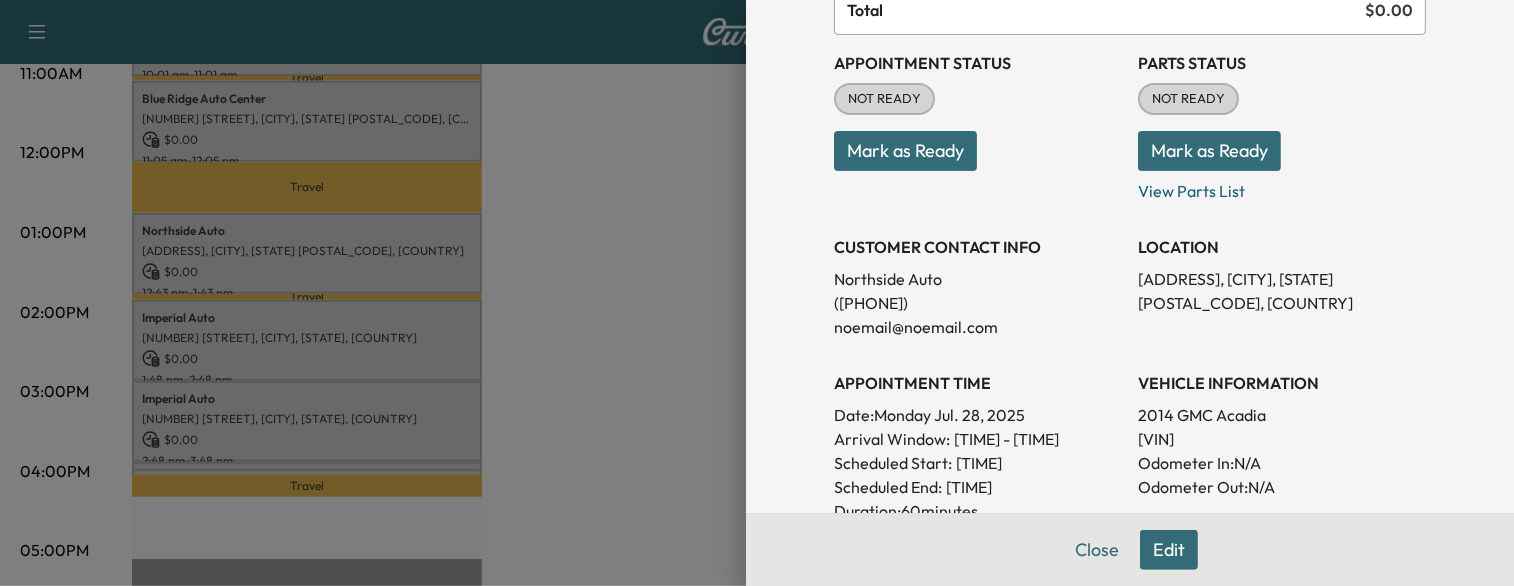 click at bounding box center (757, 293) 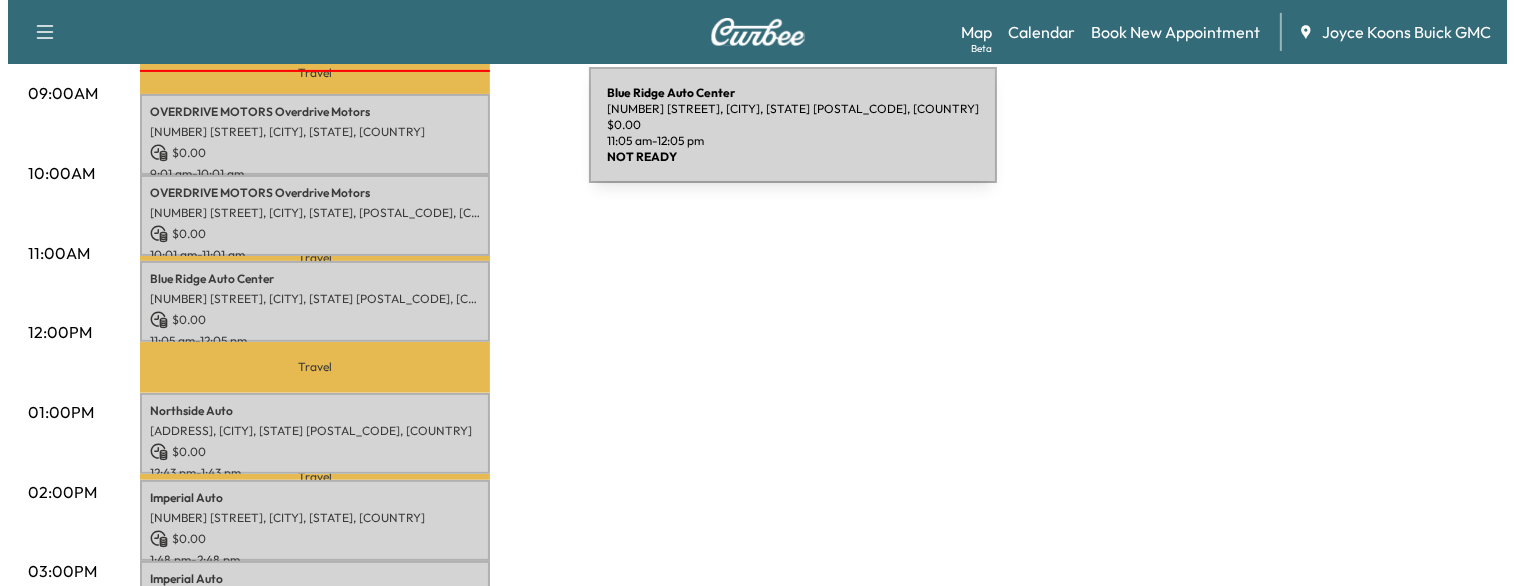 scroll, scrollTop: 616, scrollLeft: 0, axis: vertical 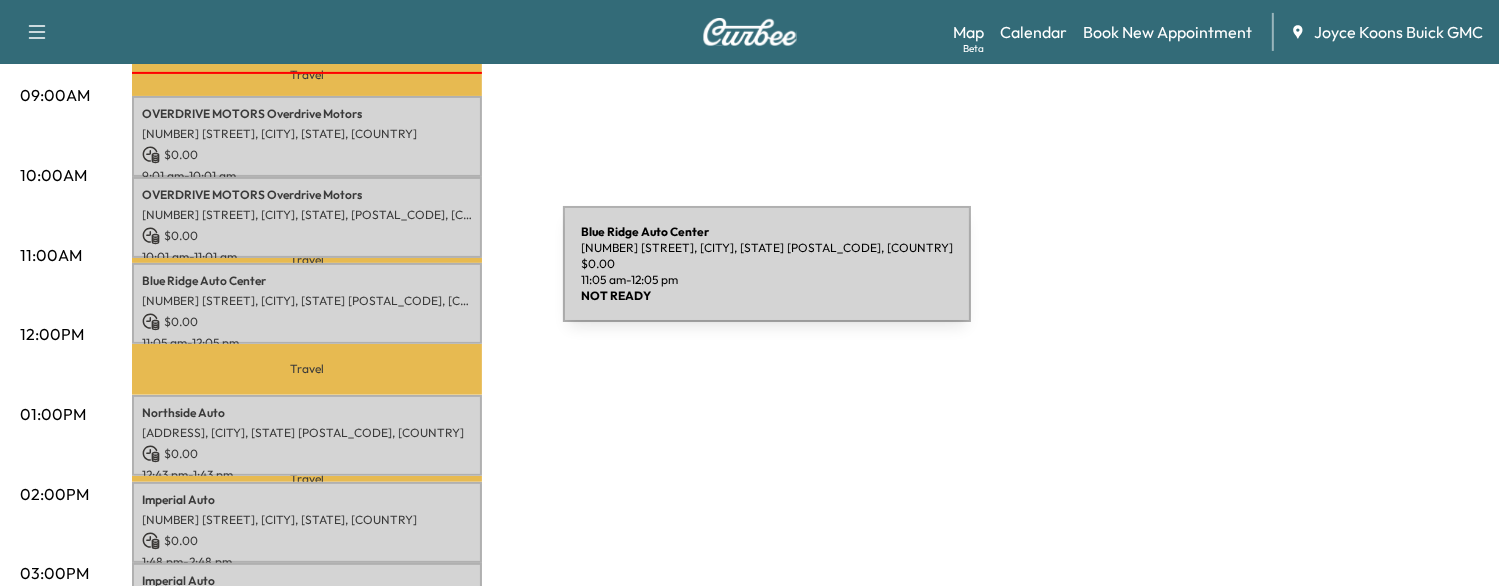 click on "[COMPANY_NAME]" at bounding box center [307, 281] 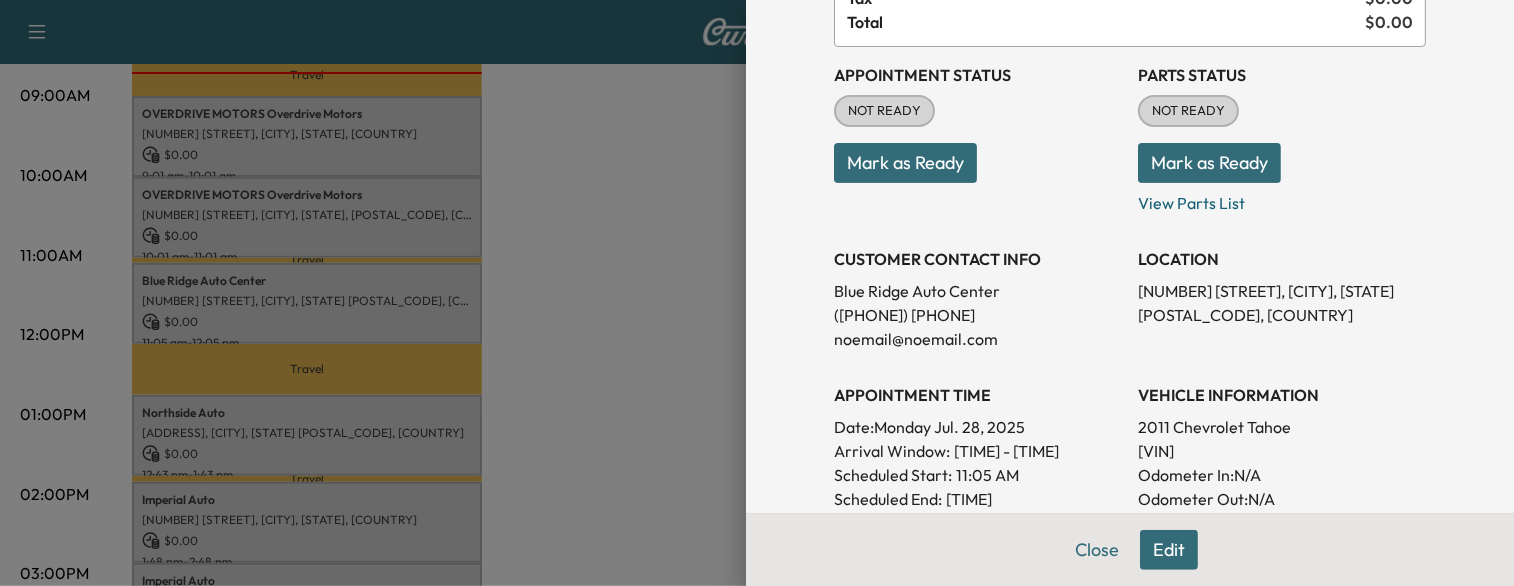 scroll, scrollTop: 190, scrollLeft: 0, axis: vertical 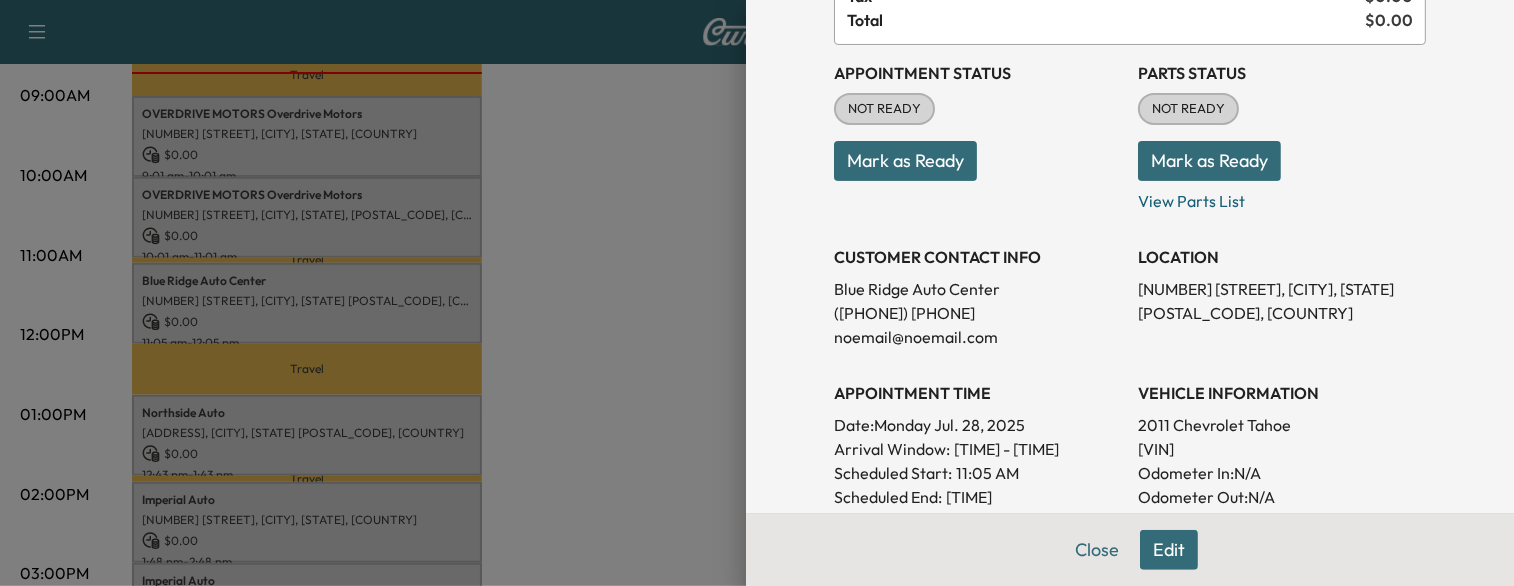 click at bounding box center (757, 293) 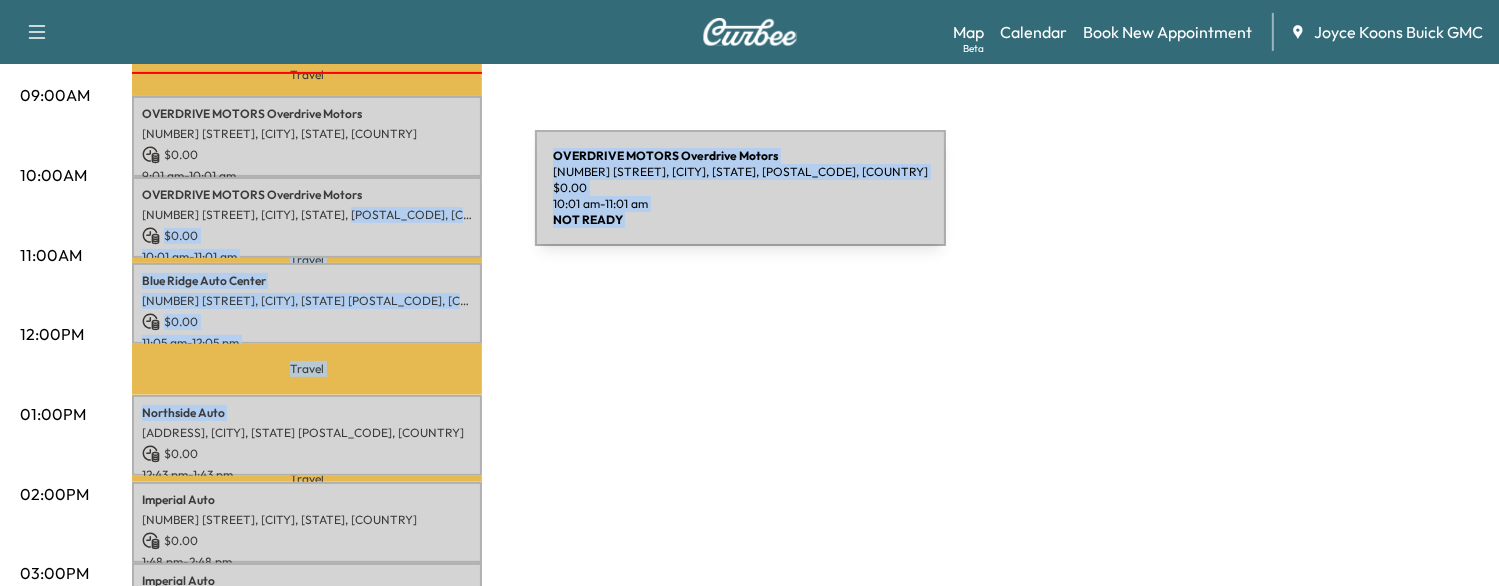 drag, startPoint x: 545, startPoint y: 391, endPoint x: 385, endPoint y: 201, distance: 248.39485 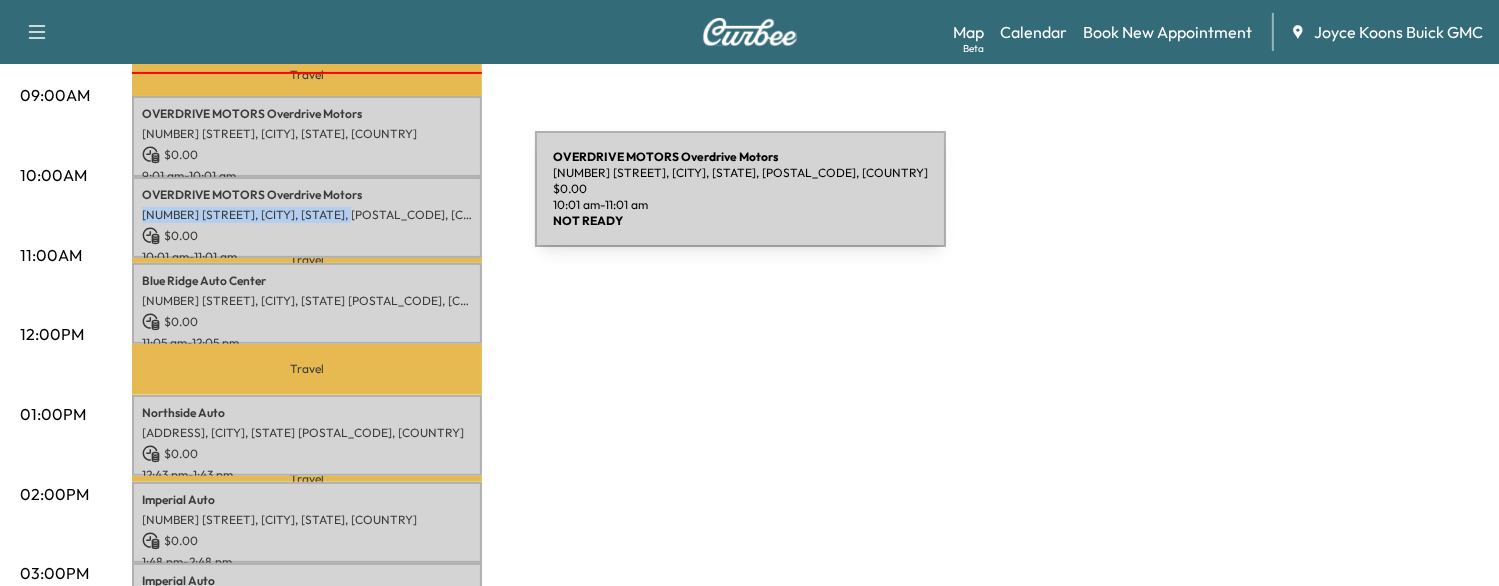 click on "OVERDRIVE MOTORS   Overdrive Motors [NUMBER] [STREET], [CITY], [STATE], [POSTAL_CODE], [COUNTRY]   $ 0.00 [TIME] - [TIME]" at bounding box center (307, 217) 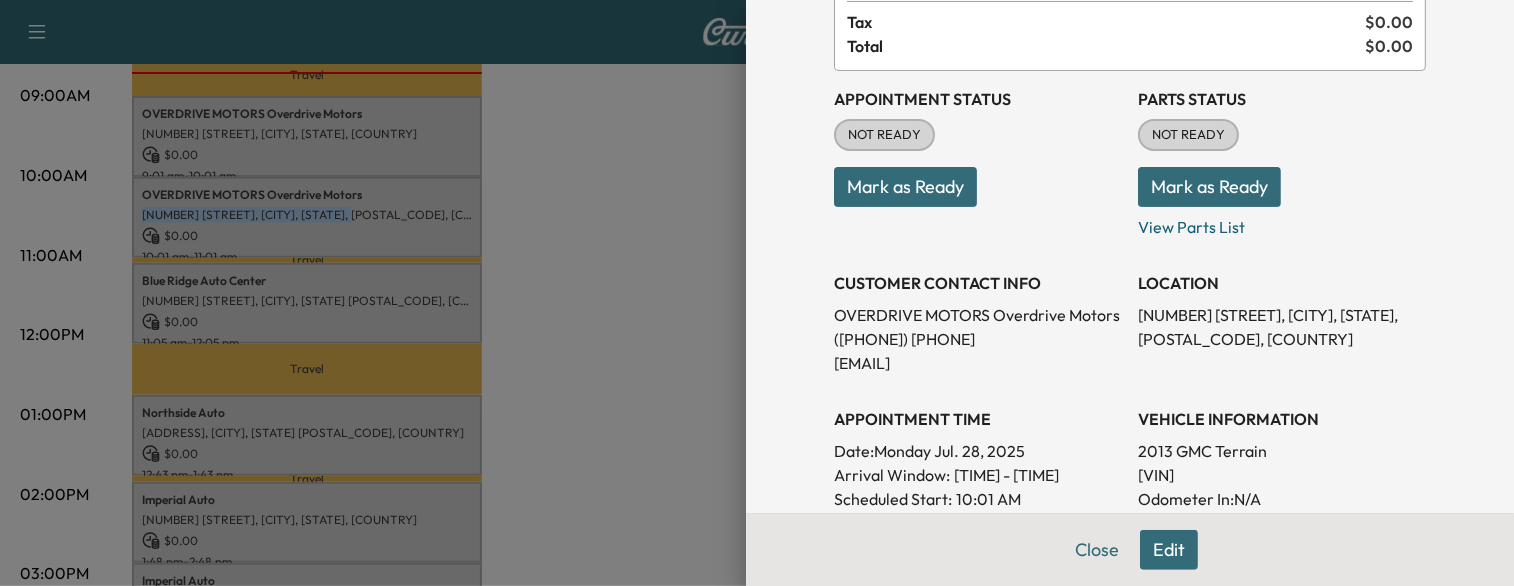 scroll, scrollTop: 176, scrollLeft: 0, axis: vertical 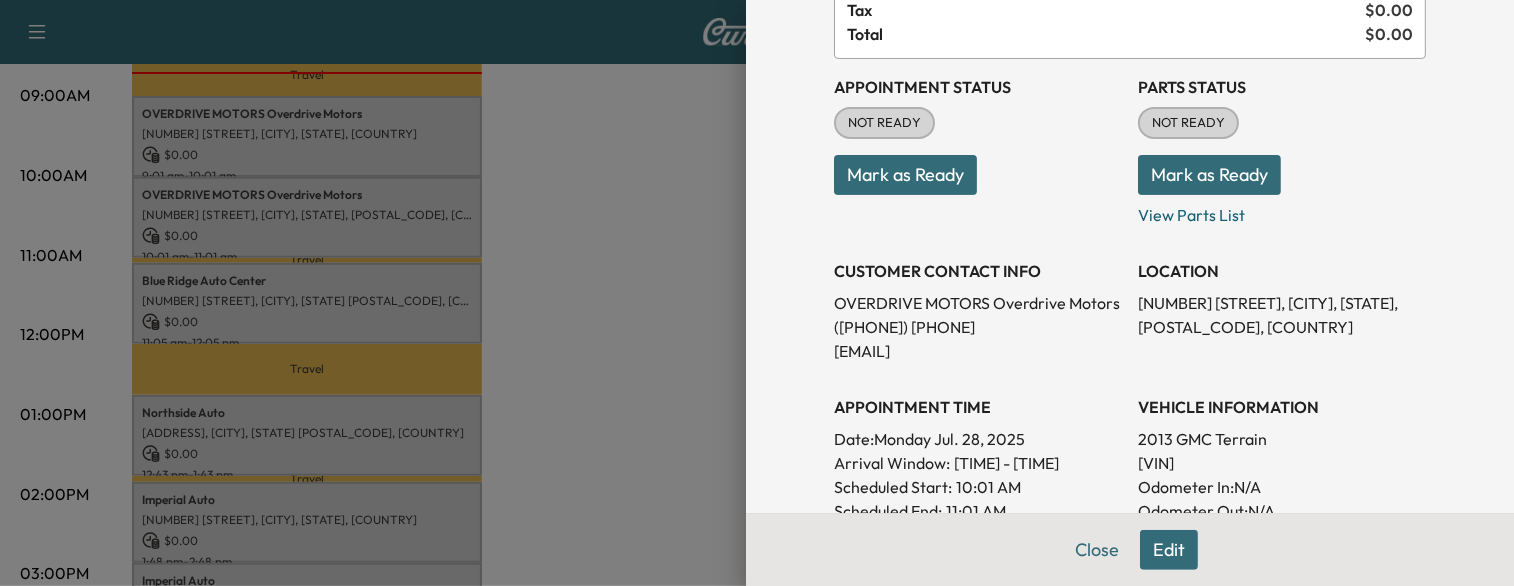 click at bounding box center (757, 293) 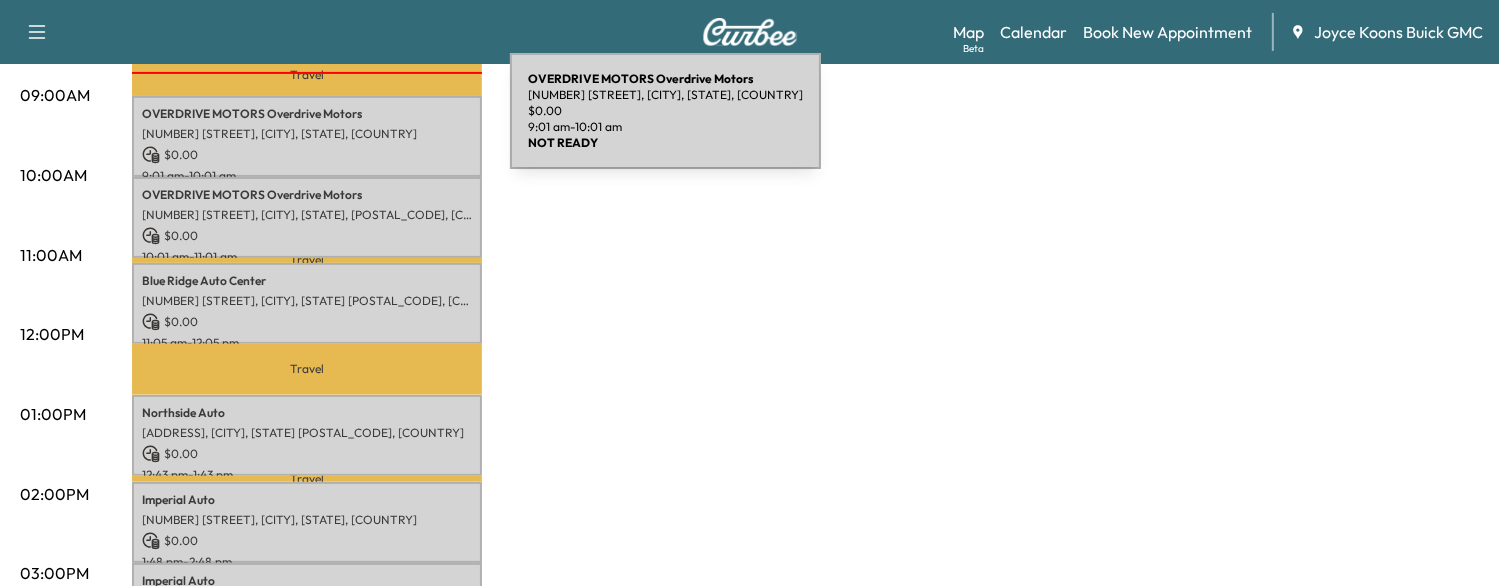 click on "[NUMBER] [STREET], [CITY], [STATE], [COUNTRY]" at bounding box center [307, 134] 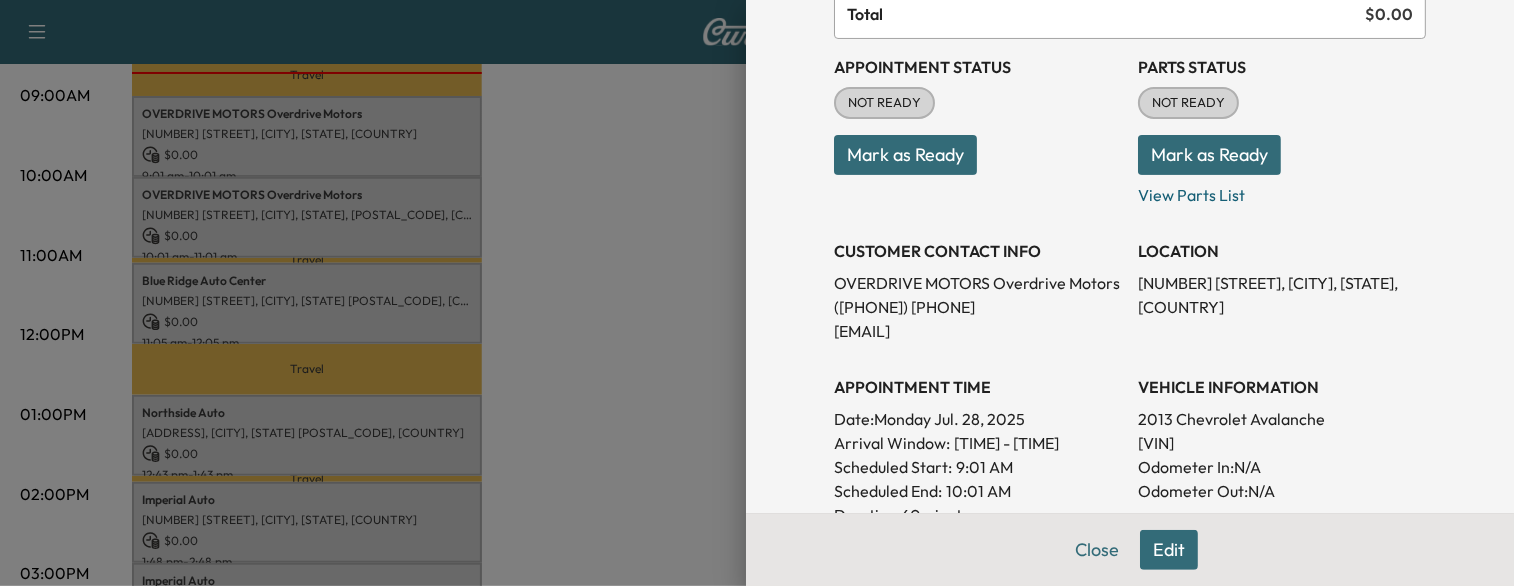 scroll, scrollTop: 200, scrollLeft: 0, axis: vertical 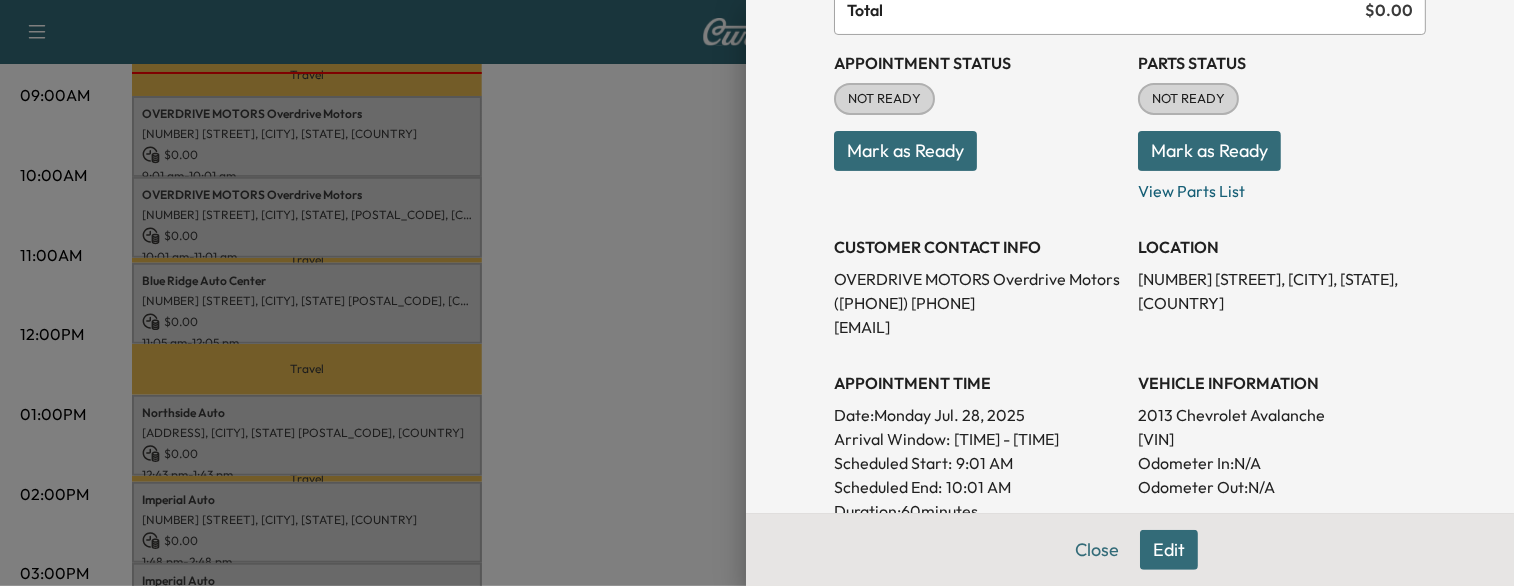 drag, startPoint x: 697, startPoint y: 449, endPoint x: 689, endPoint y: 440, distance: 12.0415945 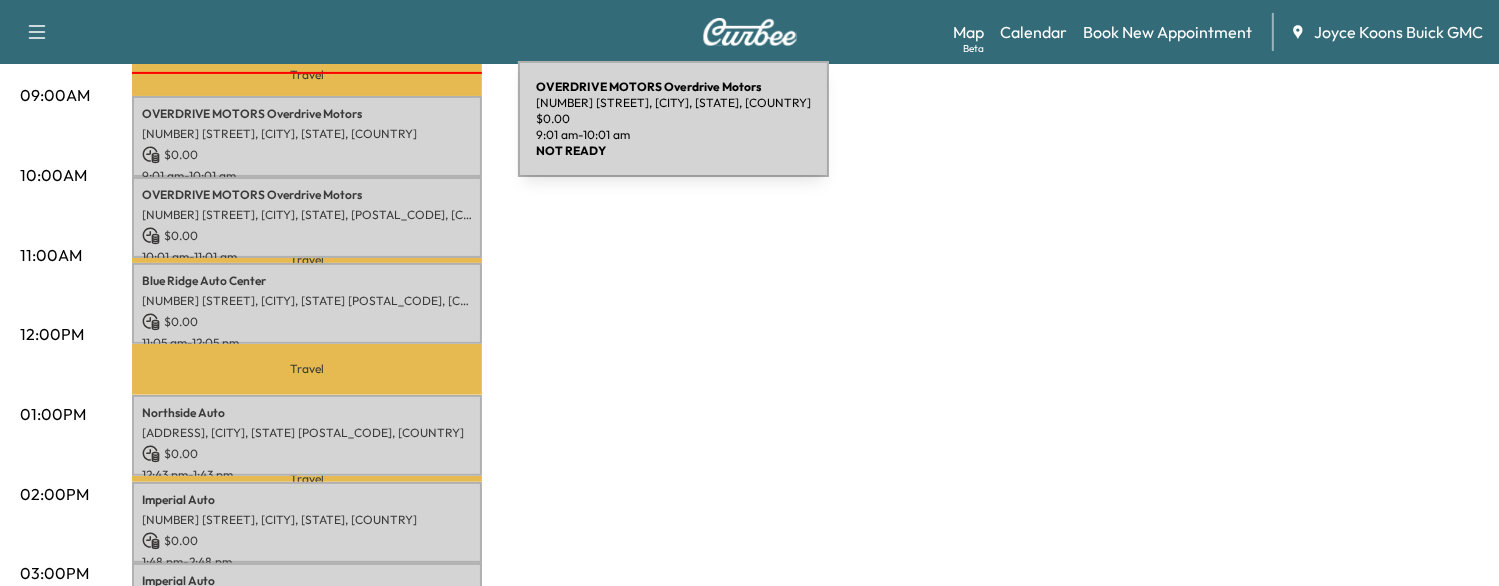 click on "[NUMBER] [STREET], [CITY], [STATE], [COUNTRY]" at bounding box center [307, 134] 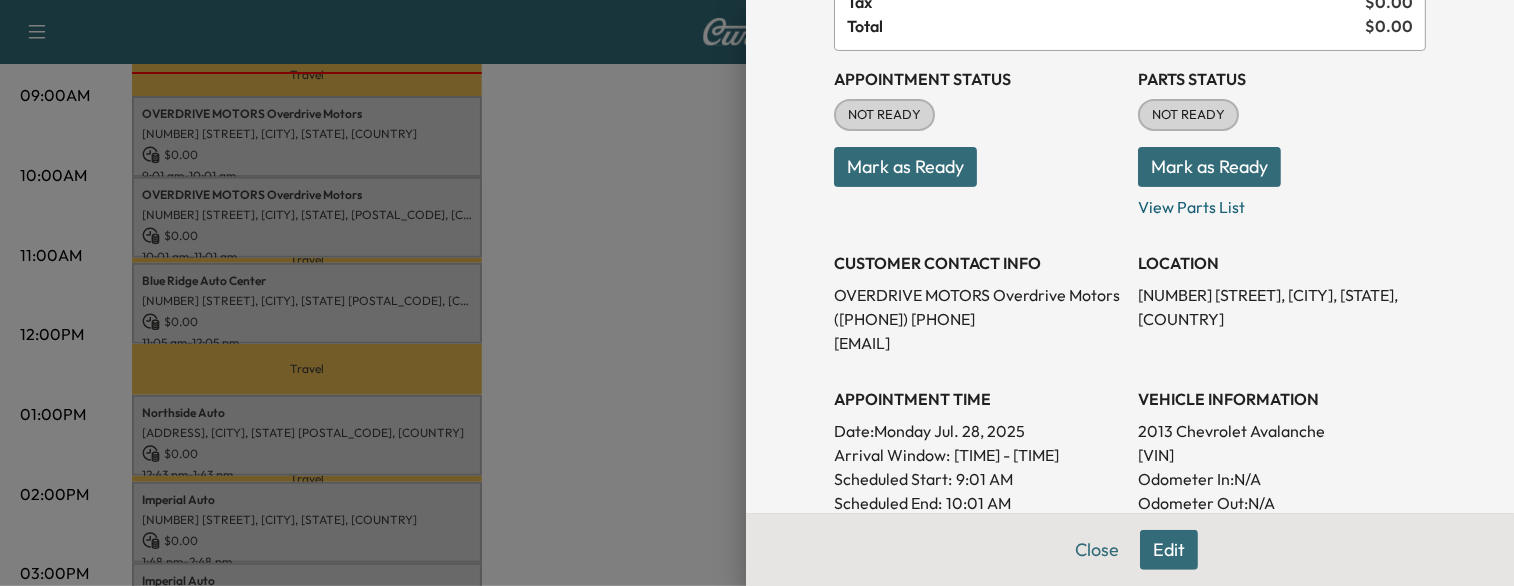 scroll, scrollTop: 184, scrollLeft: 0, axis: vertical 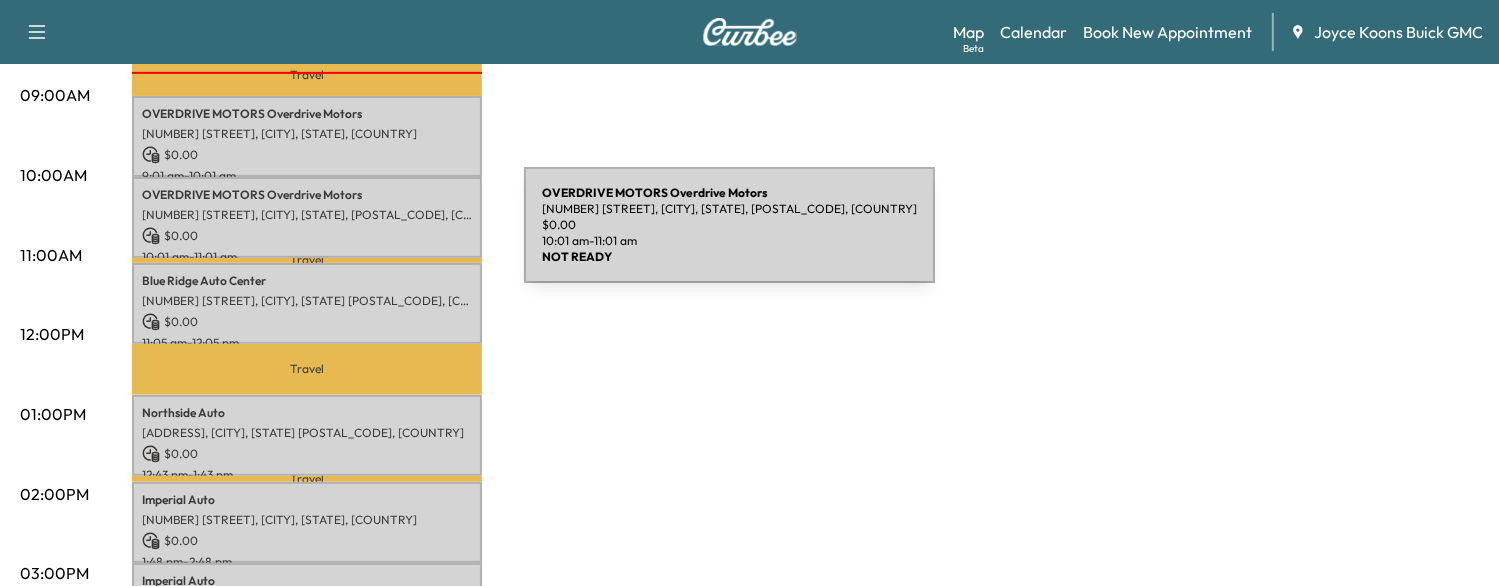 click on "$ 0.00" at bounding box center [307, 236] 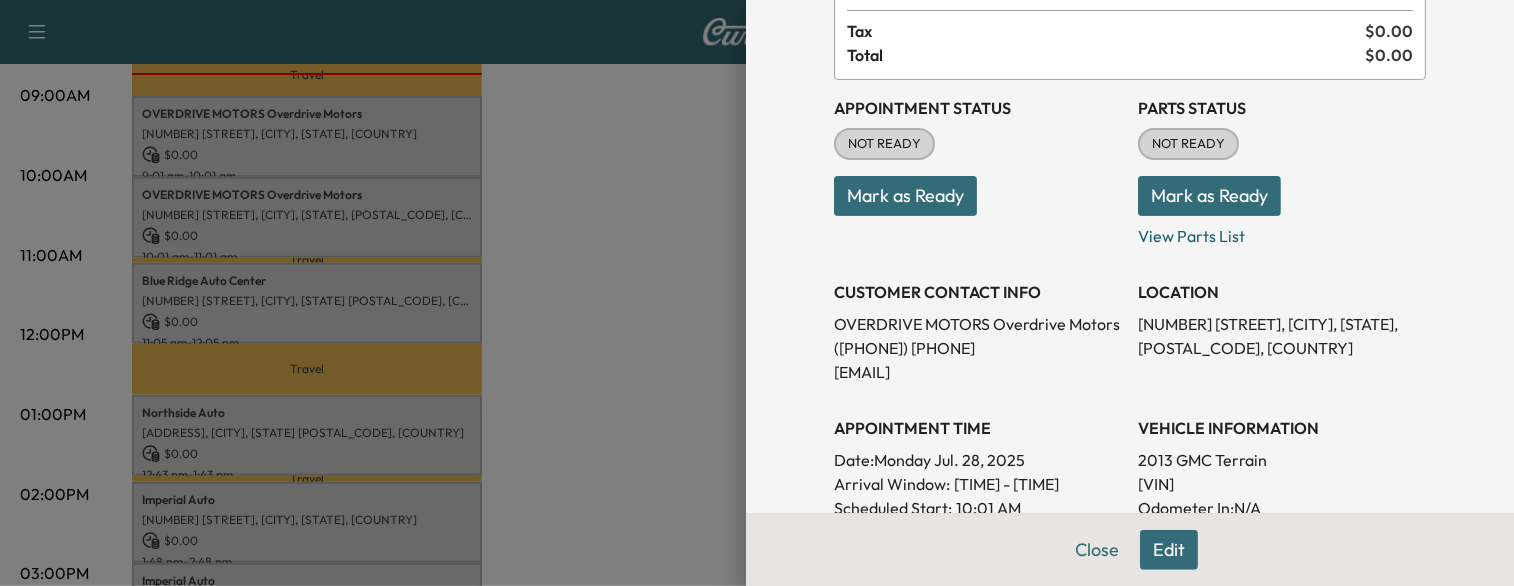 scroll, scrollTop: 168, scrollLeft: 0, axis: vertical 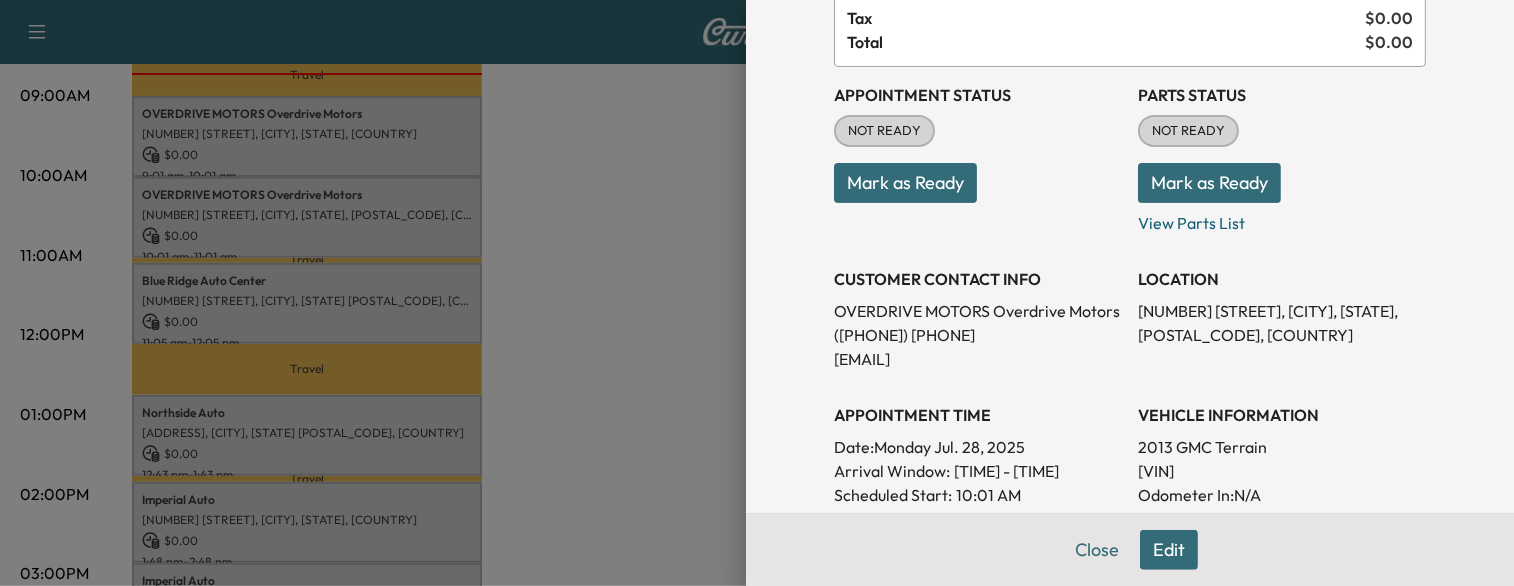 click on "[VIN]" at bounding box center [1282, 471] 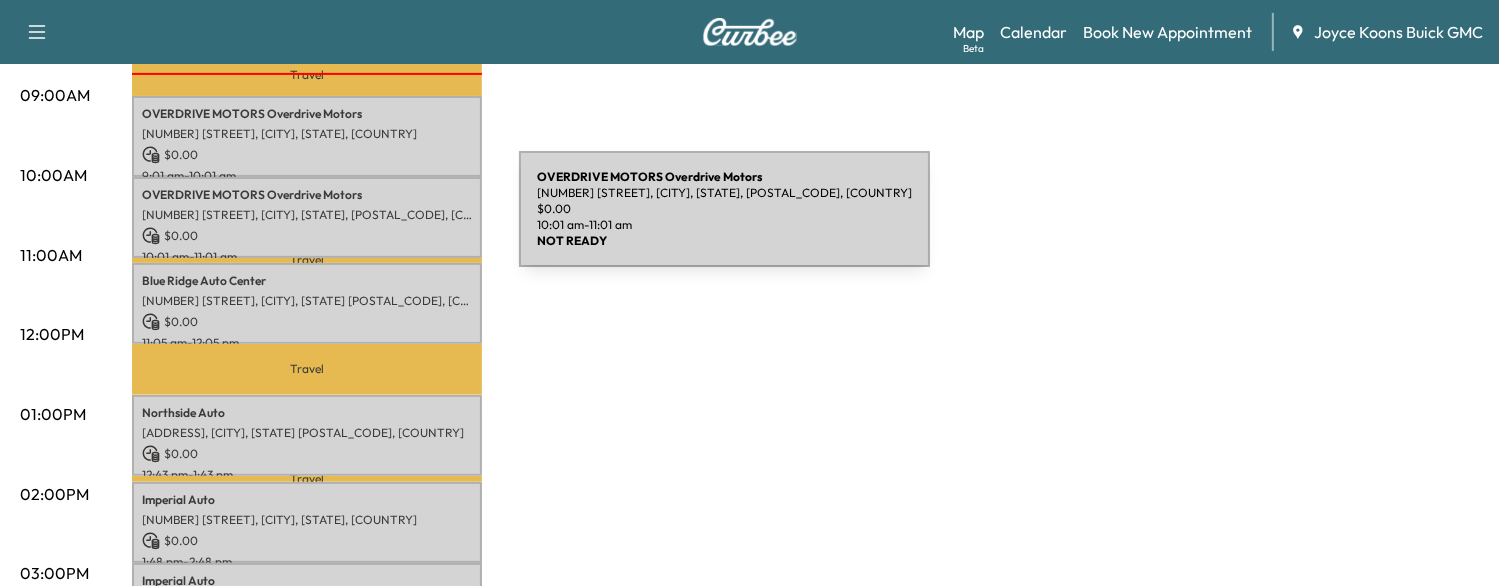 click on "OVERDRIVE MOTORS   Overdrive Motors [NUMBER] [STREET], [CITY], [STATE], [POSTAL_CODE], [COUNTRY]   $ 0.00 [TIME] - [TIME]" at bounding box center (307, 217) 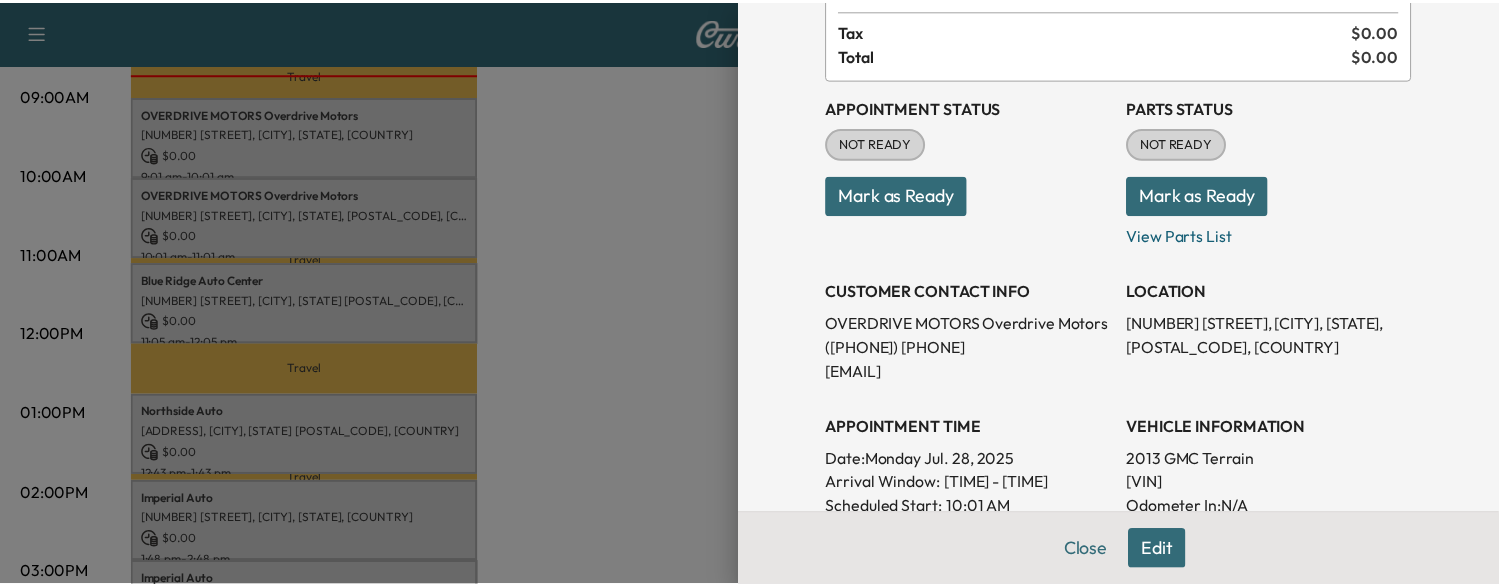 scroll, scrollTop: 159, scrollLeft: 0, axis: vertical 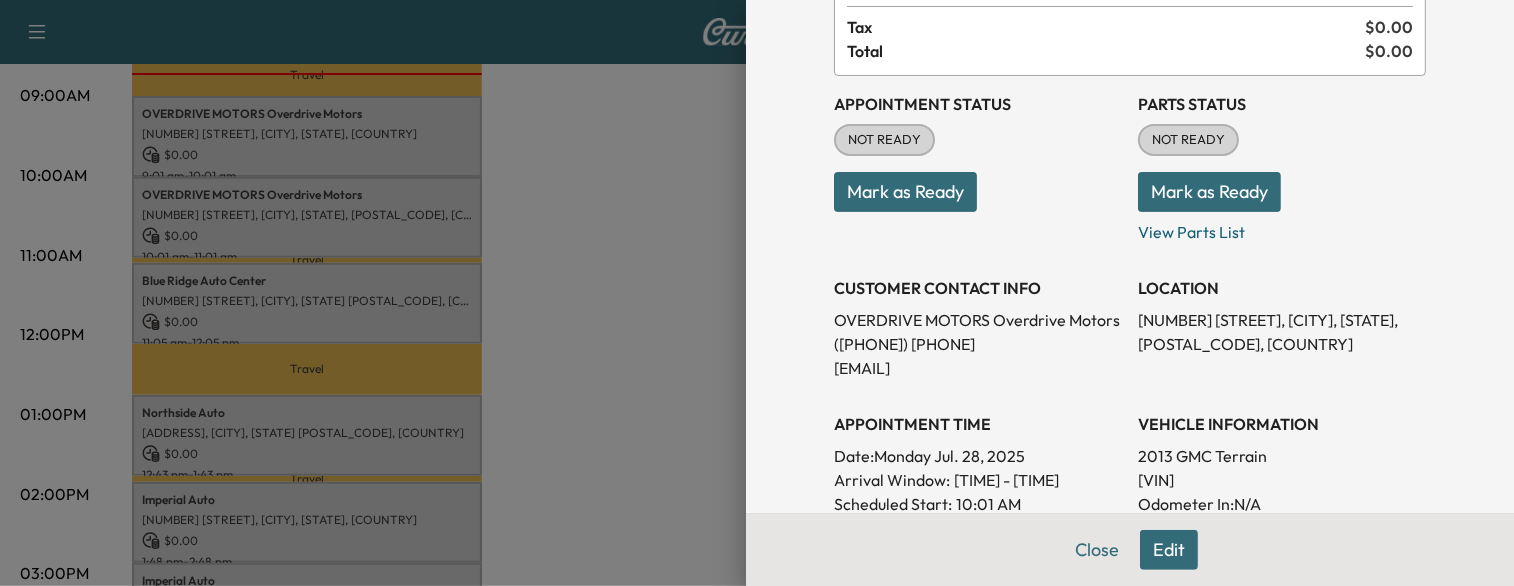 click at bounding box center (757, 293) 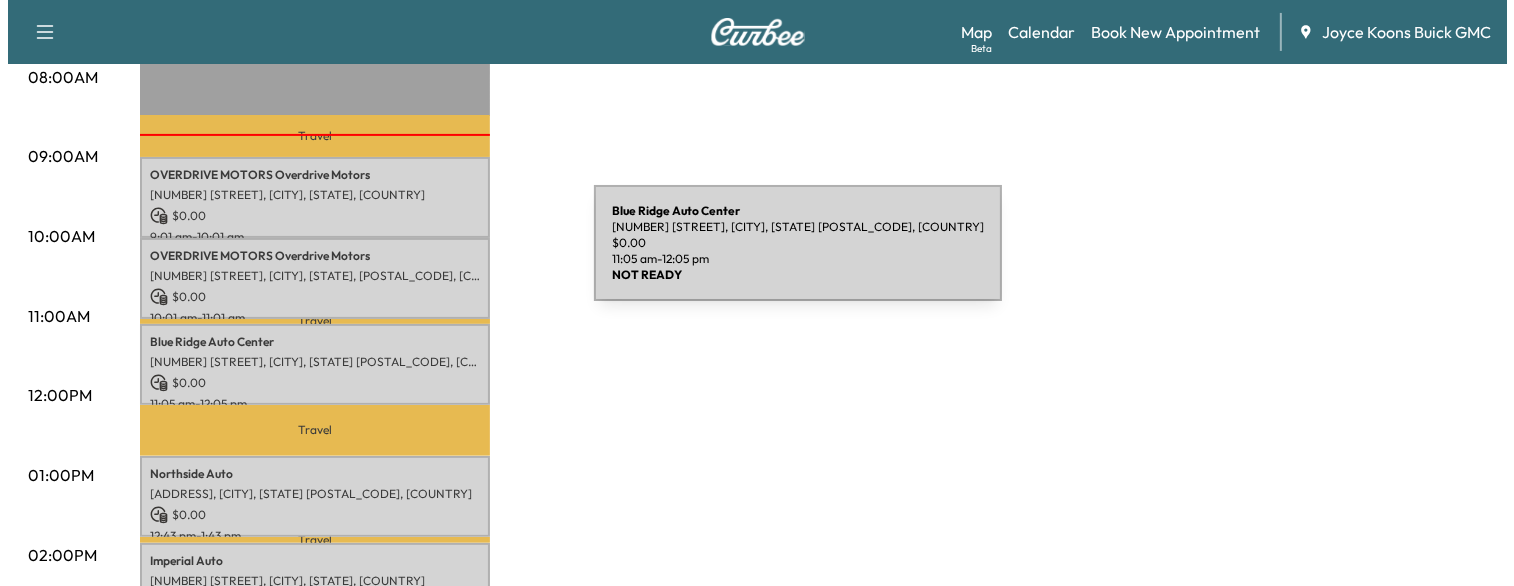 scroll, scrollTop: 554, scrollLeft: 0, axis: vertical 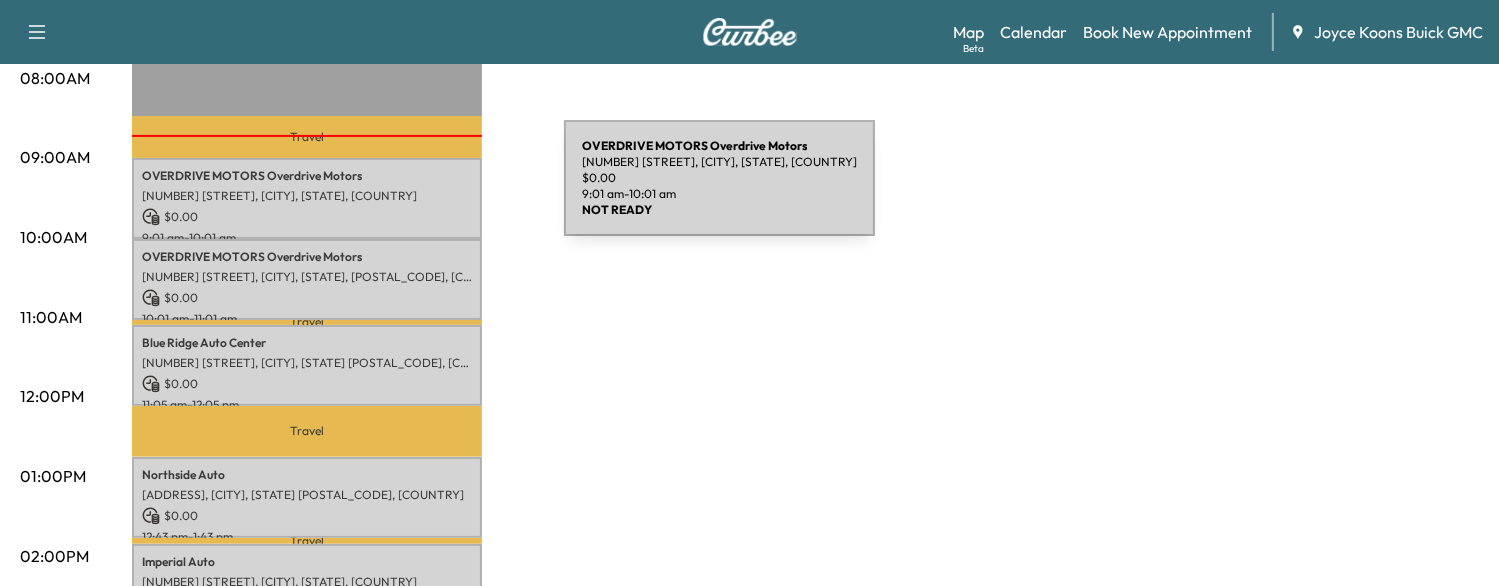 click on "[NUMBER] [STREET], [CITY], [STATE], [COUNTRY]" at bounding box center [307, 196] 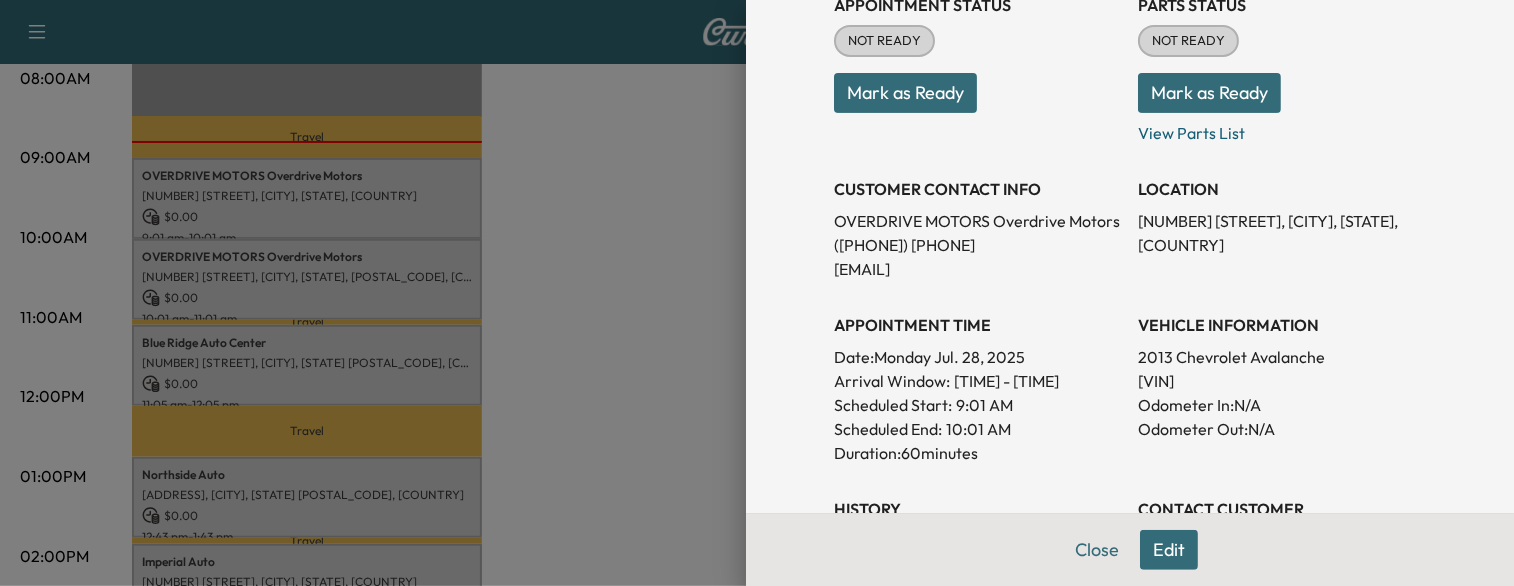 scroll, scrollTop: 259, scrollLeft: 0, axis: vertical 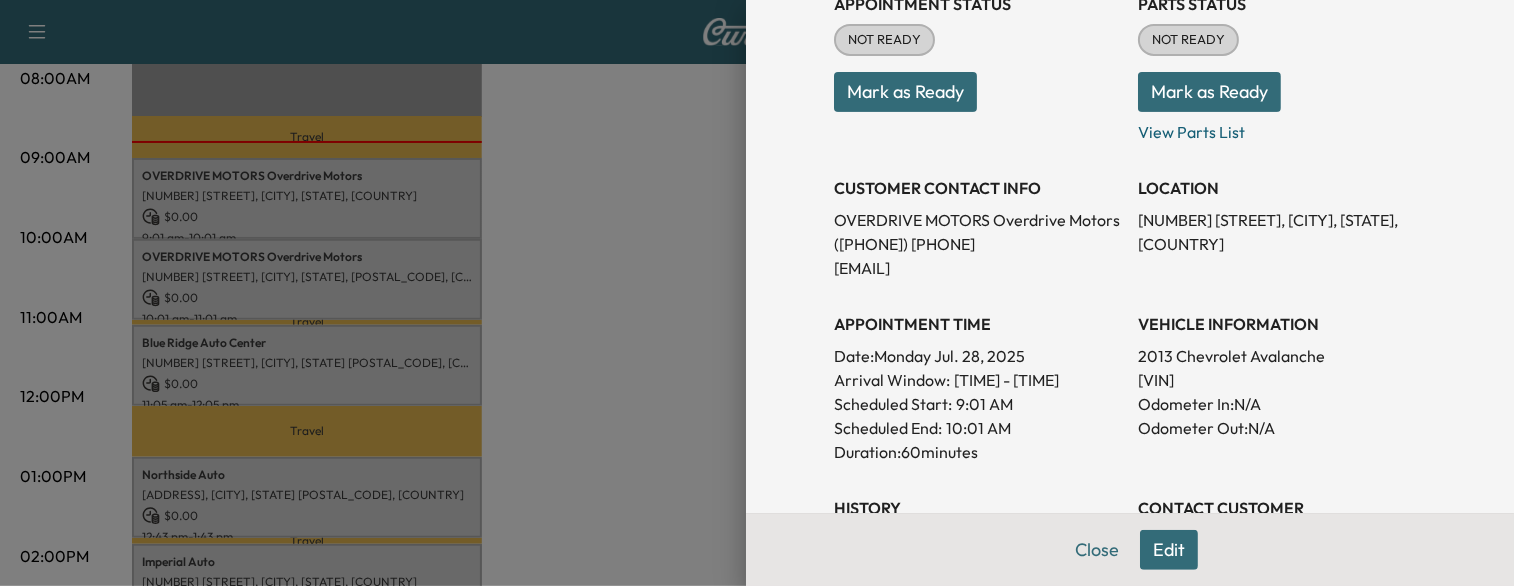 click at bounding box center (757, 293) 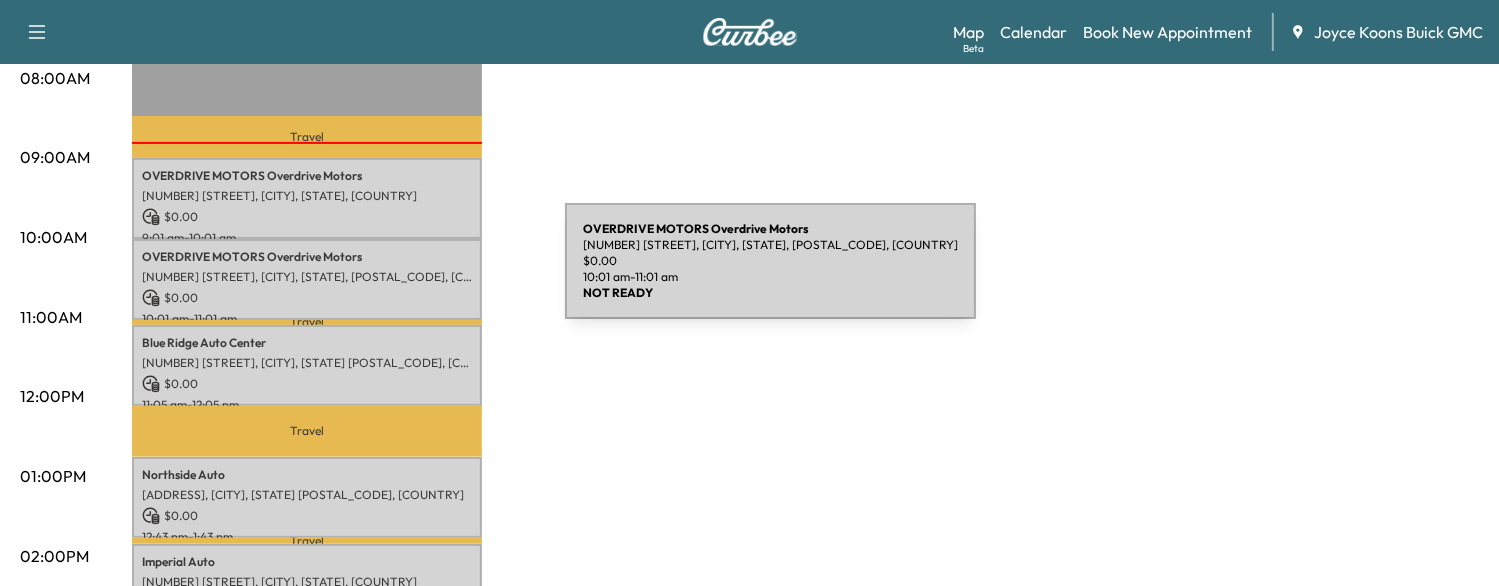 click on "[NUMBER] [STREET], [CITY], [STATE], [POSTAL_CODE], [COUNTRY]" at bounding box center (307, 277) 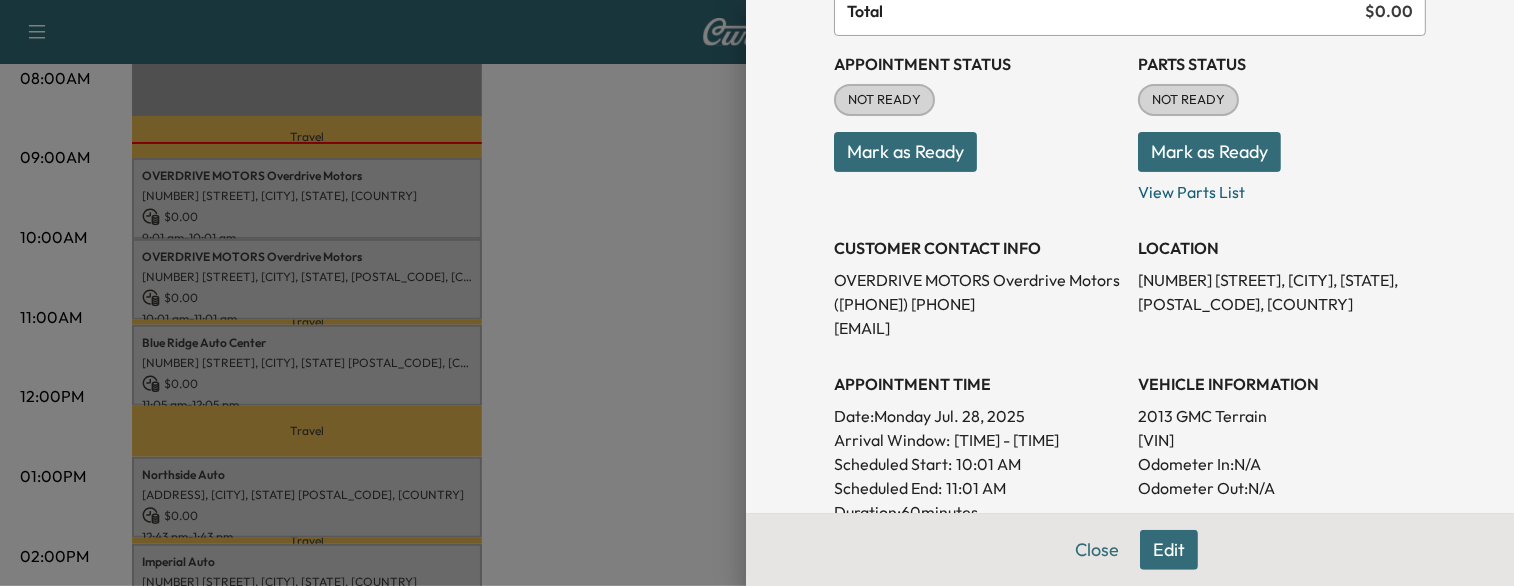 scroll, scrollTop: 200, scrollLeft: 0, axis: vertical 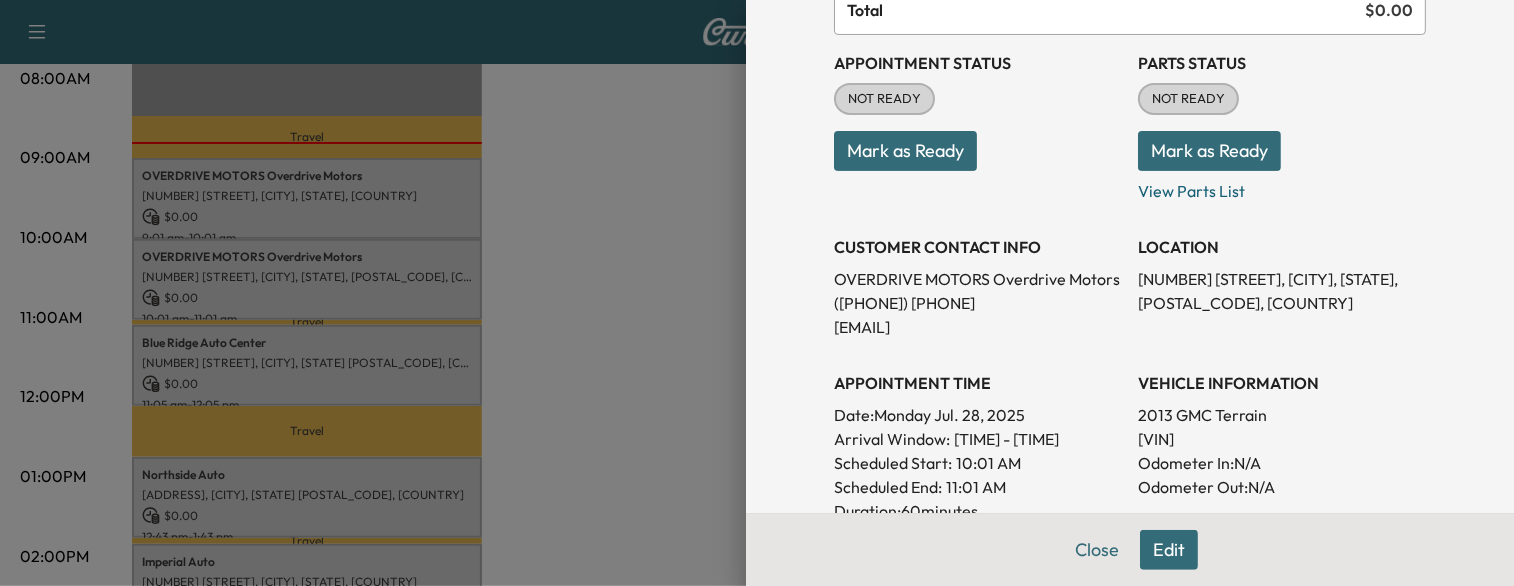 click at bounding box center [757, 293] 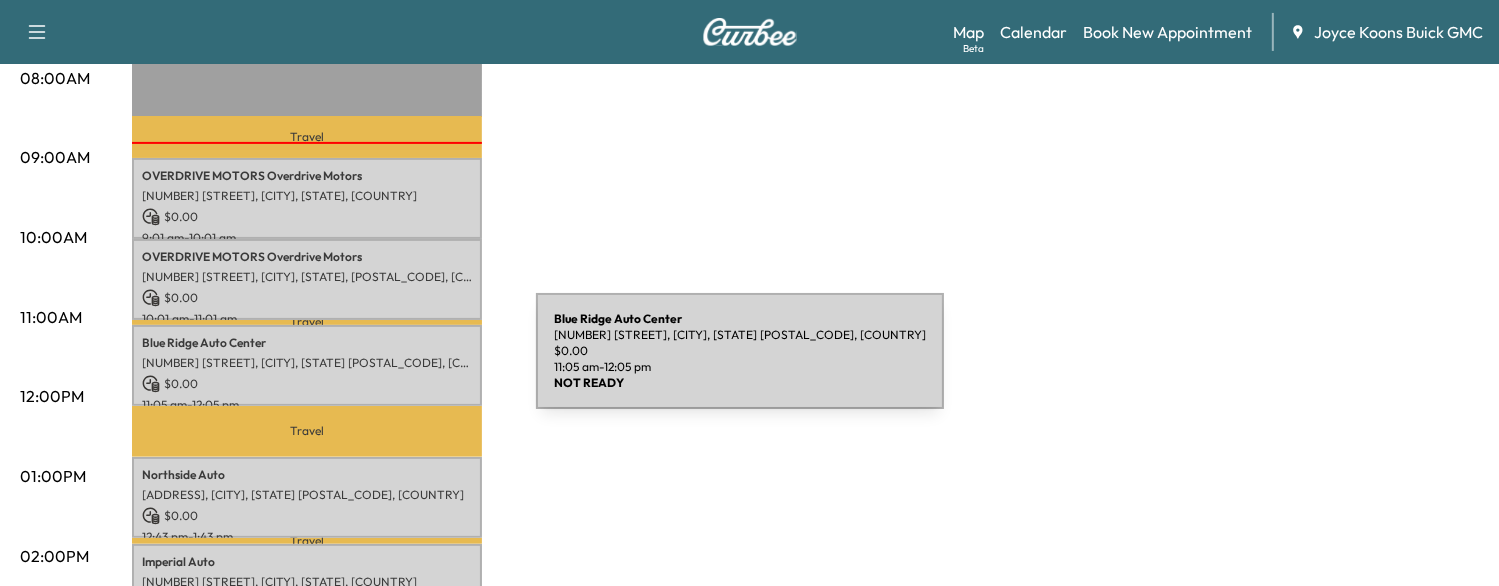 click on "[NUMBER] [STREET], [CITY], [STATE] [POSTAL_CODE], [COUNTRY]" at bounding box center [307, 363] 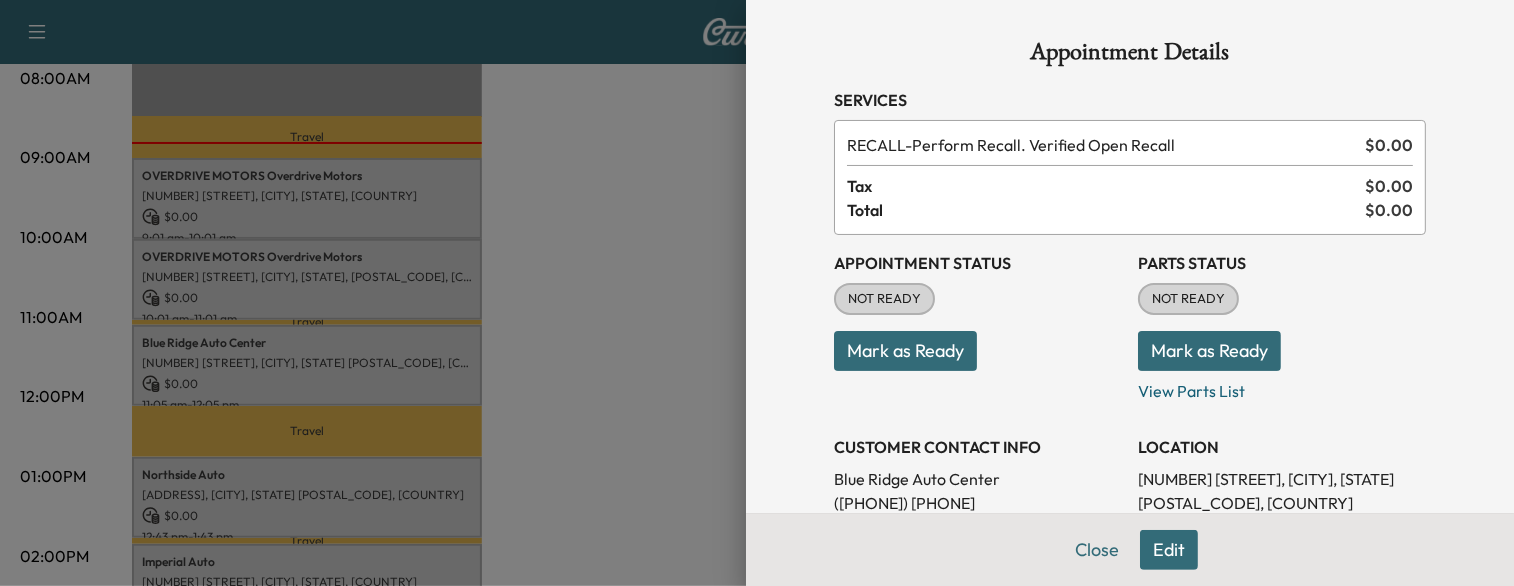 drag, startPoint x: 566, startPoint y: 383, endPoint x: 468, endPoint y: 301, distance: 127.78106 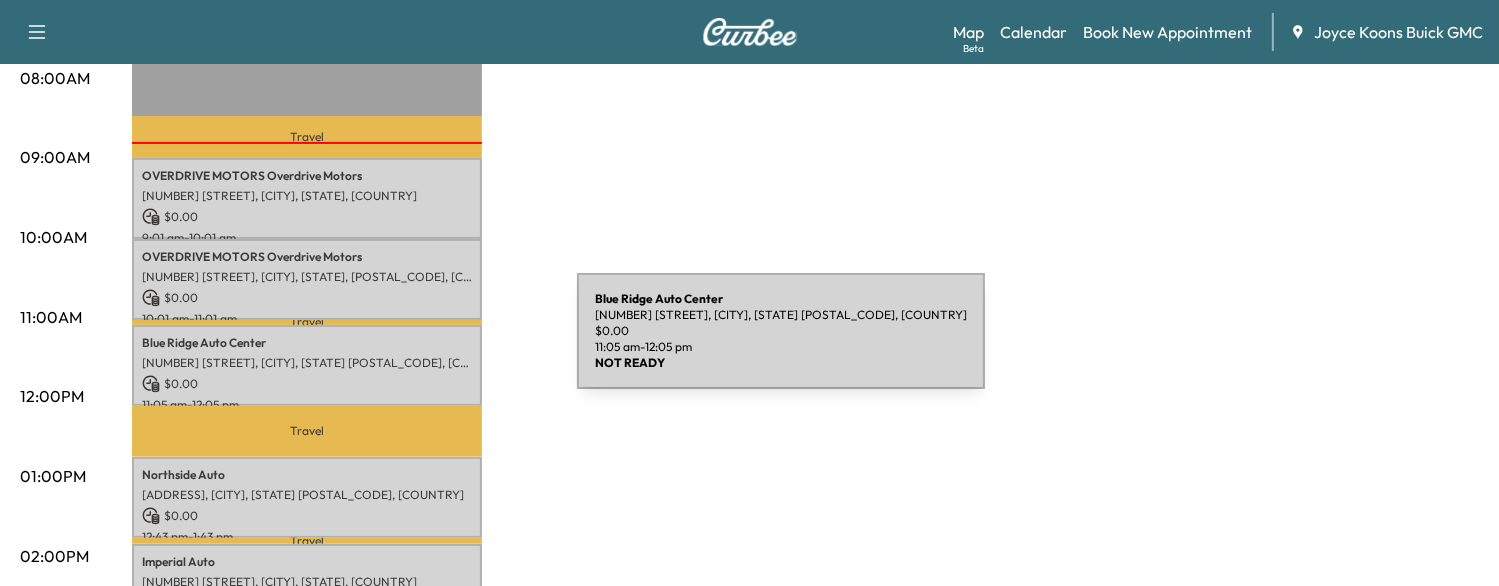 click on "[COMPANY_NAME]" at bounding box center (307, 343) 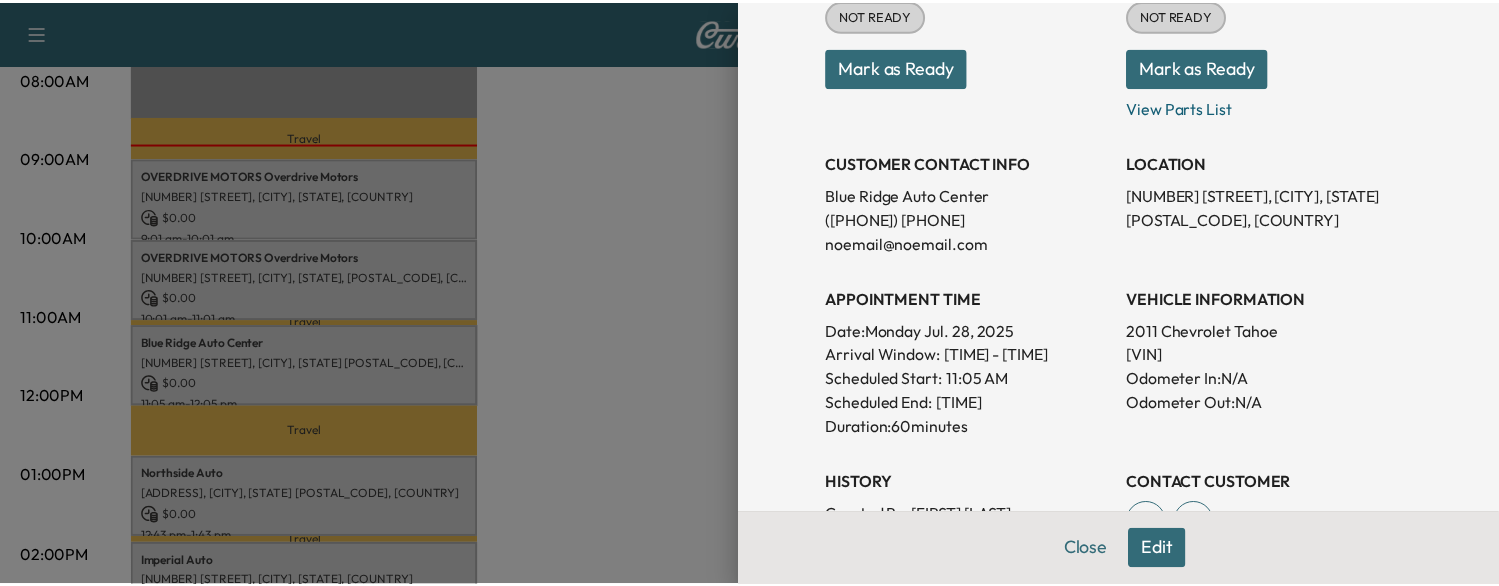 scroll, scrollTop: 284, scrollLeft: 0, axis: vertical 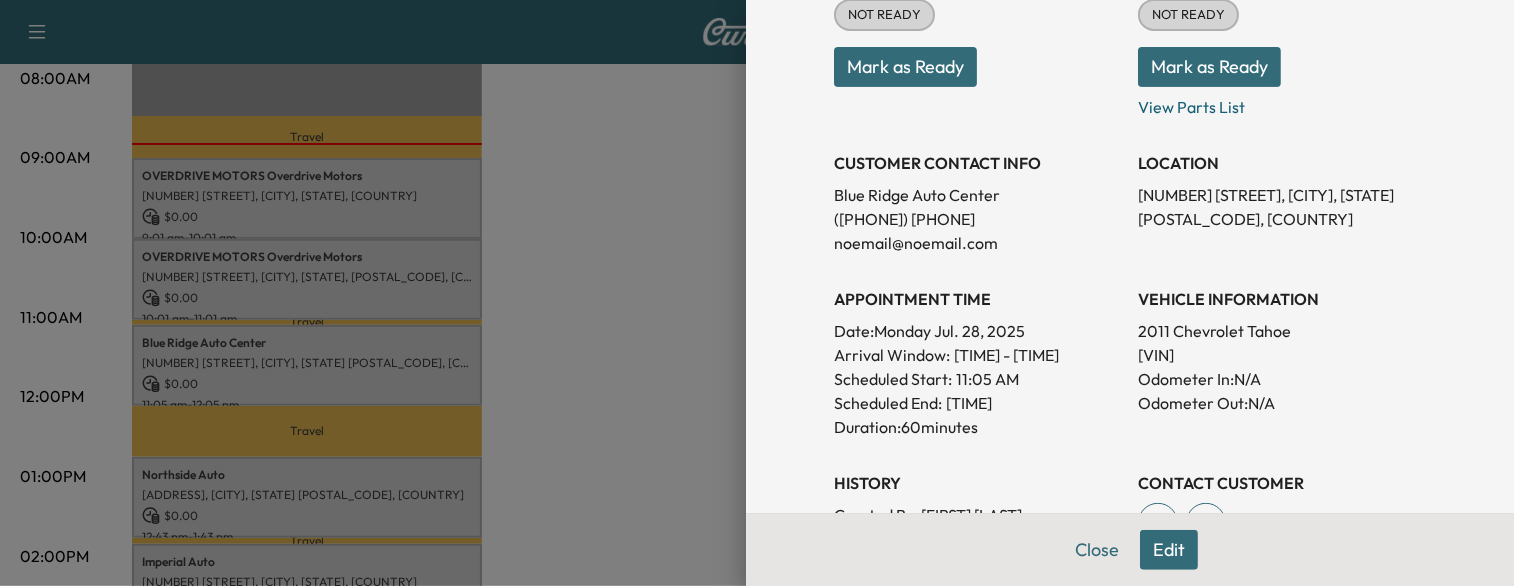 click at bounding box center [757, 293] 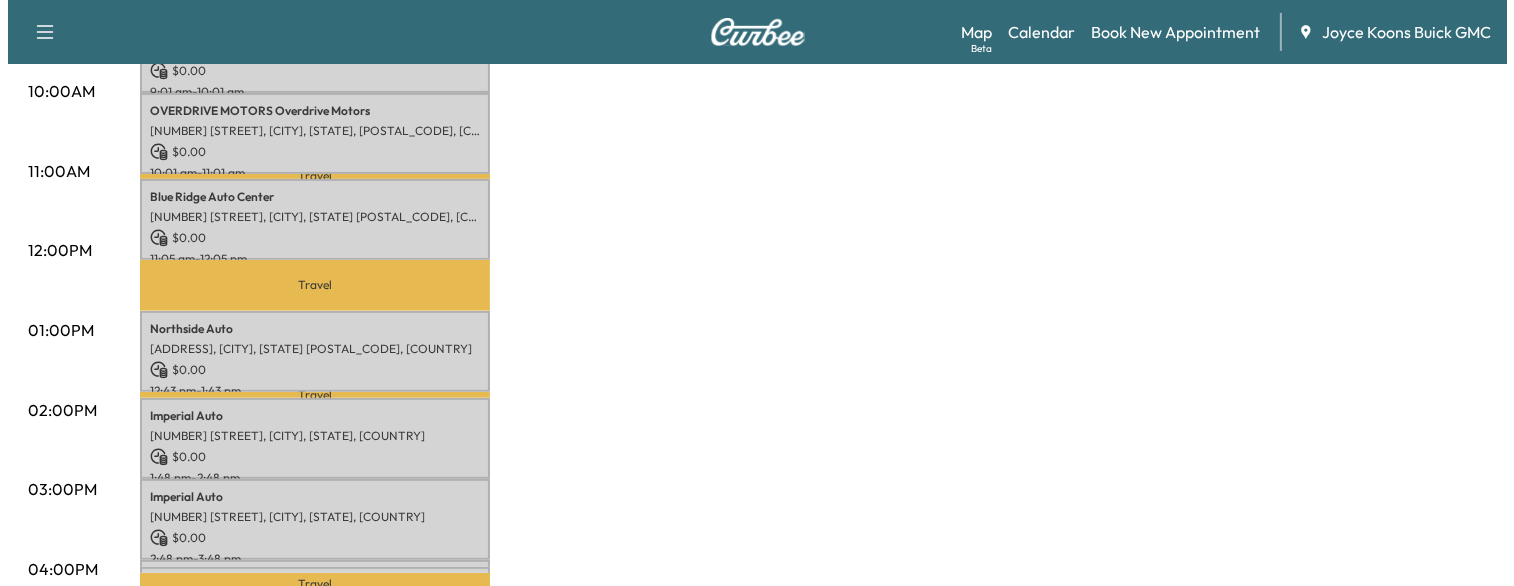 scroll, scrollTop: 702, scrollLeft: 0, axis: vertical 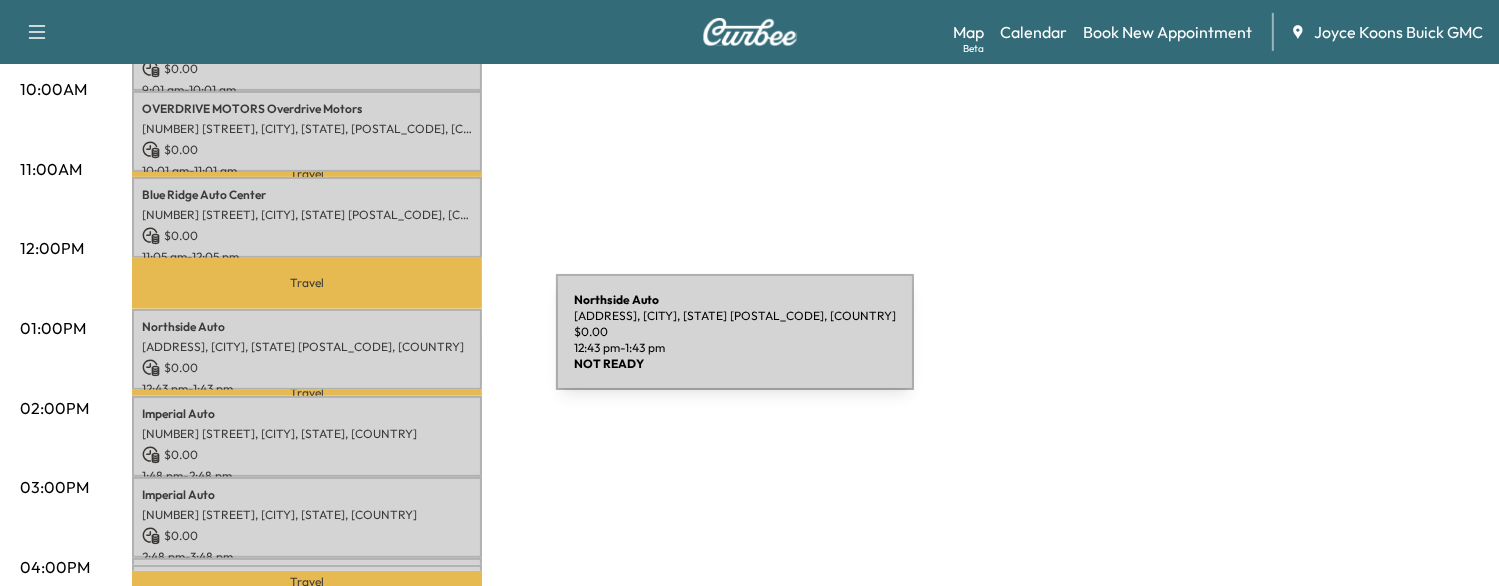 click on "[ADDRESS], [CITY], [STATE] [POSTAL_CODE], [COUNTRY]" at bounding box center [307, 347] 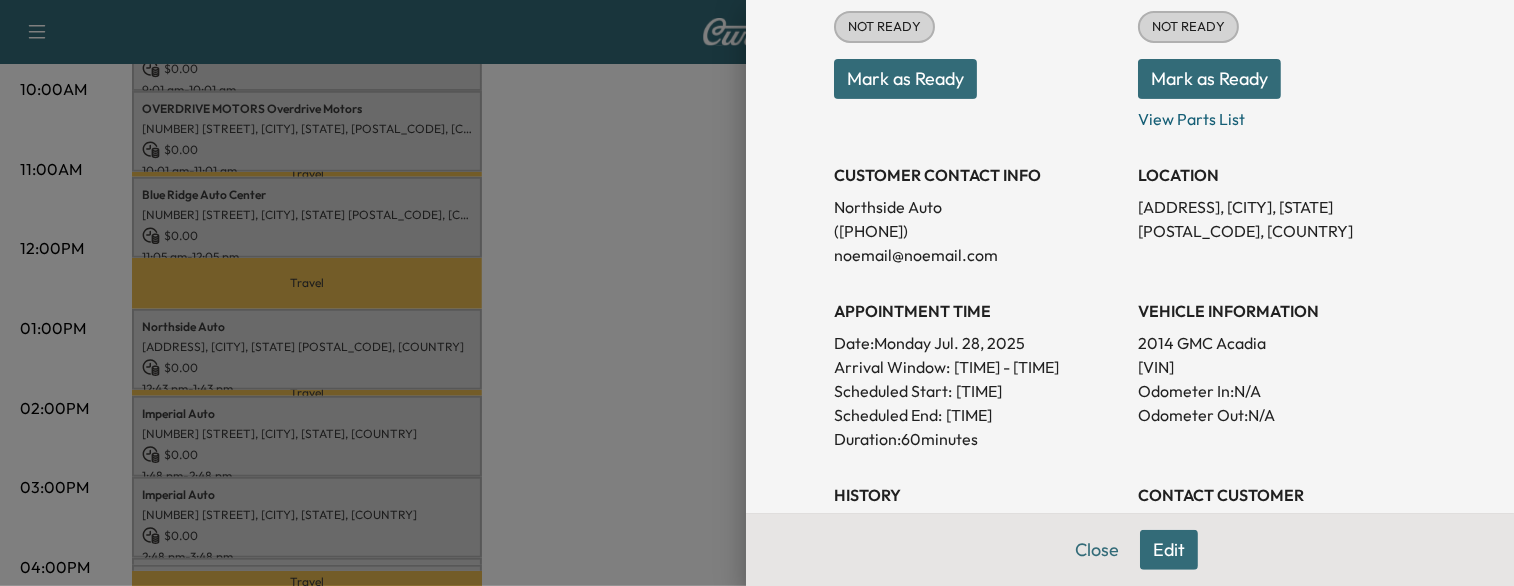 scroll, scrollTop: 275, scrollLeft: 0, axis: vertical 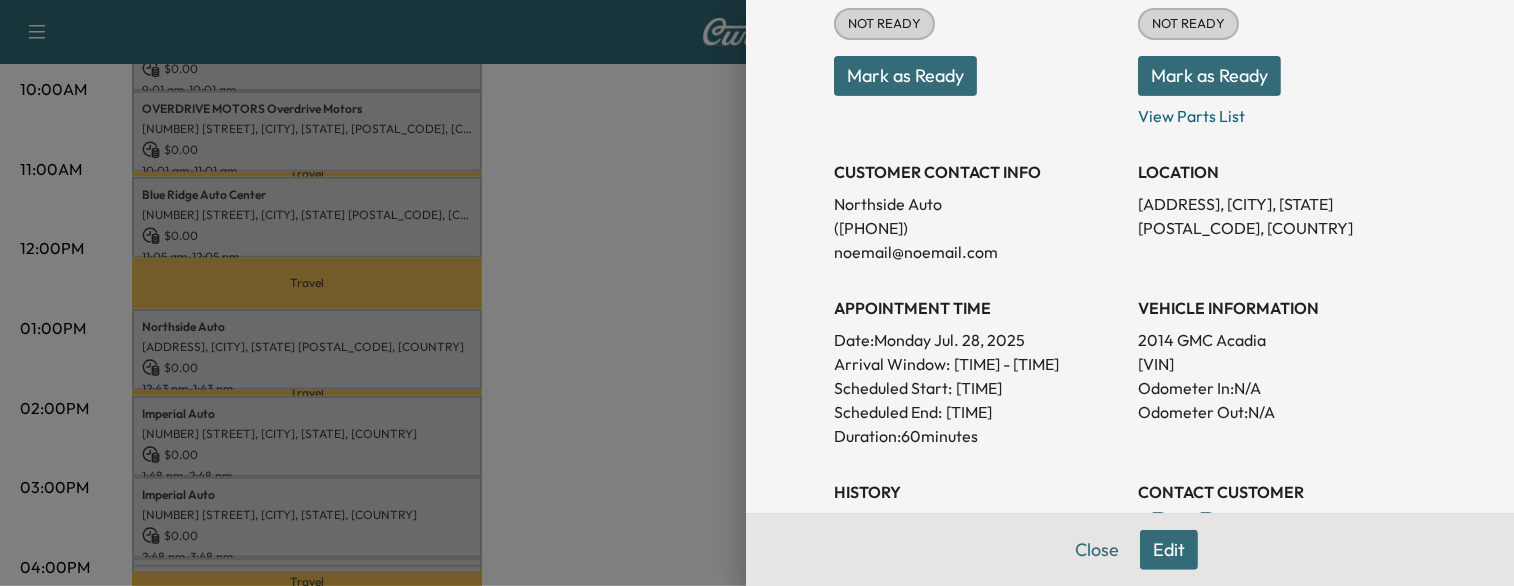 click at bounding box center (757, 293) 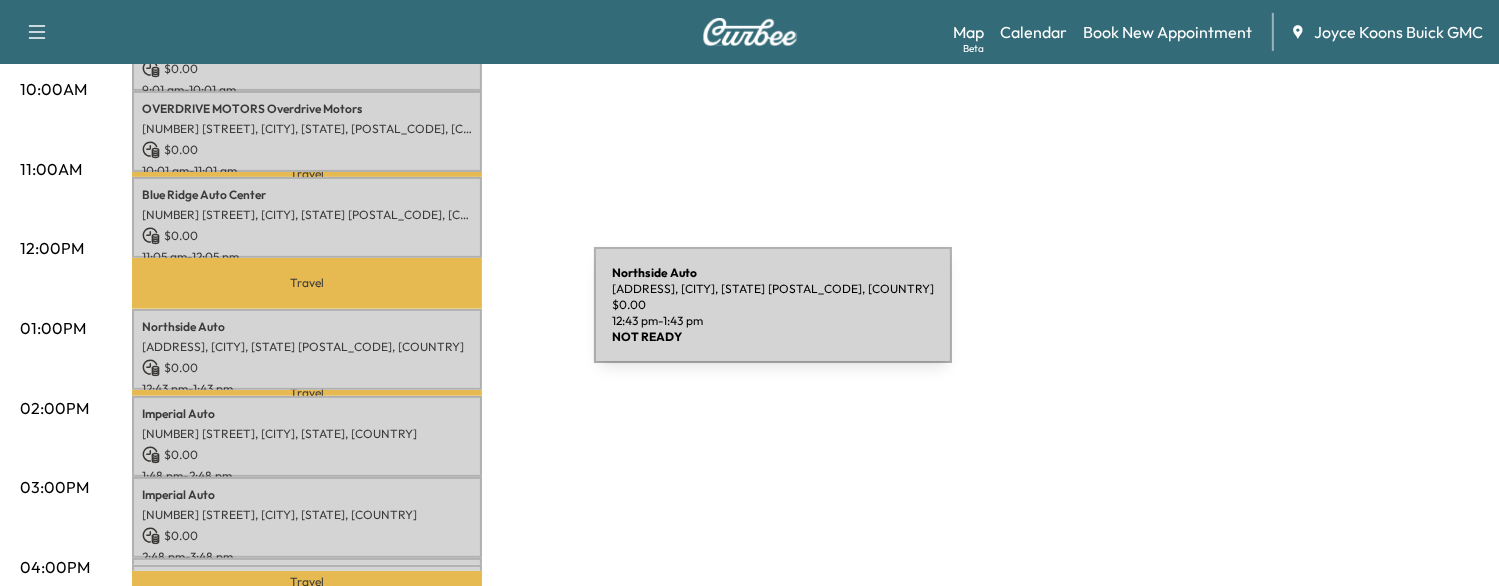 click on "[COMPANY_NAME]" at bounding box center [307, 327] 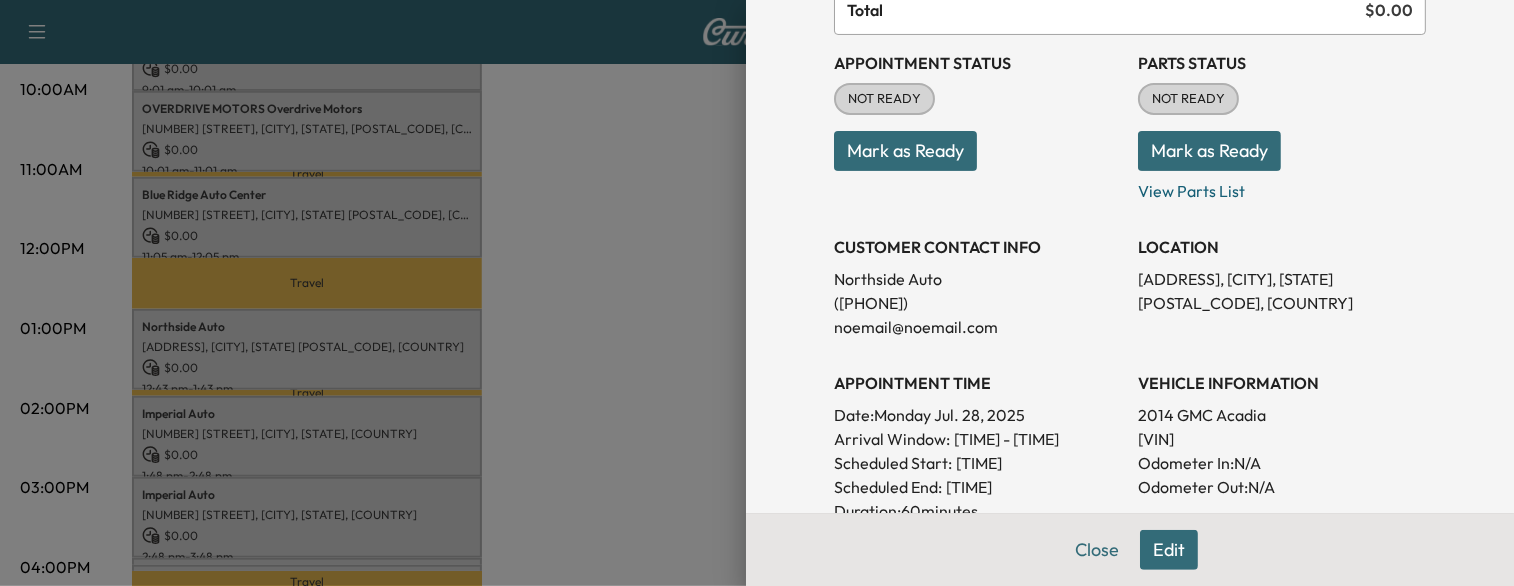 scroll, scrollTop: 200, scrollLeft: 0, axis: vertical 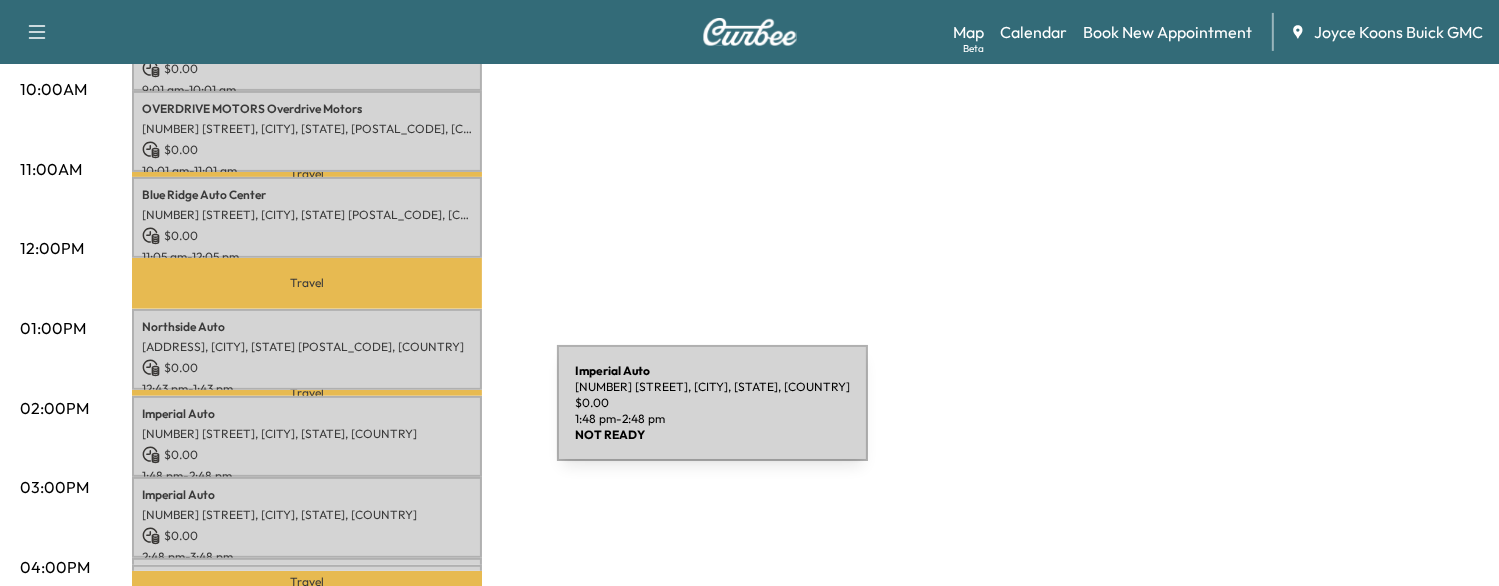 click on "Imperial Auto [NUMBER] [STREET], [CITY], [STATE], [COUNTRY]   $ 0.00 [TIME] - [TIME]" at bounding box center [307, 436] 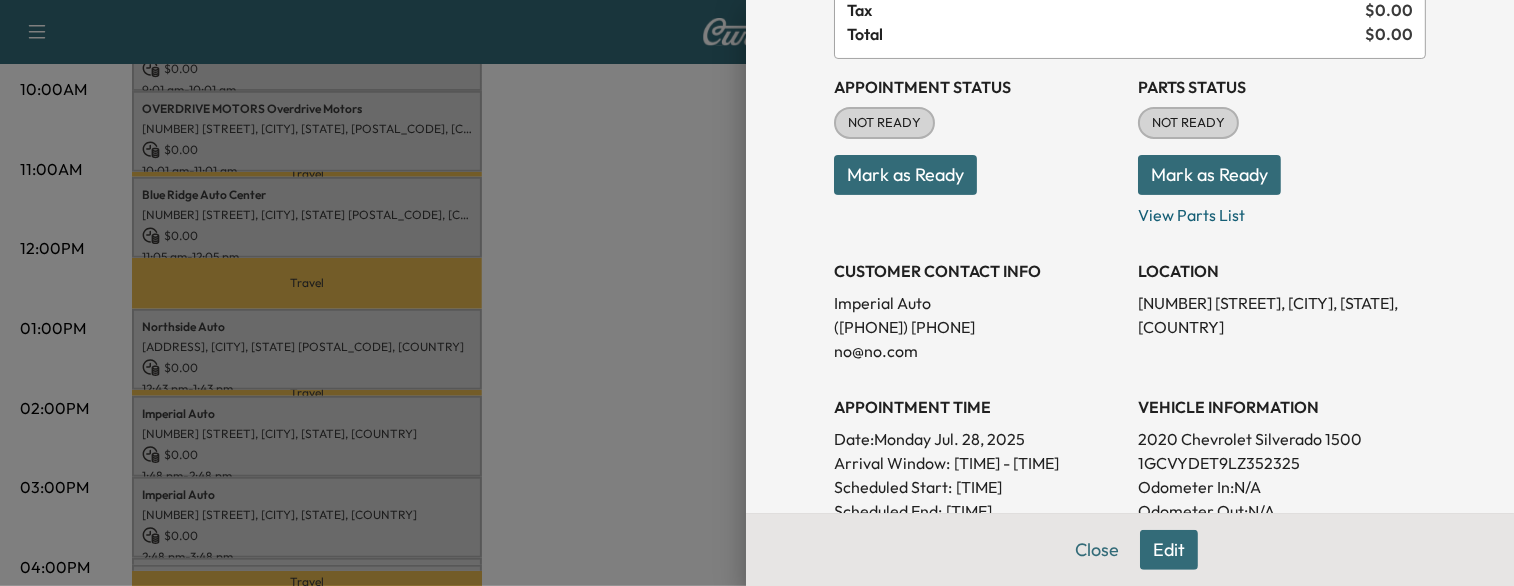 scroll, scrollTop: 0, scrollLeft: 0, axis: both 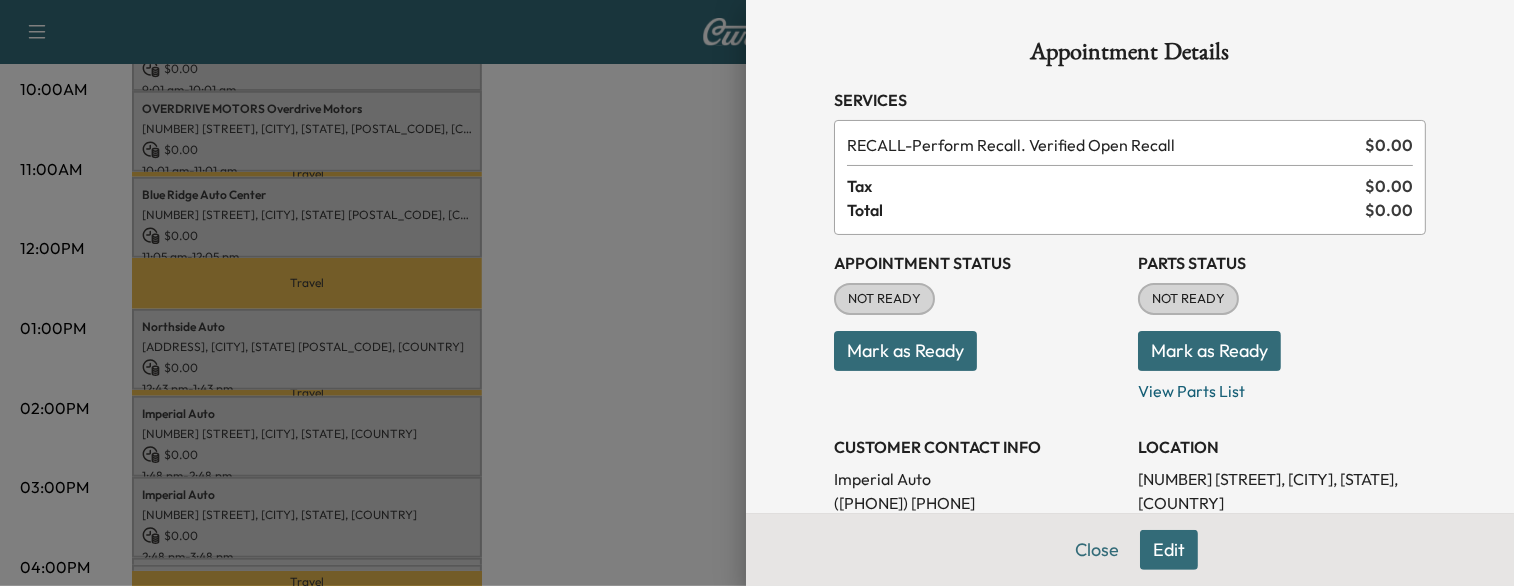 click at bounding box center [757, 293] 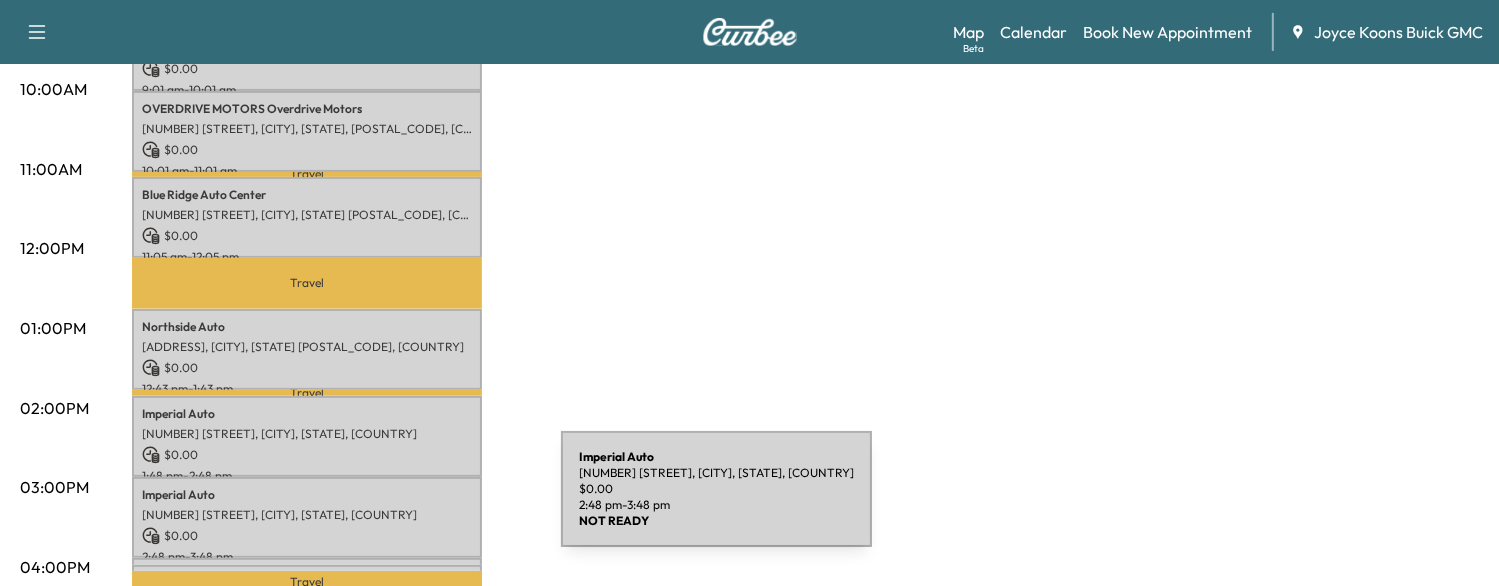 click on "[NUMBER] [STREET], [CITY], [STATE], [COUNTRY]" at bounding box center [307, 515] 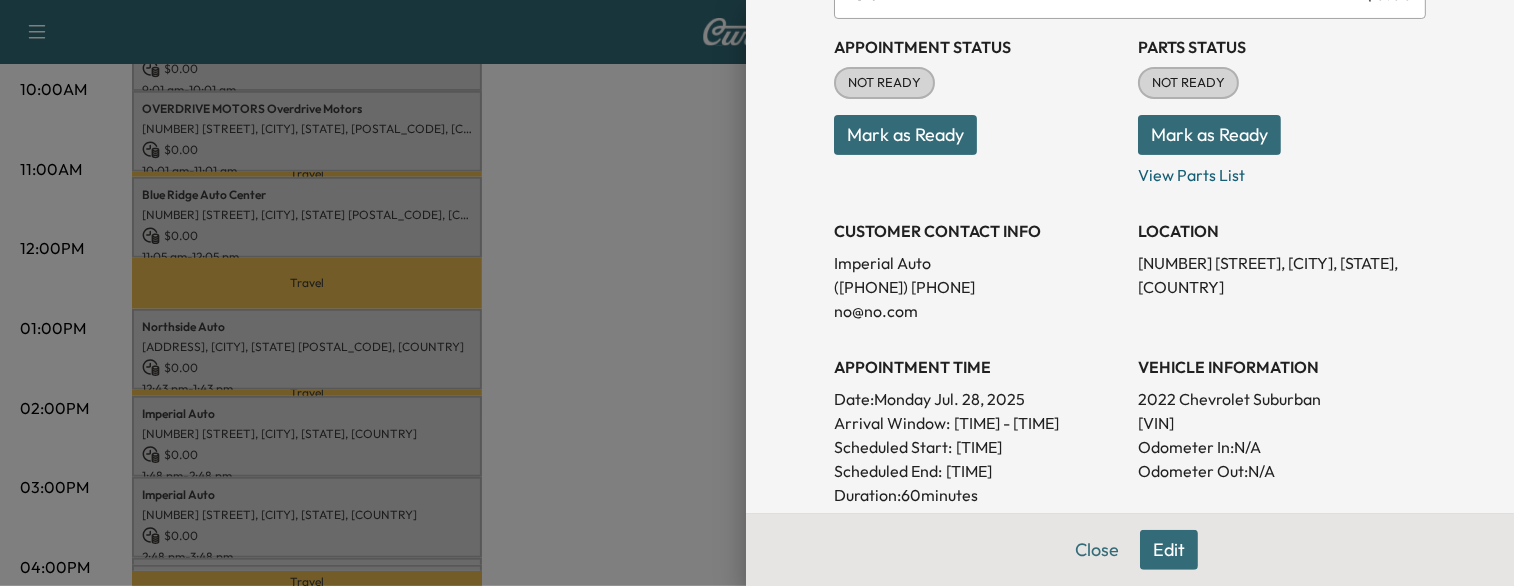 scroll, scrollTop: 218, scrollLeft: 0, axis: vertical 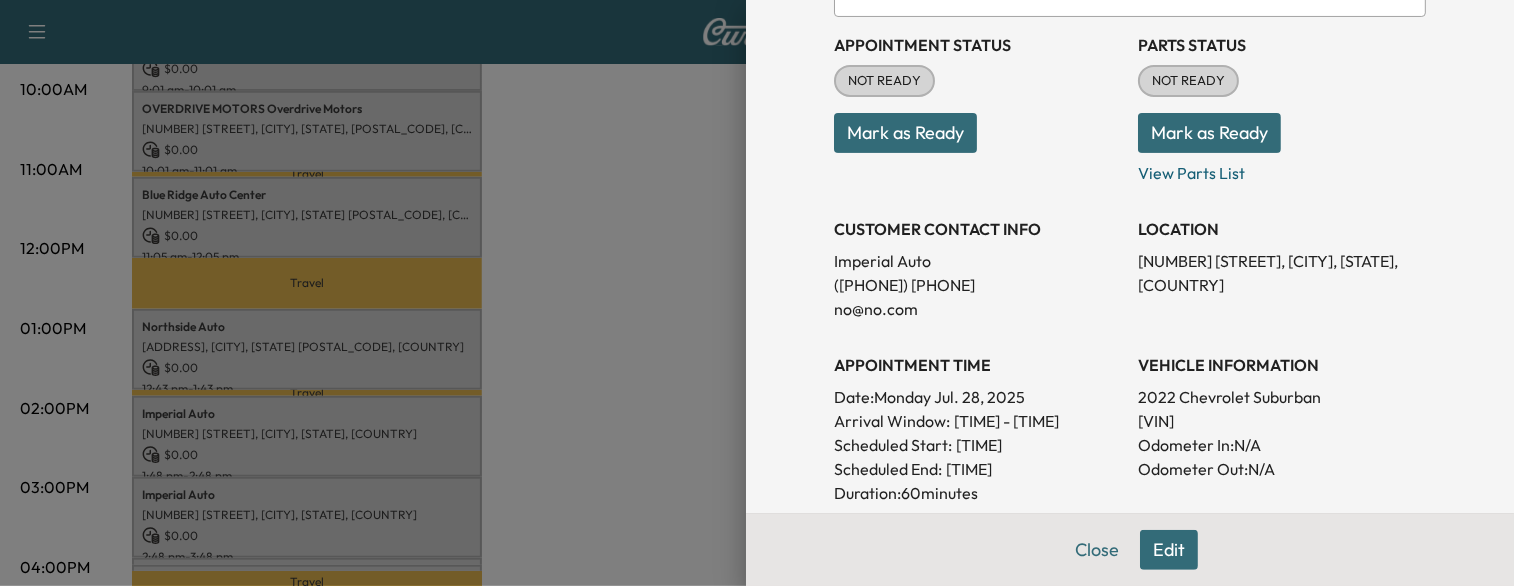 click on "Appointment Details Services RECALL  -  Perform Recall. Verified Open Recall $ 0.00 Tax $ 0.00 Total $ 0.00 Appointment Status NOT READY Mark as Ready Parts Status NOT READY Mark as Ready View Parts List CUSTOMER CONTACT INFO   Imperial Auto ([PHONE]) [EMAIL] LOCATION [NUMBER] [STREET], [CITY], [STATE], [COUNTRY] APPOINTMENT TIME Date:  Monday Jul. 28, 2025 Arrival Window: [TIME] - [TIME] Scheduled Start: [TIME] Scheduled End: [TIME] Duration:  60  minutes VEHICLE INFORMATION 2022   Chevrolet   Suburban [VIN] Odometer In:  N/A Odometer Out:  N/A History   Created By  :   [FIRST] [LAST] Created At  :   2025-07-26 Modified By  :   Tekion Sync Modified At  :   2025-07-26 CONTACT CUSTOMER NOTES No notes Repair Order number No Repair Order linked DMS Links Appointment Close Edit" at bounding box center [1130, 293] 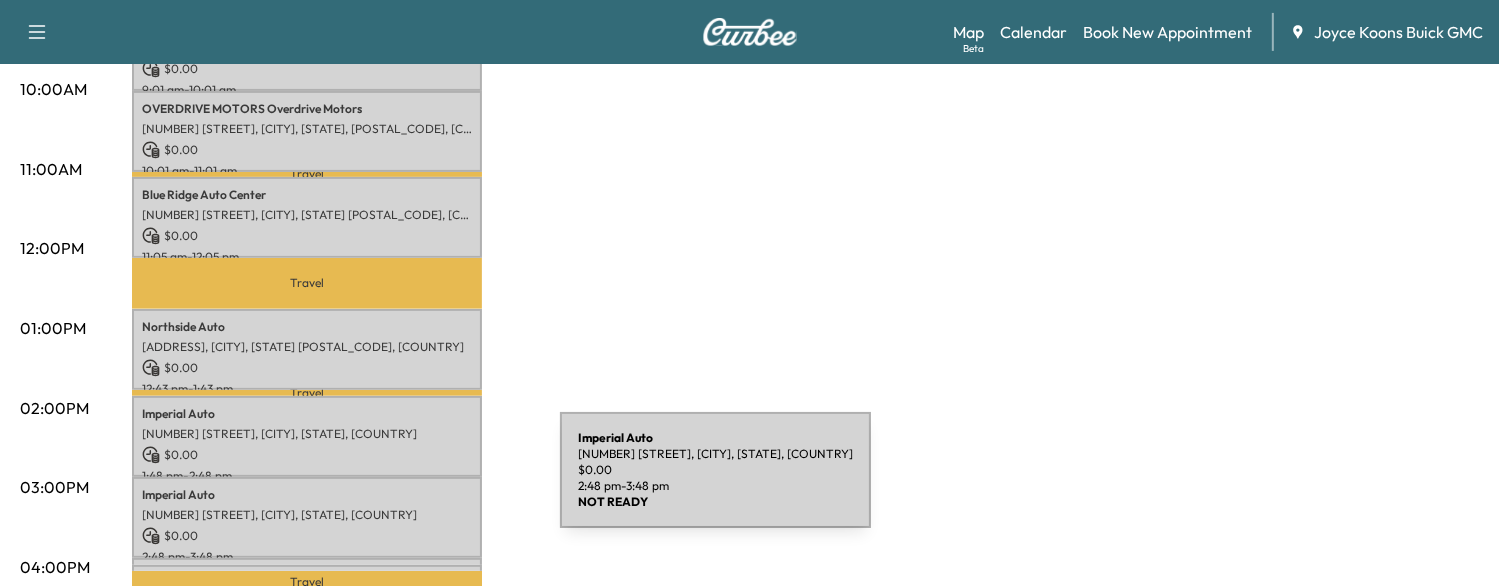 click on "Imperial Auto" at bounding box center [307, 495] 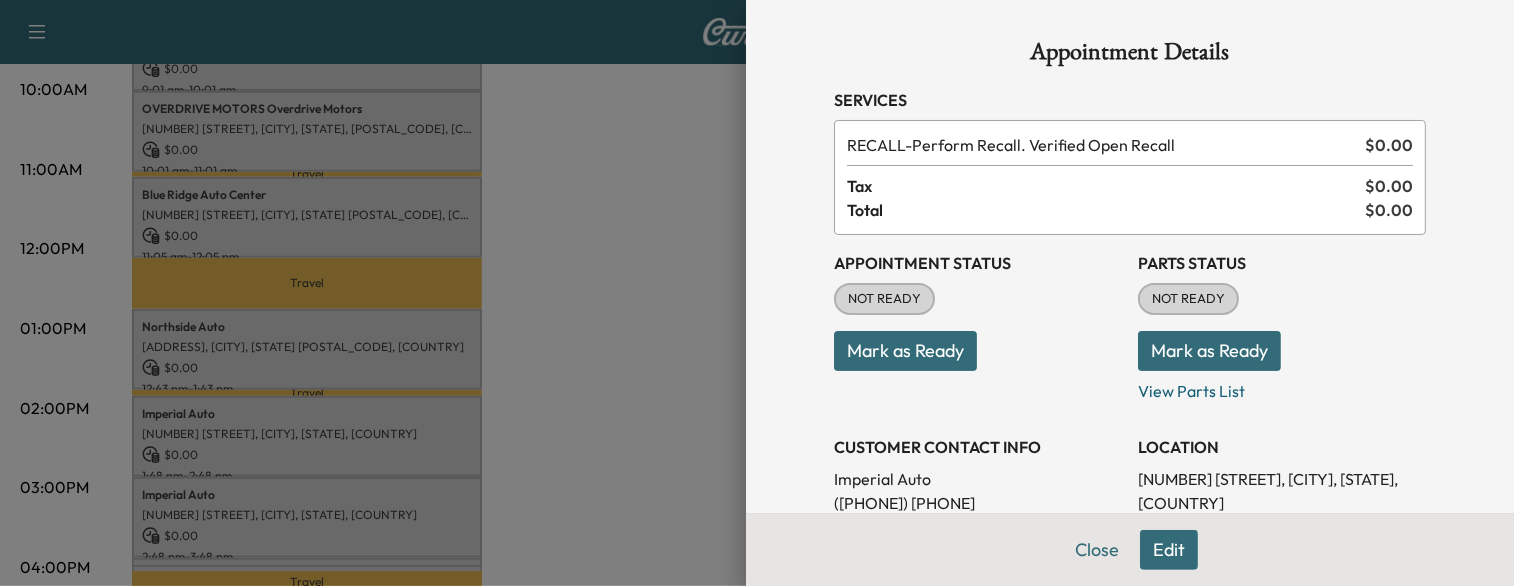click at bounding box center (757, 293) 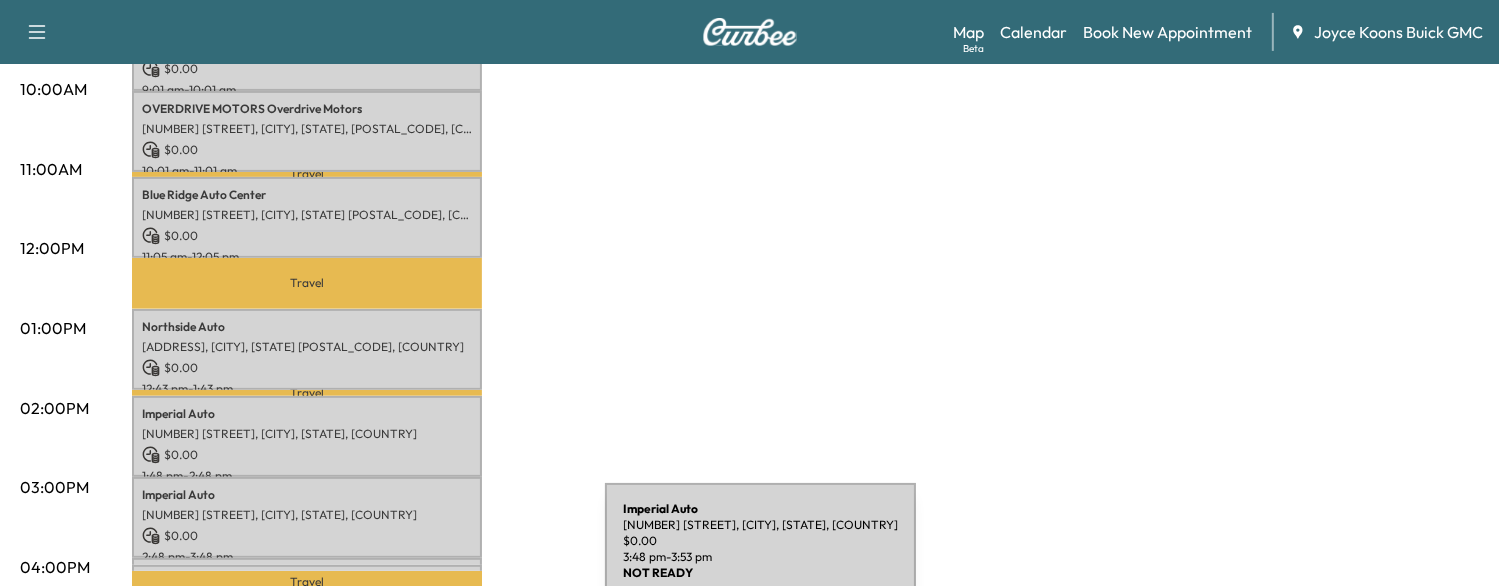 click on "Imperial Auto [NUMBER] [STREET], [CITY], [STATE], [COUNTRY]   $ 0.00 [TIME] - [TIME]" at bounding box center [307, 568] 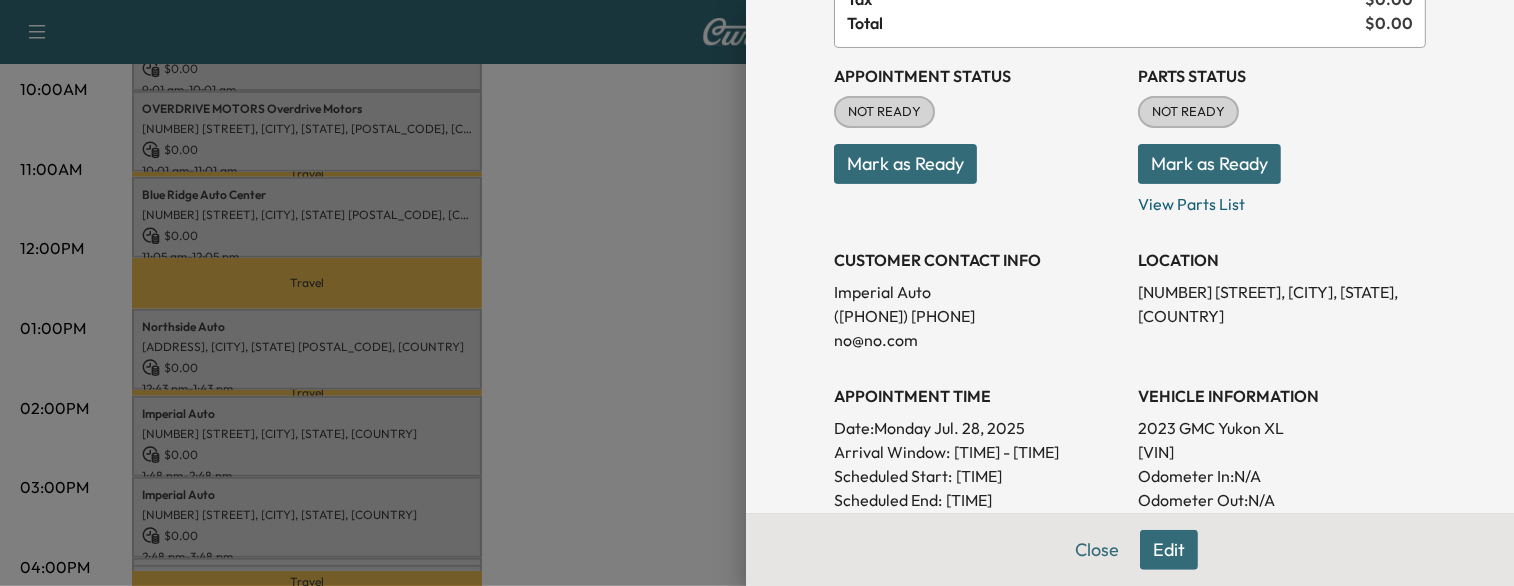 scroll, scrollTop: 188, scrollLeft: 0, axis: vertical 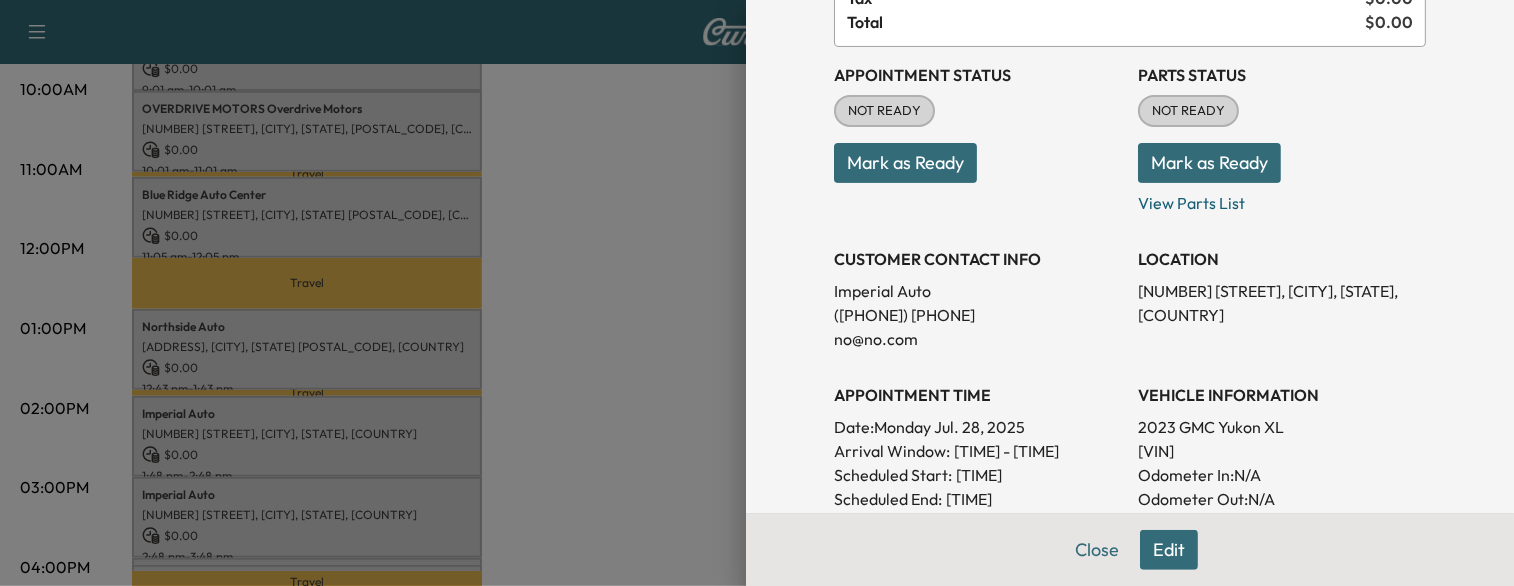 click at bounding box center (757, 293) 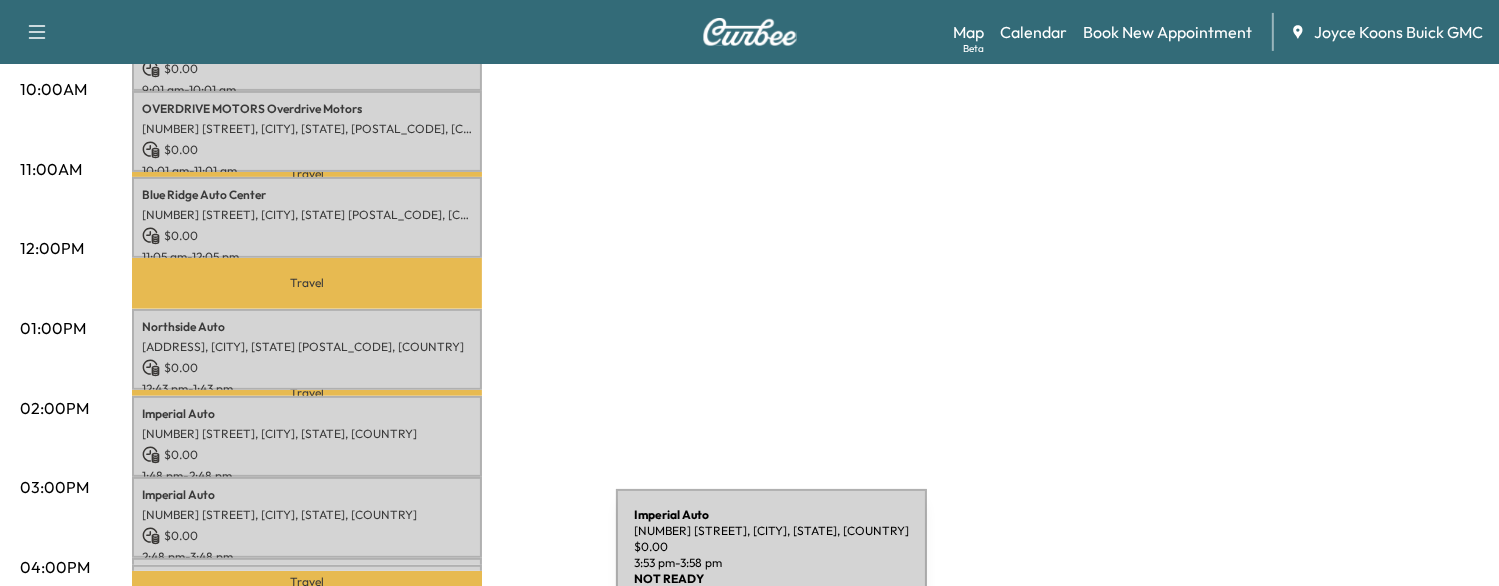 click on "Imperial Auto [NUMBER] [STREET], [CITY], [STATE], [COUNTRY]    $ 0.00 [TIME] - [TIME]" at bounding box center [307, 575] 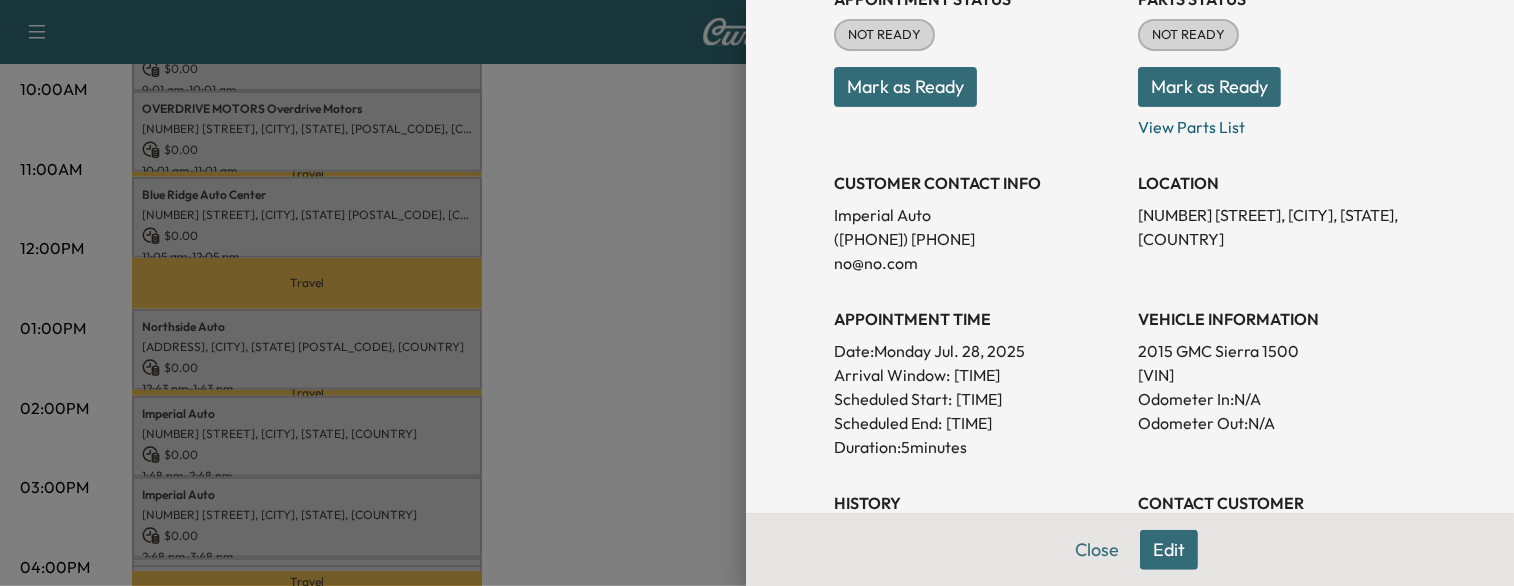 scroll, scrollTop: 262, scrollLeft: 0, axis: vertical 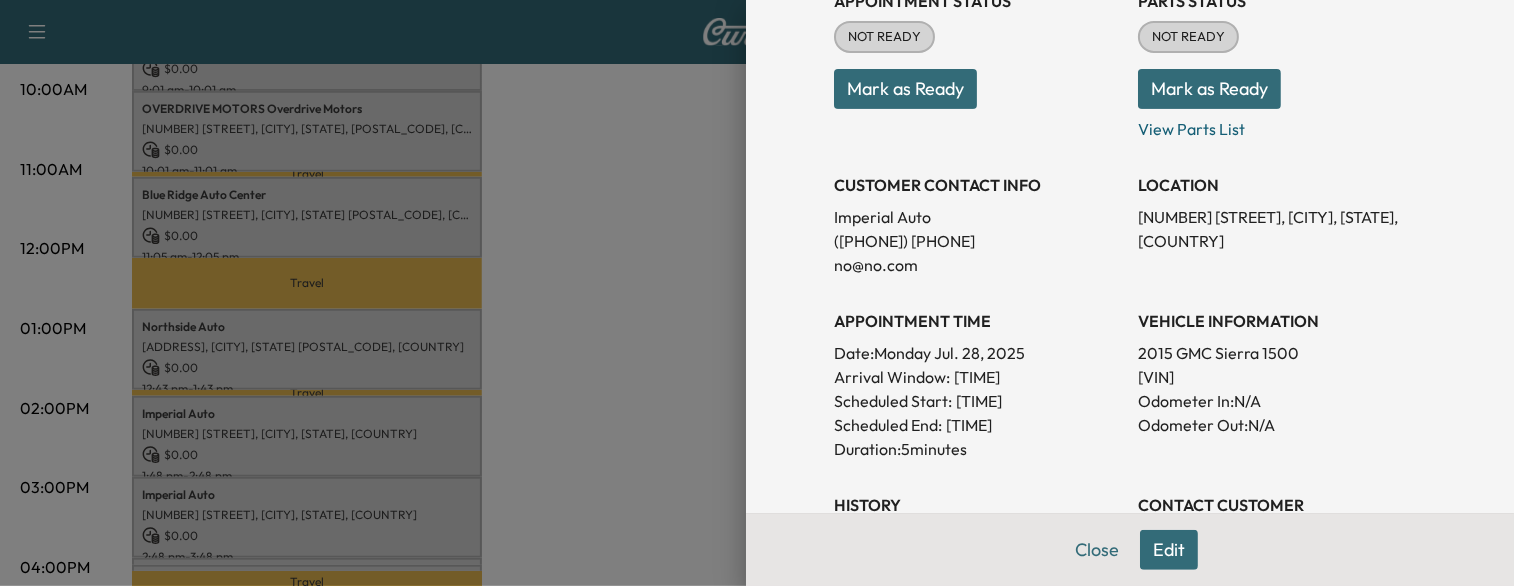 click at bounding box center [757, 293] 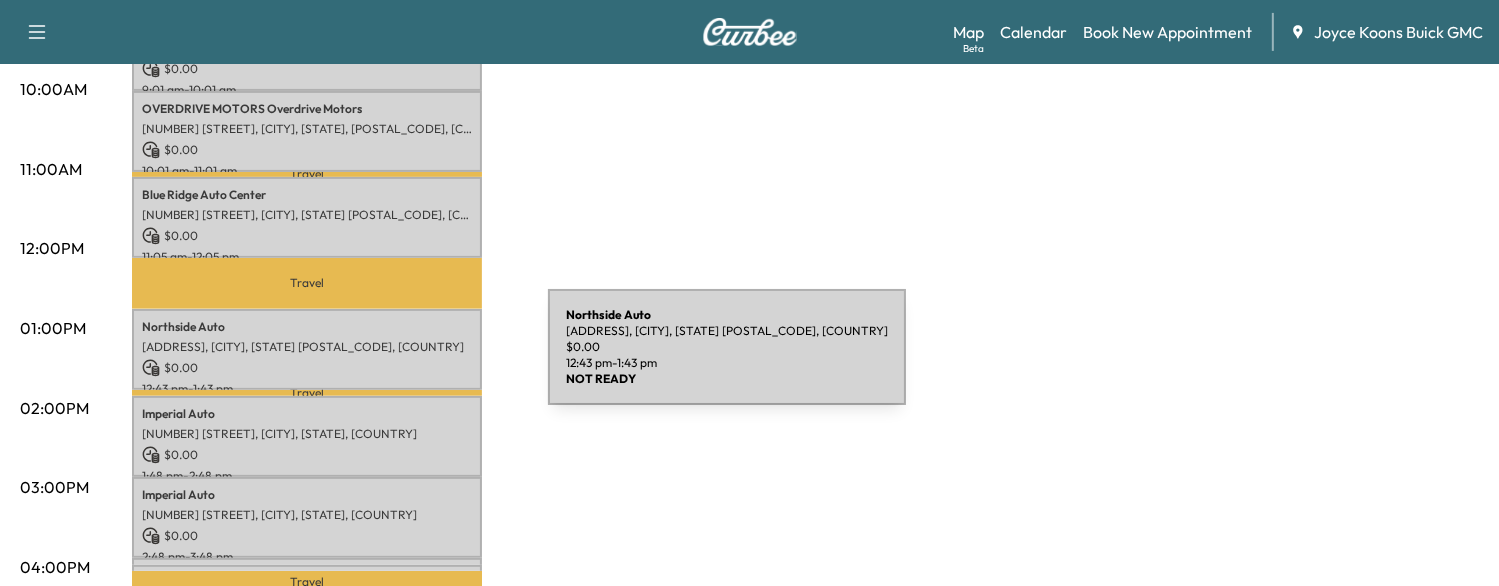 click on "$ 0.00" at bounding box center (307, 368) 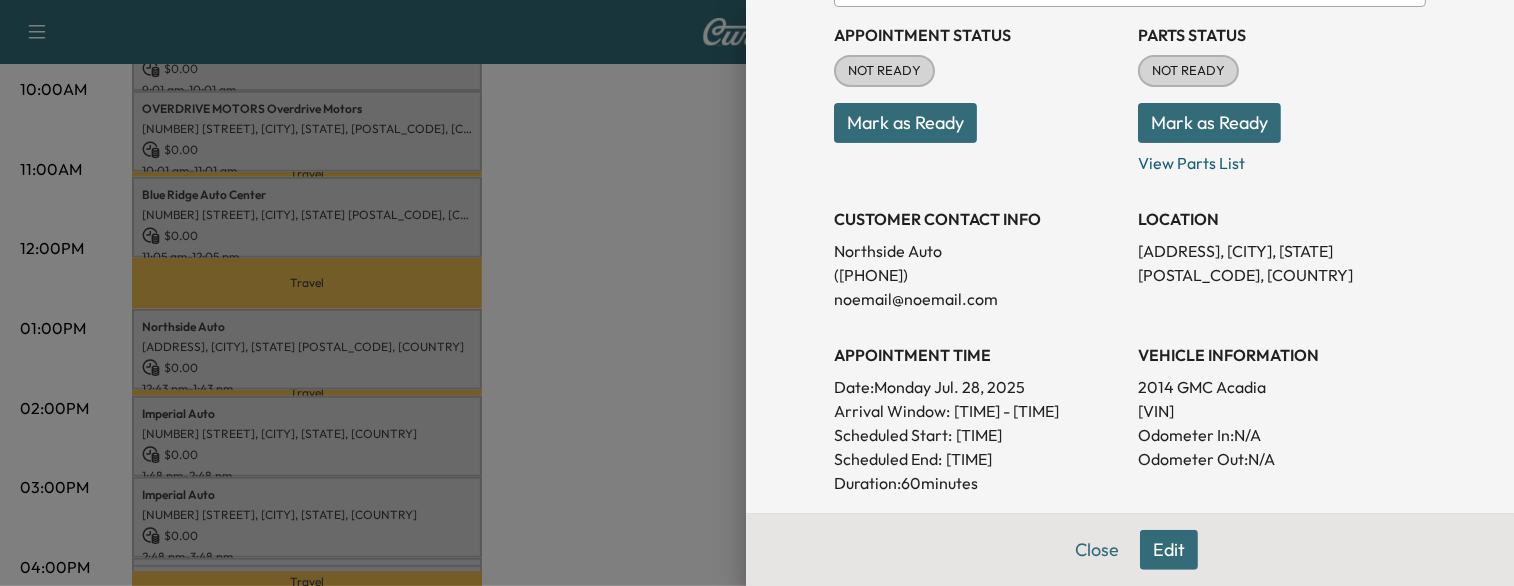 scroll, scrollTop: 232, scrollLeft: 0, axis: vertical 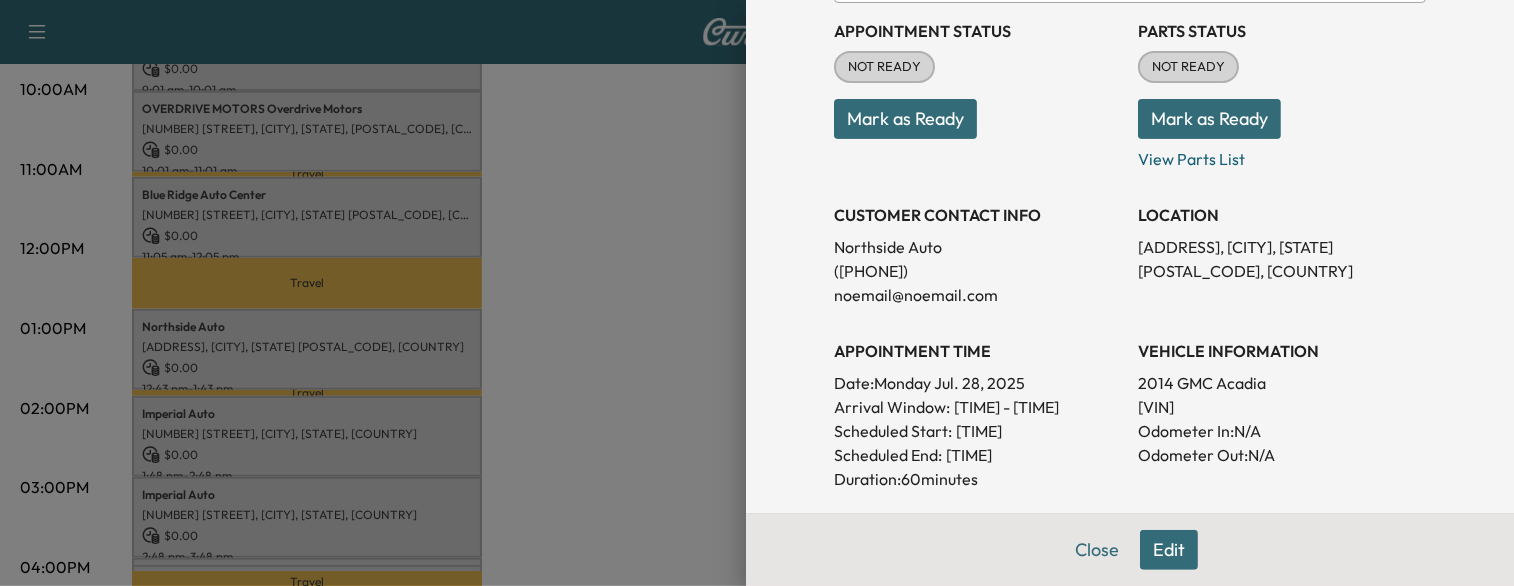 click at bounding box center (757, 293) 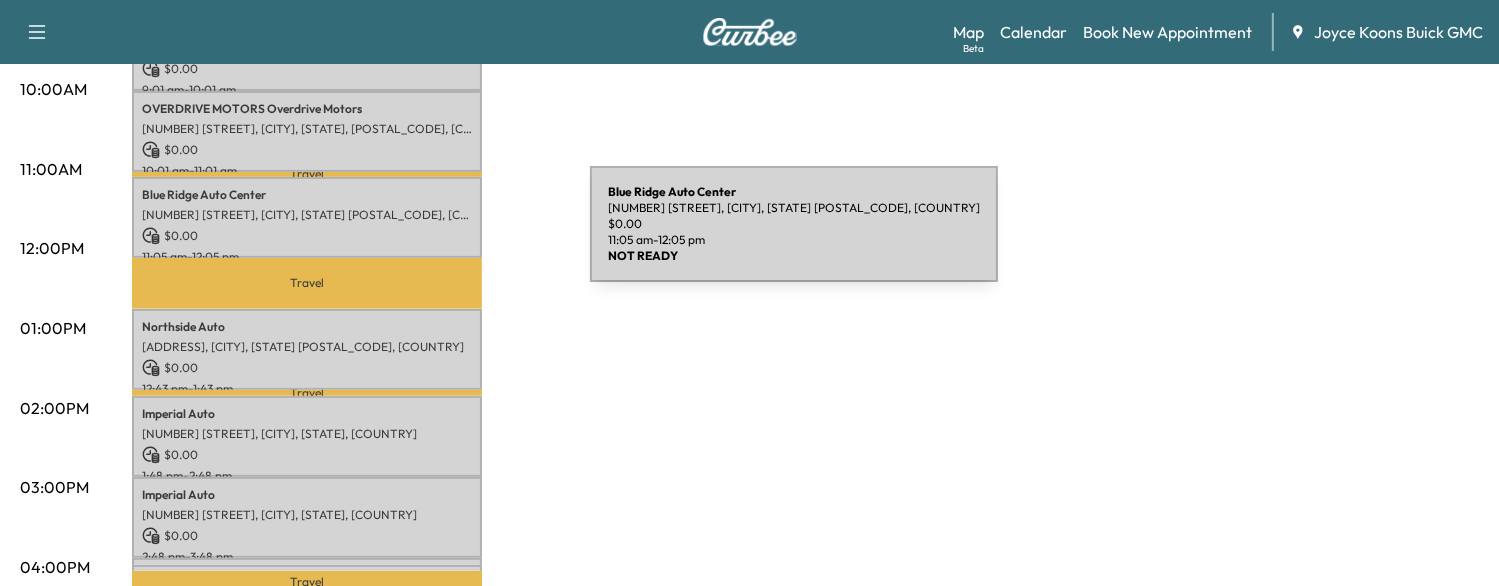click on "$ 0.00" at bounding box center [307, 236] 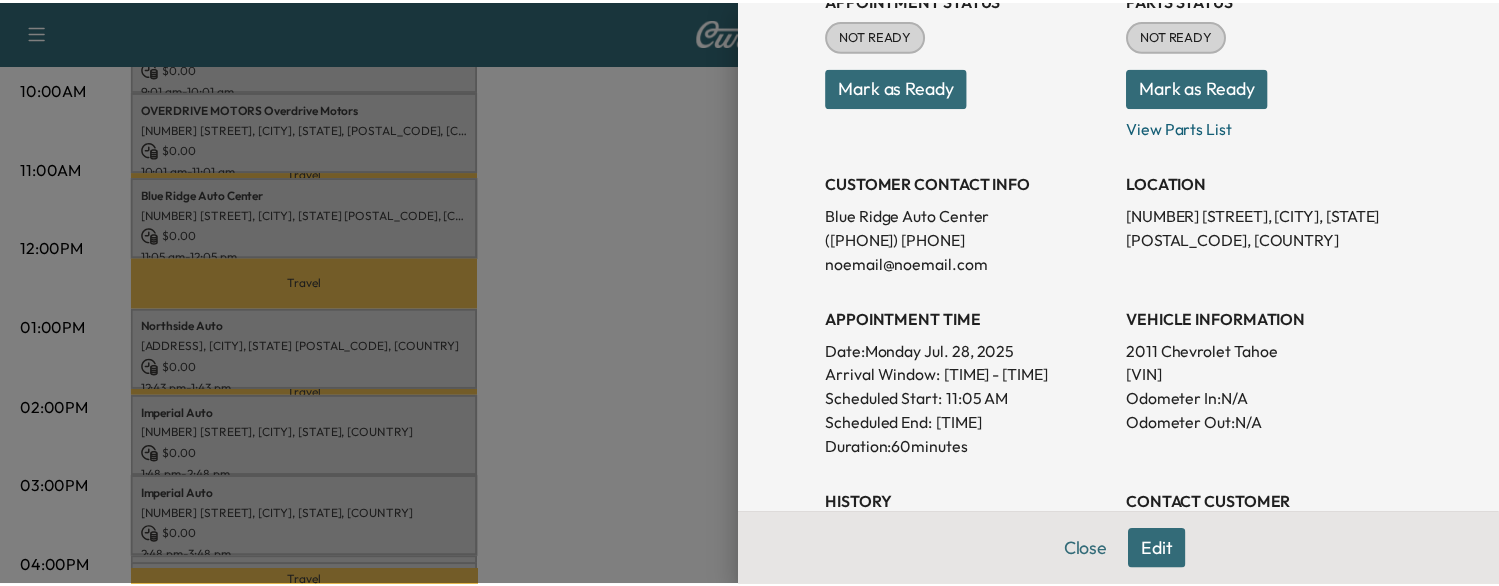 scroll, scrollTop: 264, scrollLeft: 0, axis: vertical 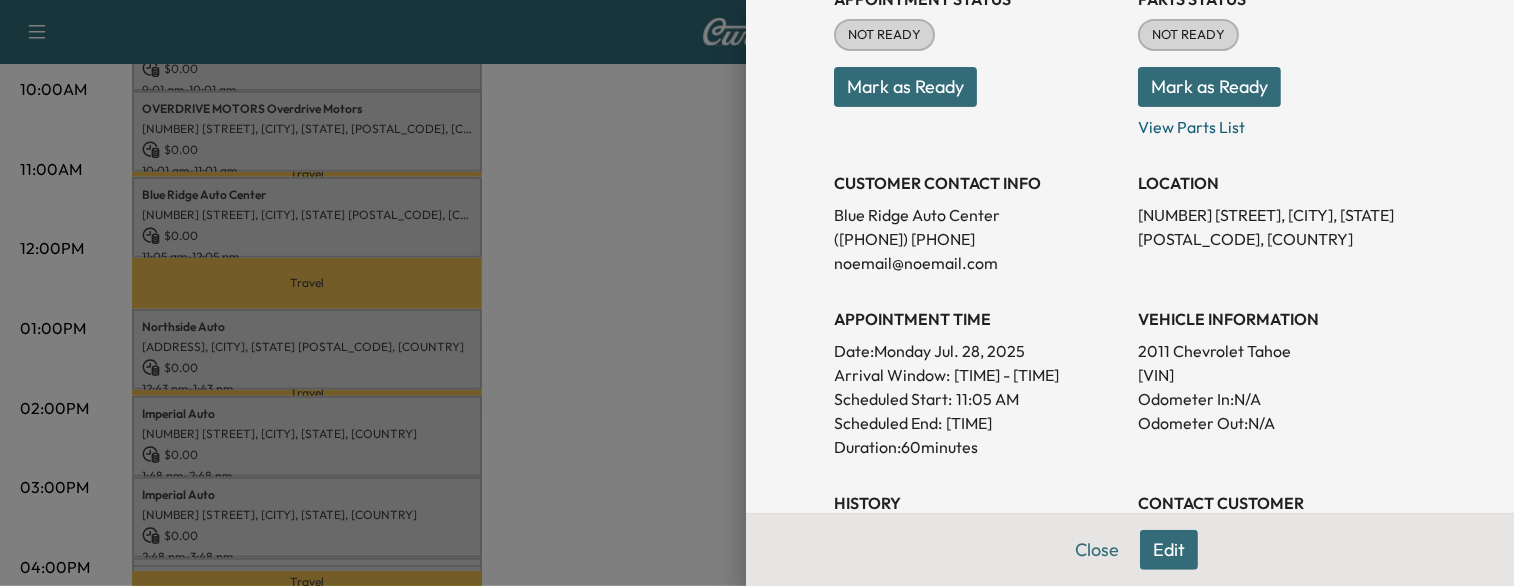 click at bounding box center [757, 293] 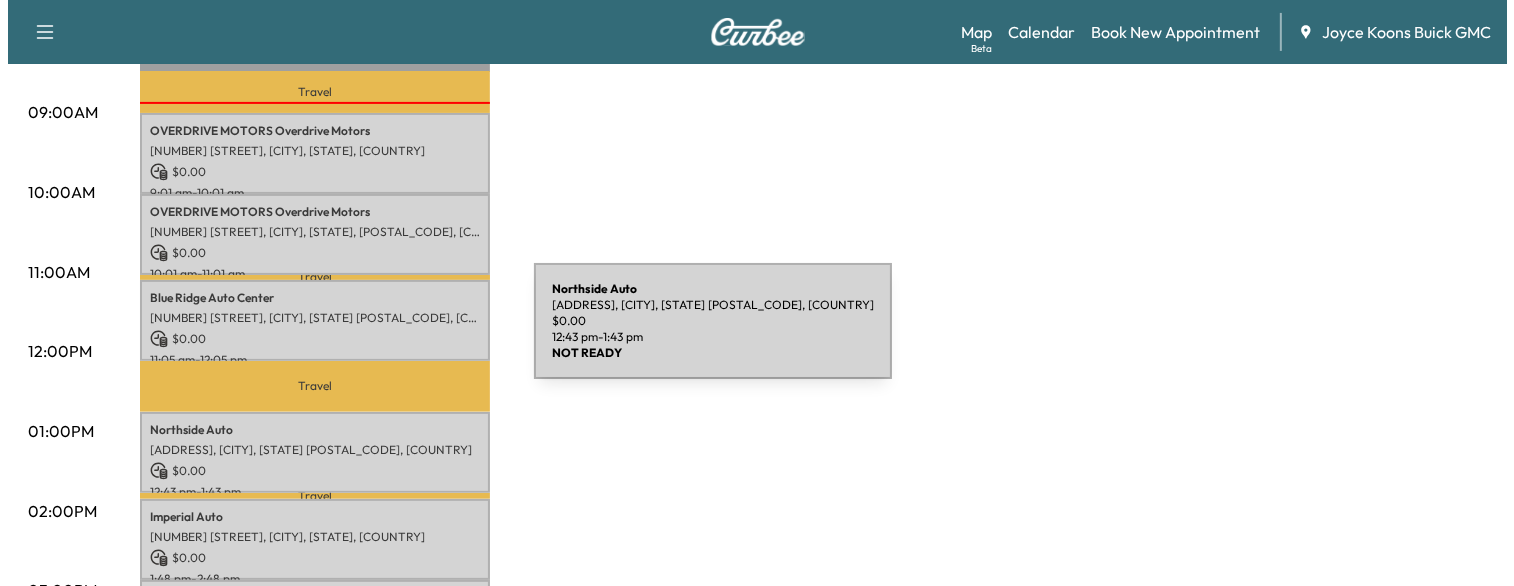 scroll, scrollTop: 584, scrollLeft: 0, axis: vertical 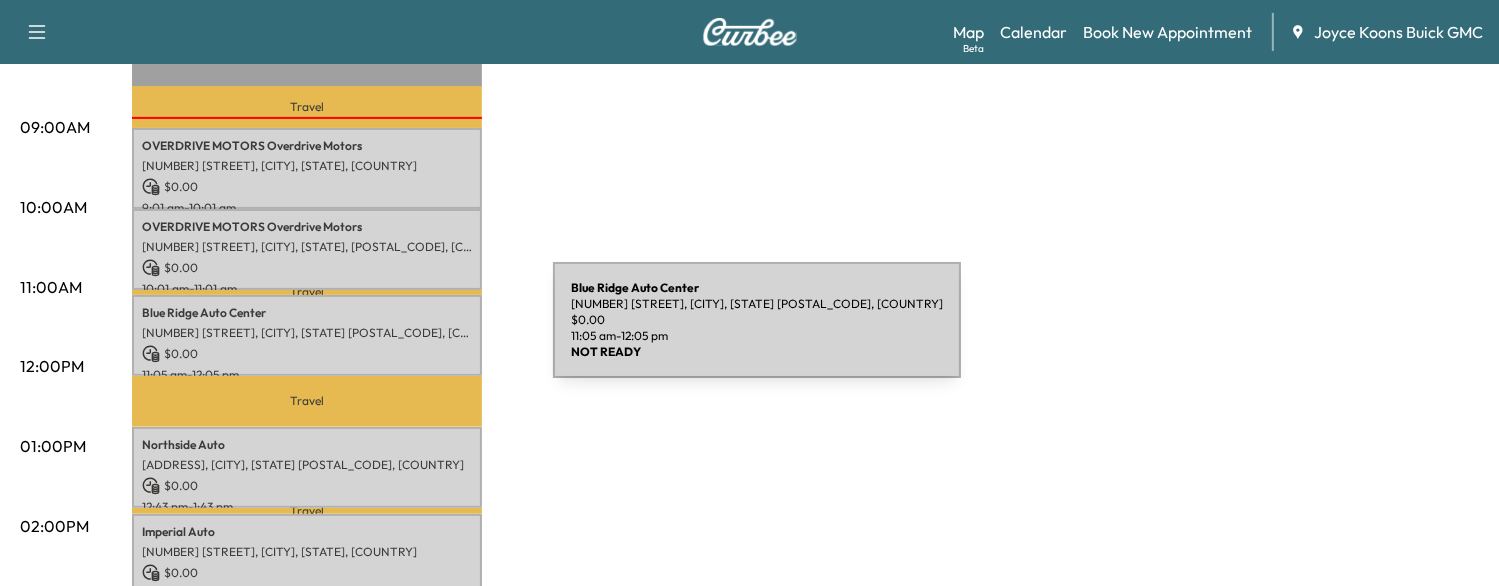click on "[NUMBER] [STREET], [CITY], [STATE] [POSTAL_CODE], [COUNTRY]" at bounding box center (307, 333) 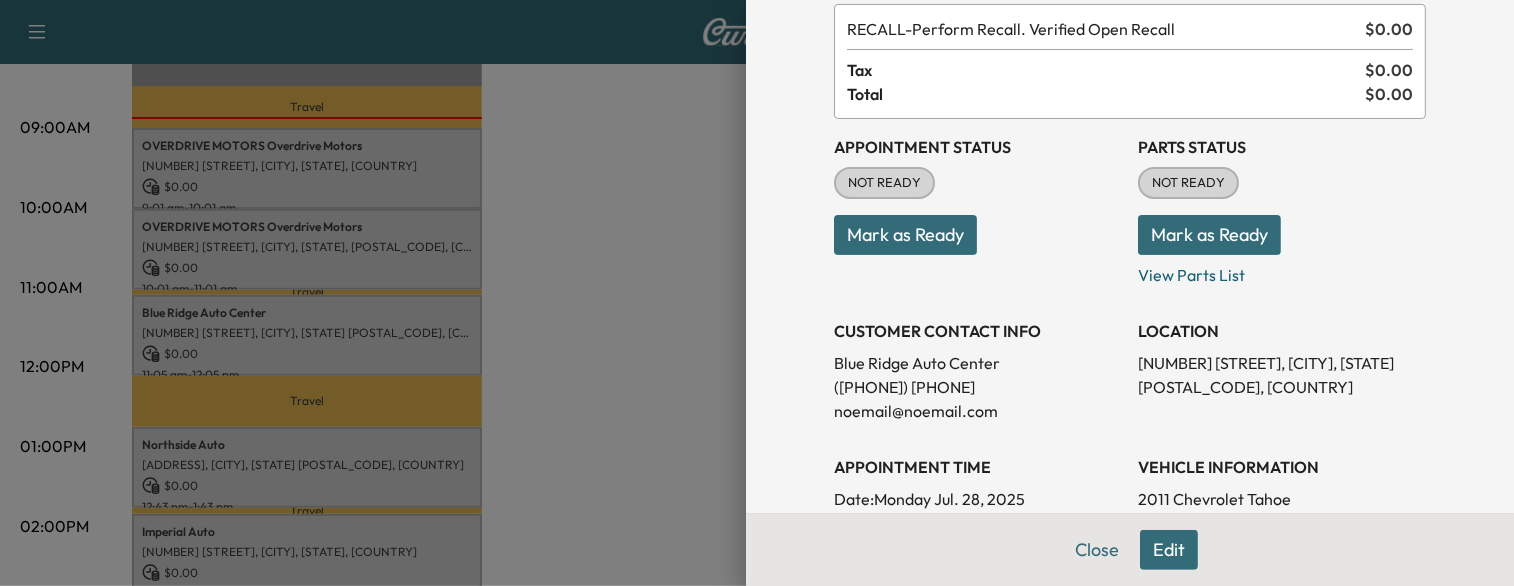 scroll, scrollTop: 116, scrollLeft: 0, axis: vertical 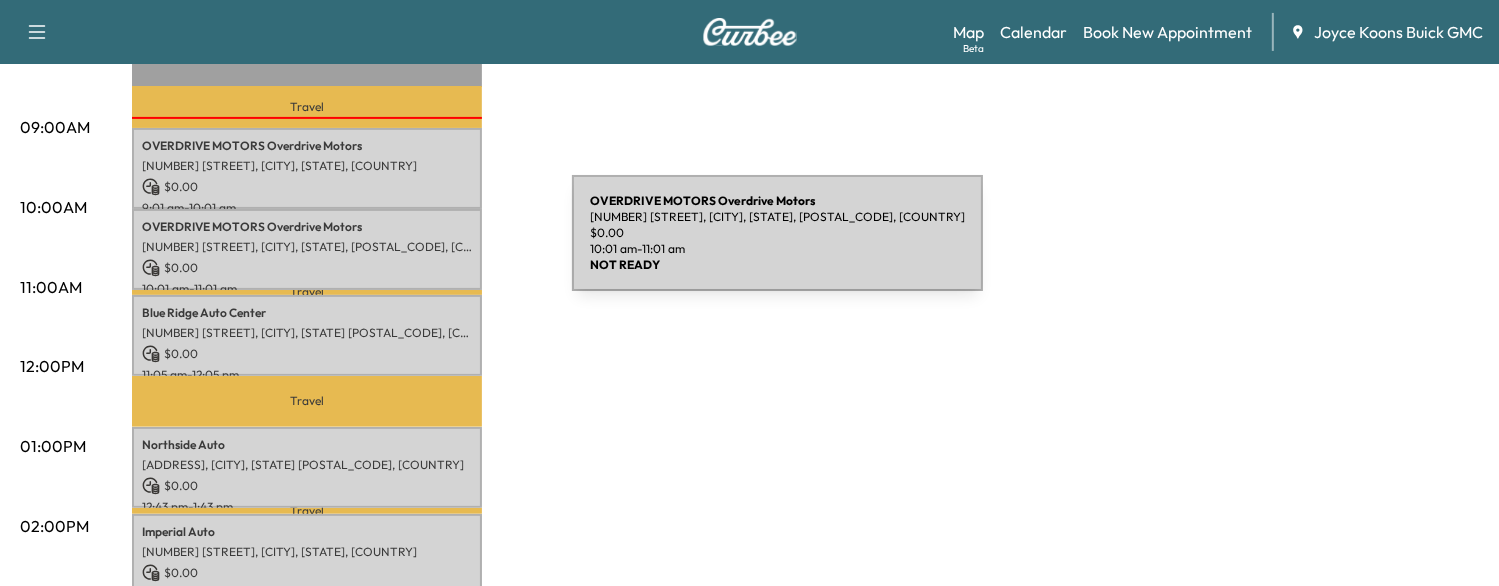 click on "[NUMBER] [STREET], [CITY], [STATE], [POSTAL_CODE], [COUNTRY]" at bounding box center (307, 247) 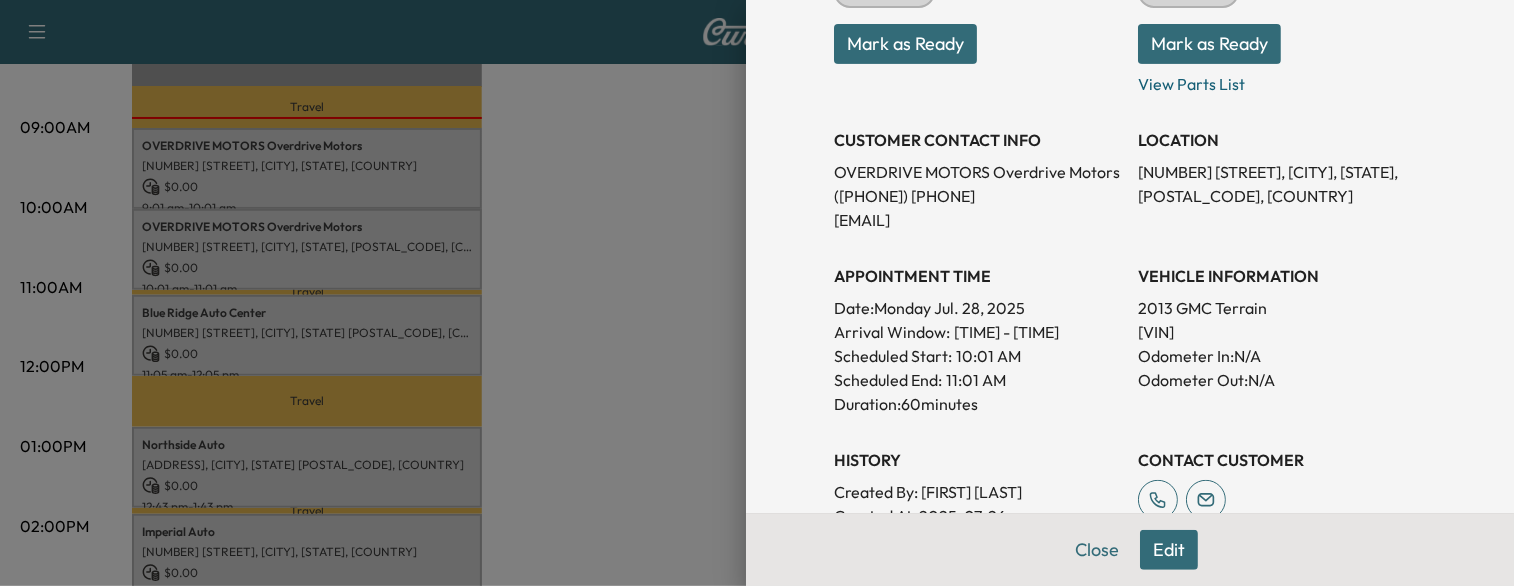 scroll, scrollTop: 304, scrollLeft: 0, axis: vertical 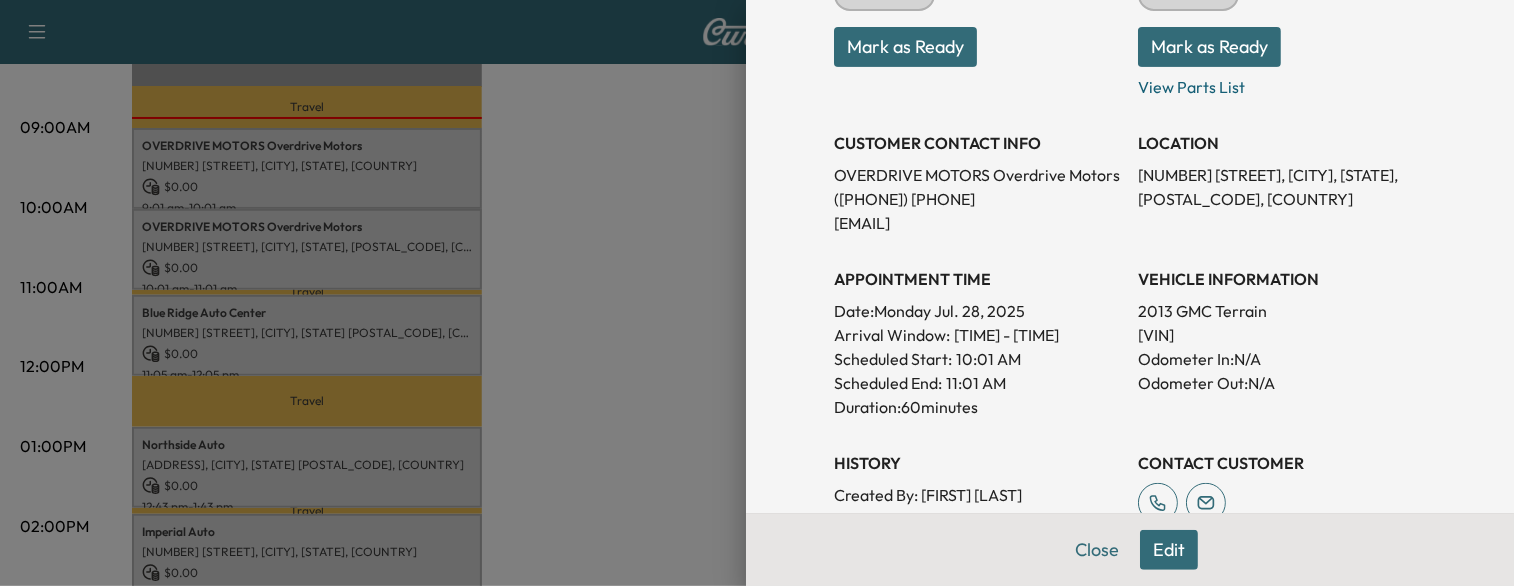 click on "Appointment Details Services RECALL  -  Perform Recall. Verified Open Recall $ 0.00 Tax $ 0.00 Total $ 0.00 Appointment Status NOT READY Mark as Ready Parts Status NOT READY Mark as Ready View Parts List CUSTOMER CONTACT INFO OVERDRIVE MOTORS   Overdrive Motors ([PHONE]) [EMAIL] LOCATION [NUMBER] [STREET], [CITY], [STATE], [POSTAL_CODE], [COUNTRY]  APPOINTMENT TIME Date:  Monday Jul. 28, 2025 Arrival Window: [TIME] - [TIME] Scheduled Start: [TIME] Scheduled End: [TIME] Duration:  60  minutes VEHICLE INFORMATION 2013   GMC   Terrain [VIN] Odometer In:  N/A Odometer Out:  N/A History   Created By  :   [FIRST] [LAST] Created At  :   2025-07-26 Modified By  :   Tekion Sync Modified At  :   2025-07-26 CONTACT CUSTOMER NOTES No notes Repair Order number No Repair Order linked DMS Links Appointment Close Edit" at bounding box center [1130, 293] 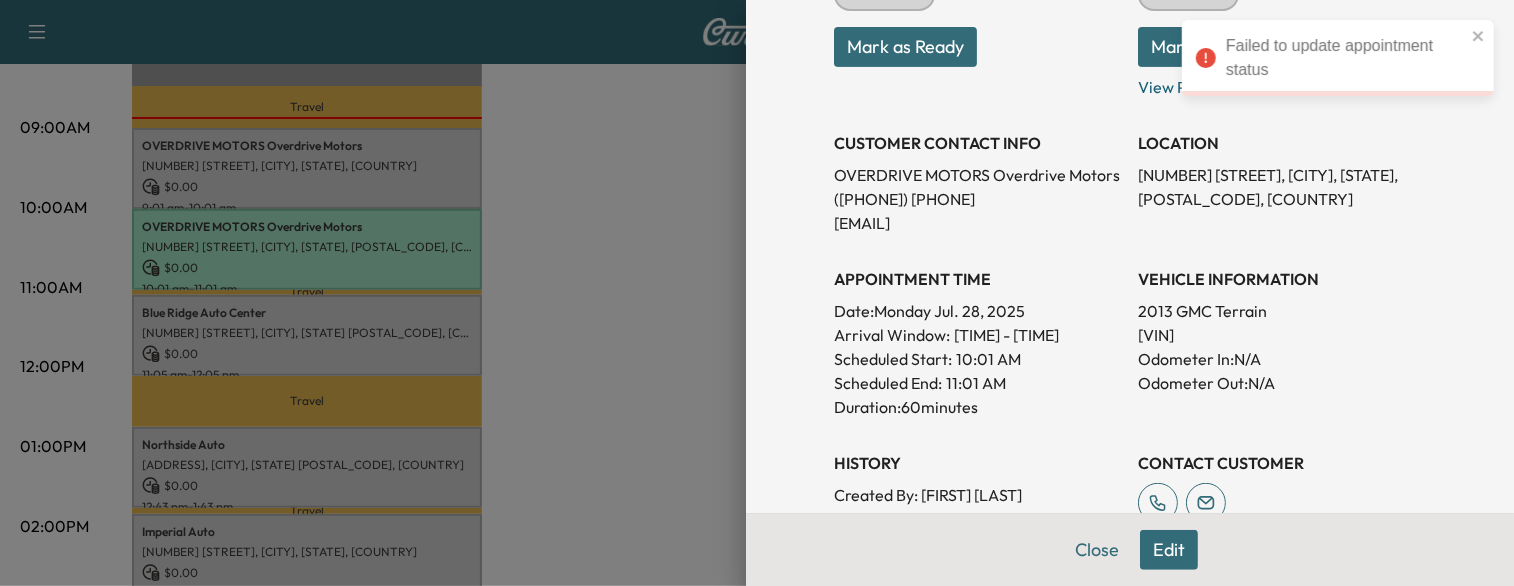 click on "Failed to update appointment status" at bounding box center (1331, 58) 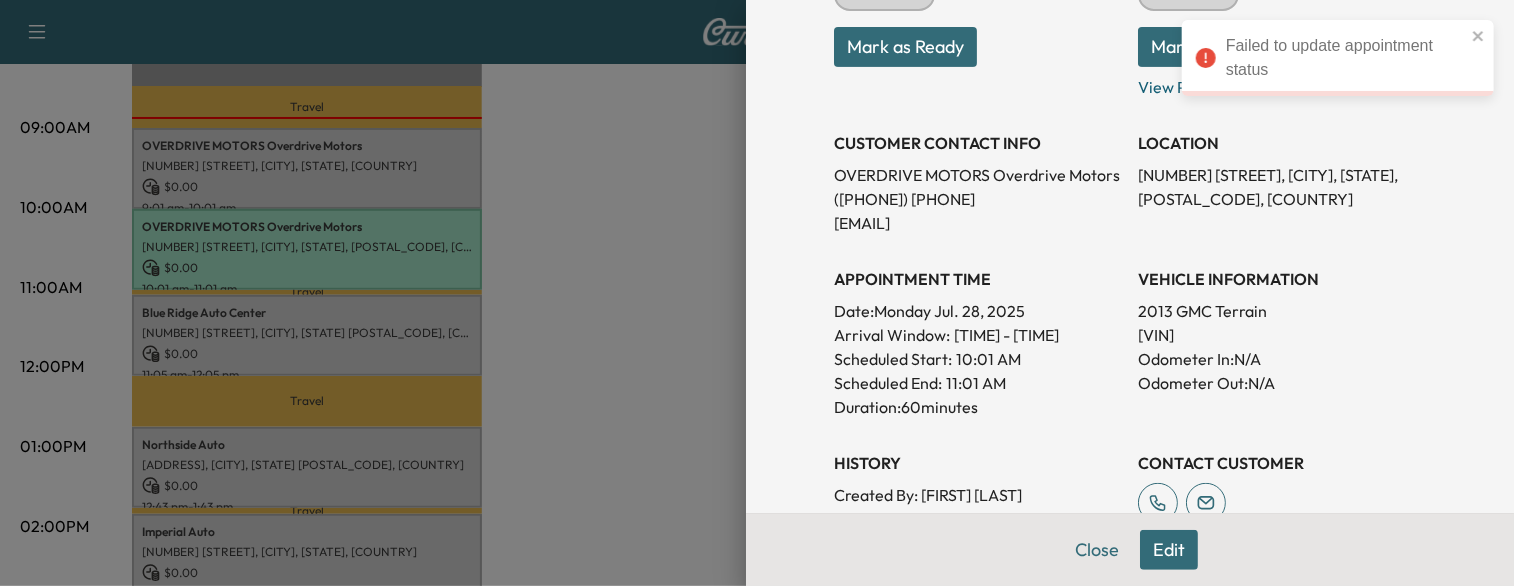 click on "Mark as Ready" at bounding box center (1209, 47) 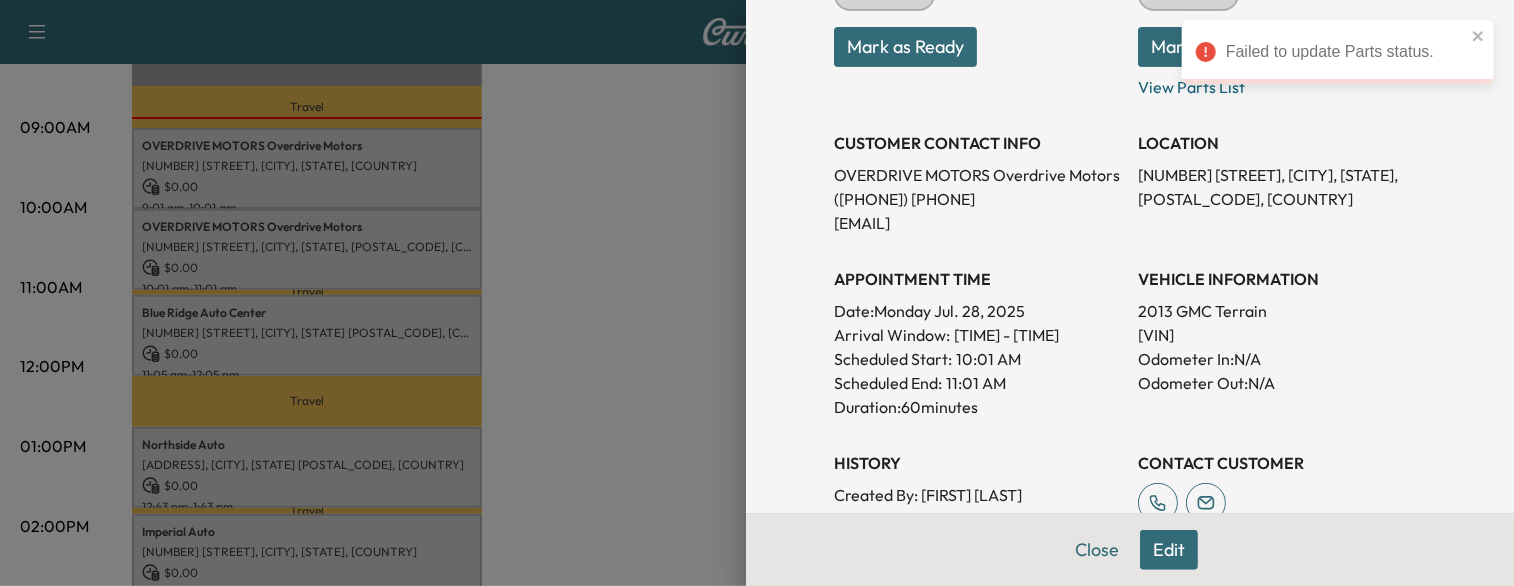click on "Mark as Ready" at bounding box center (905, 47) 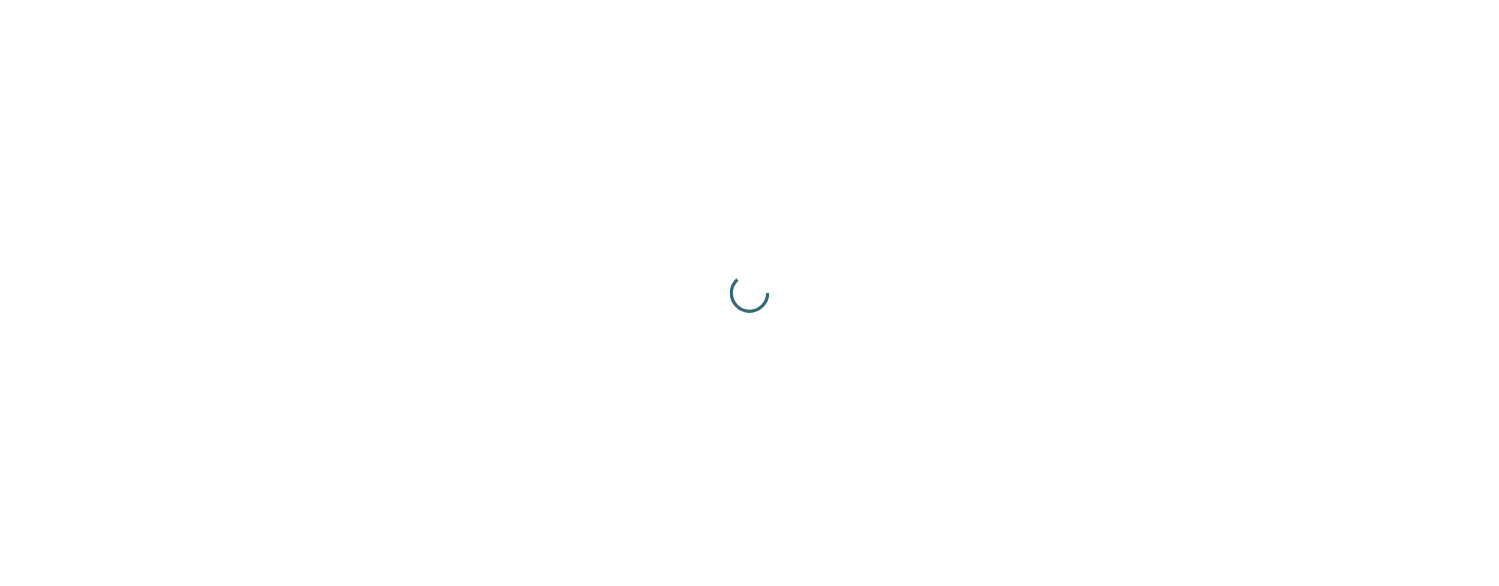 scroll, scrollTop: 0, scrollLeft: 0, axis: both 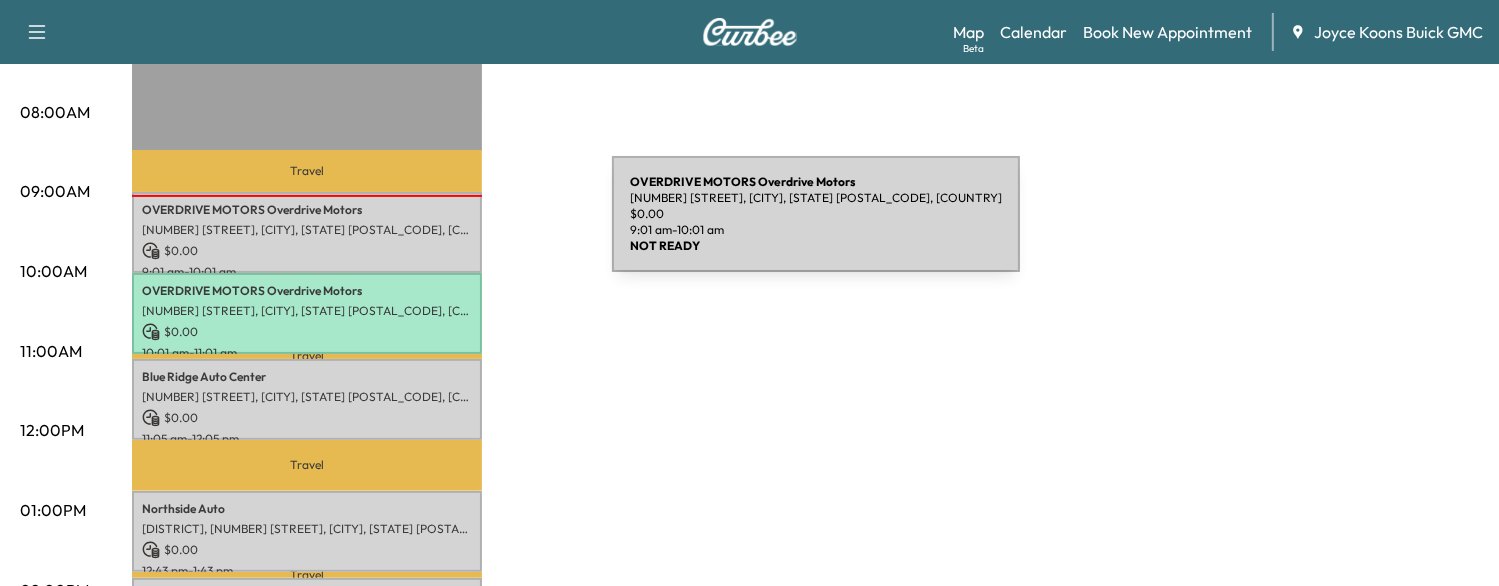 click on "[NUMBER] [STREET], [CITY], [STATE] [POSTAL_CODE], [COUNTRY]" at bounding box center [307, 230] 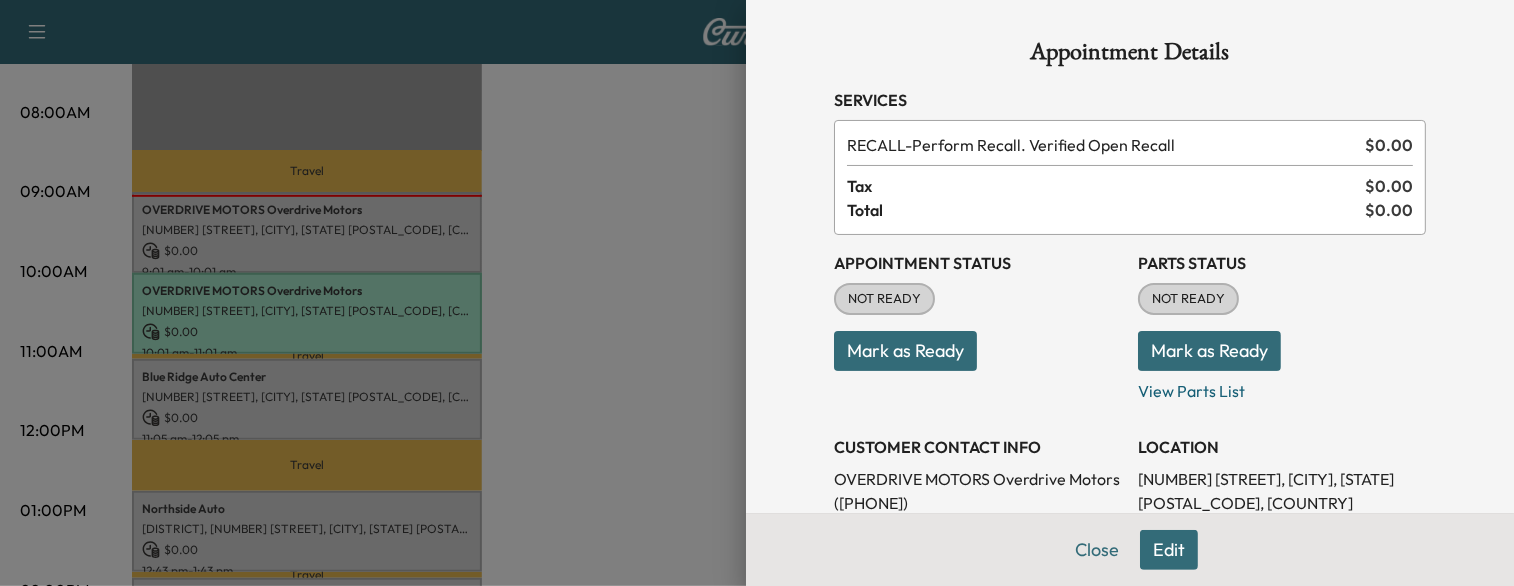 click on "Mark as Ready" at bounding box center [905, 351] 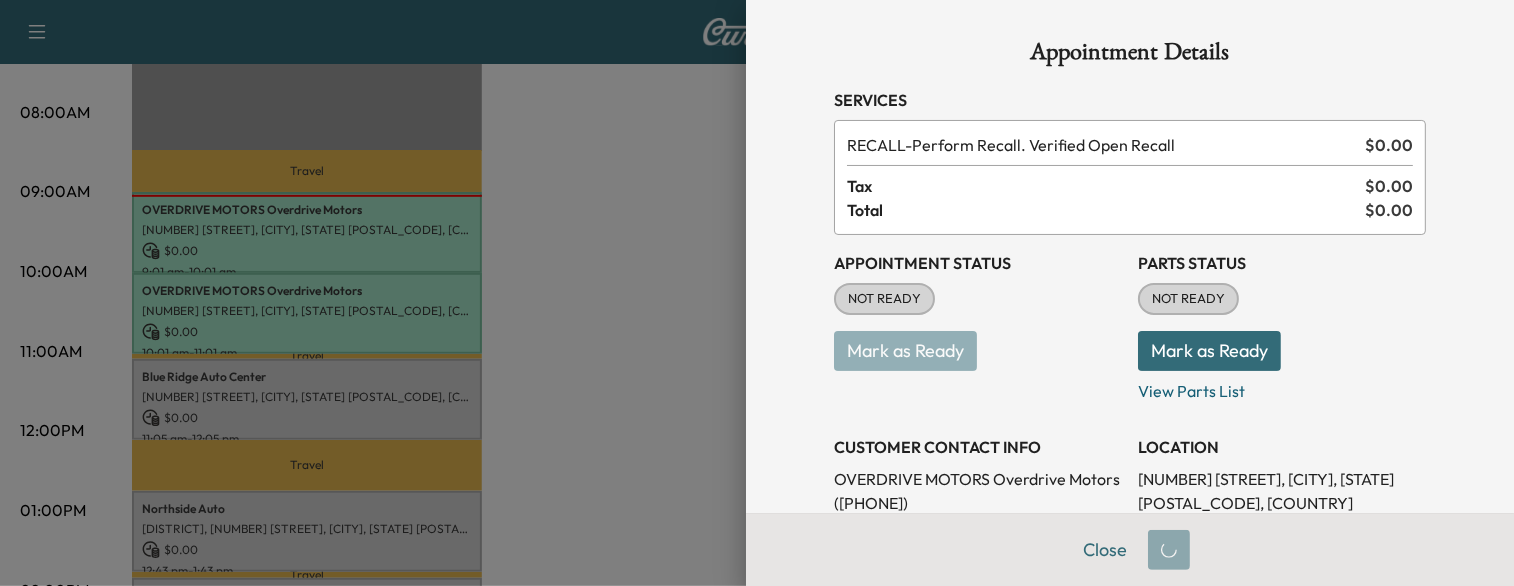 click on "Mark as Ready" at bounding box center (1209, 351) 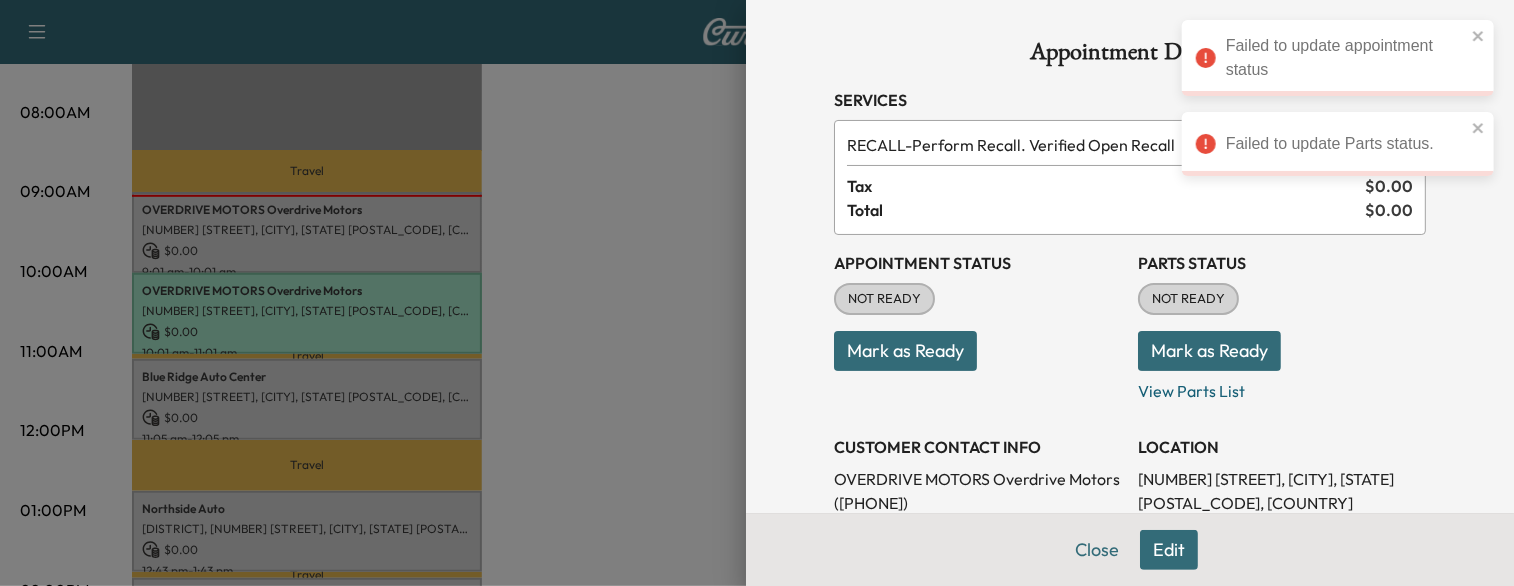 click at bounding box center (757, 293) 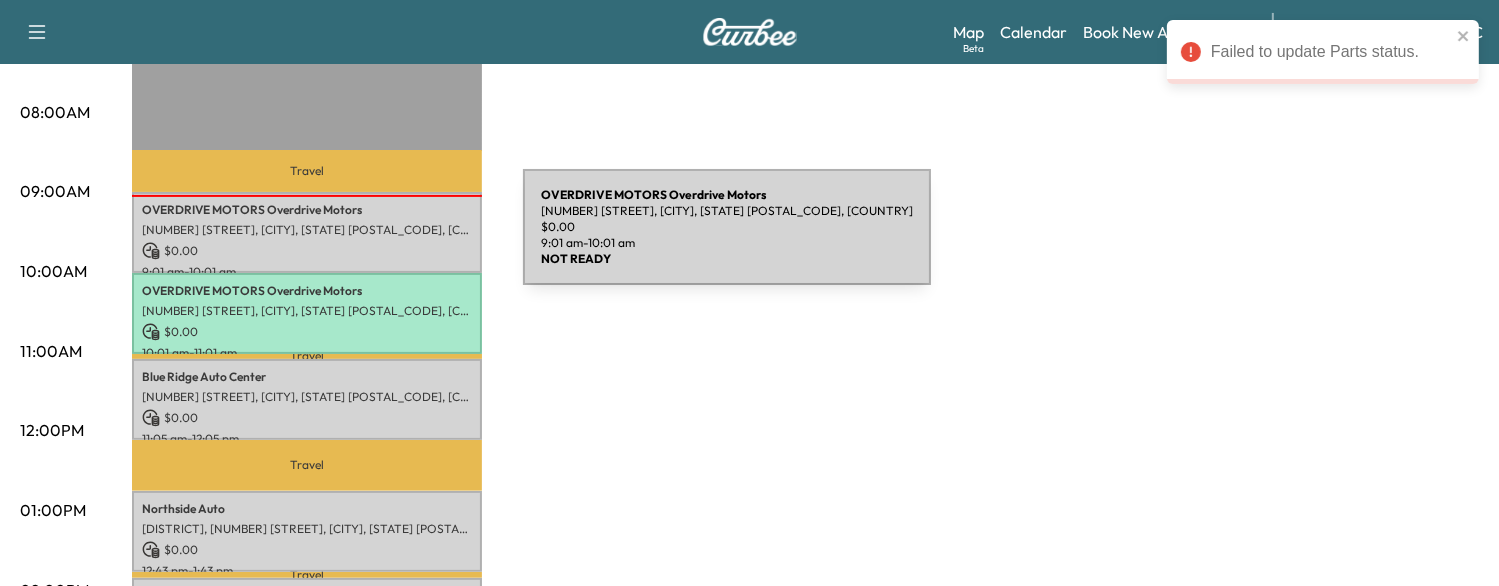 click on "$ 0.00" at bounding box center (307, 251) 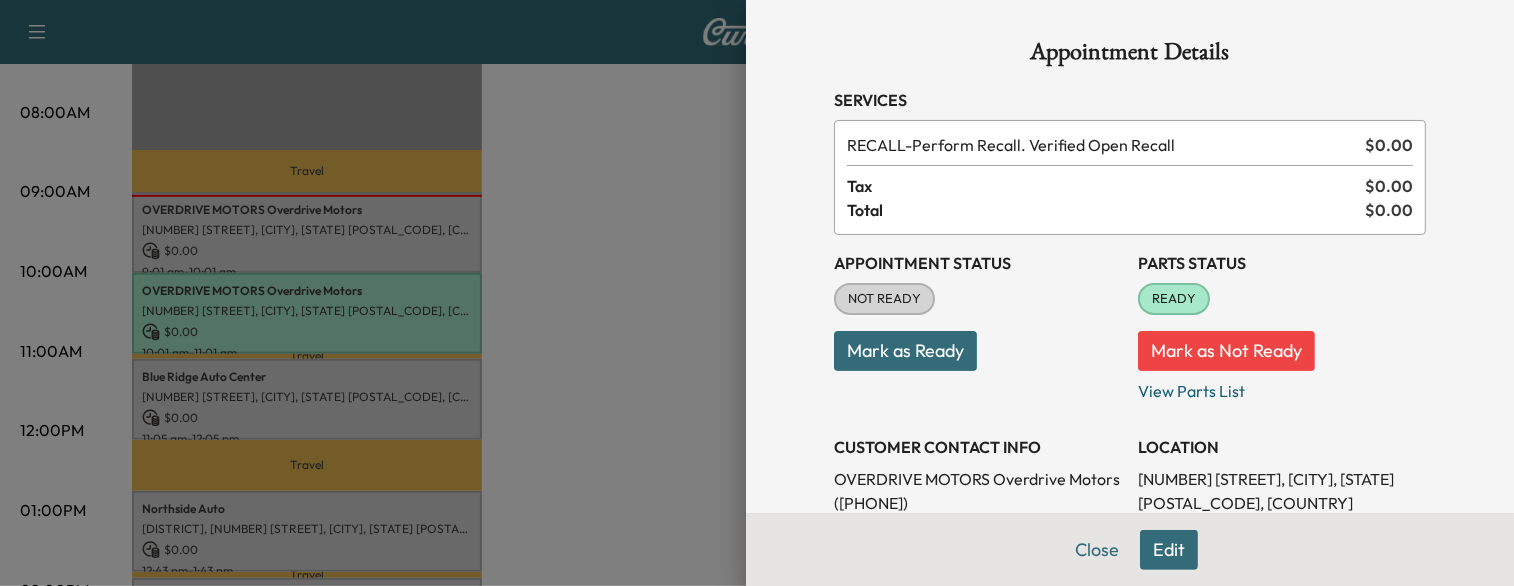 click on "Mark as Ready" at bounding box center [905, 351] 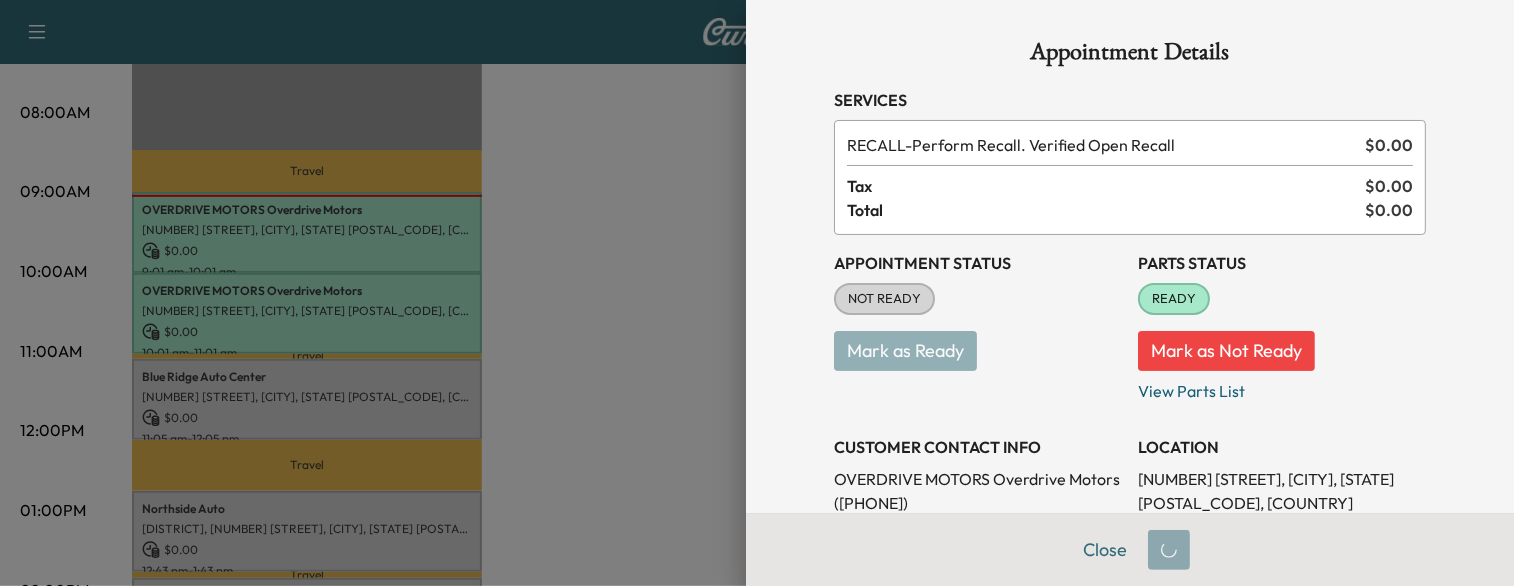 click at bounding box center [757, 293] 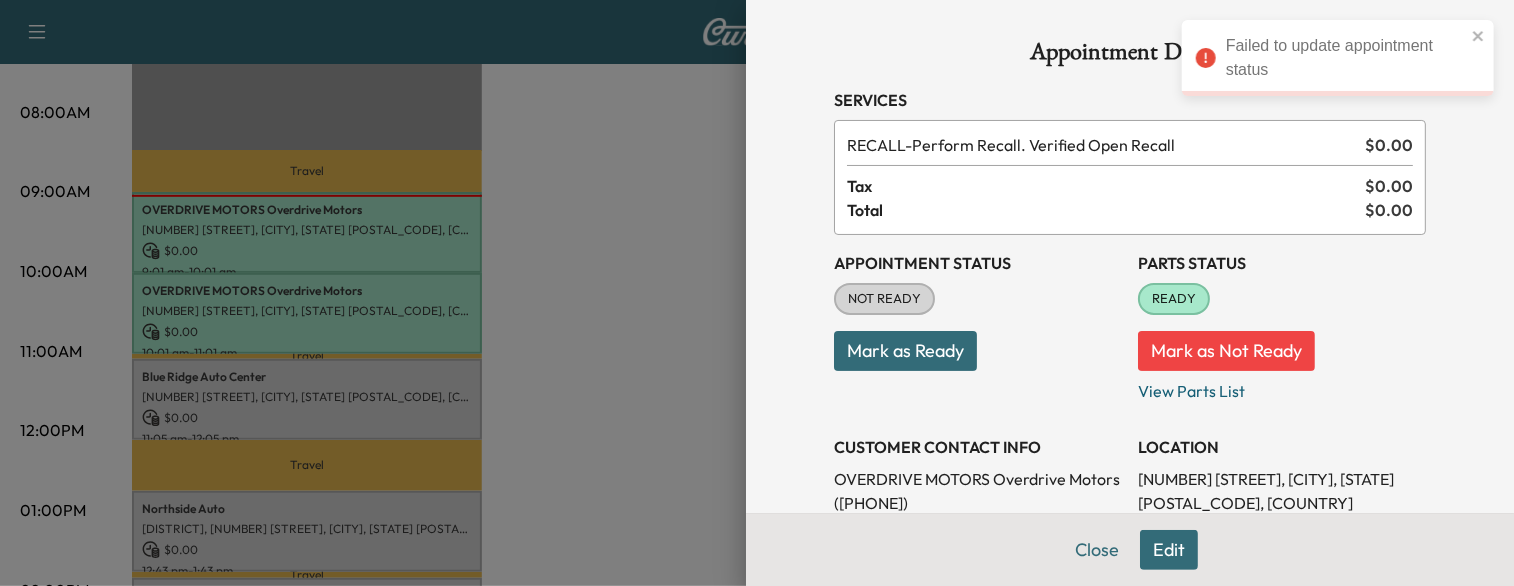 click at bounding box center [757, 293] 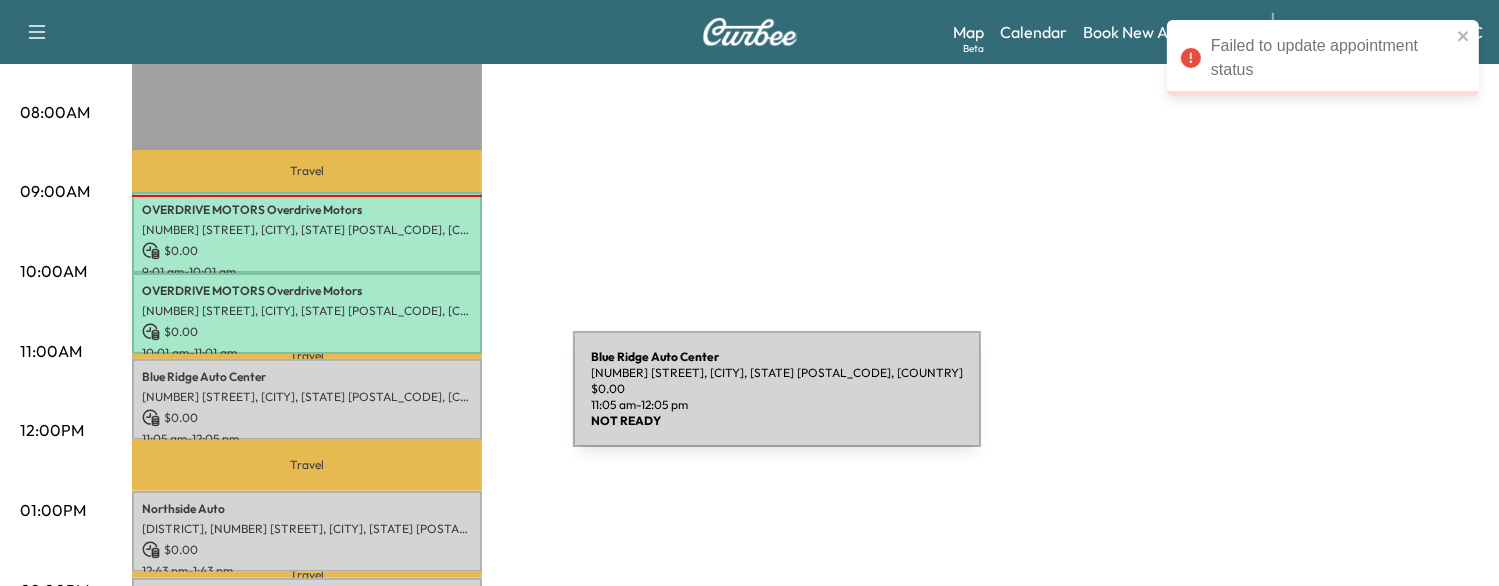 click on "Blue Ridge   Auto Center 10041 James Madison Hwy, Warrenton, VA 20187, USA   $ 0.00 11:05 am  -  12:05 pm" at bounding box center [307, 399] 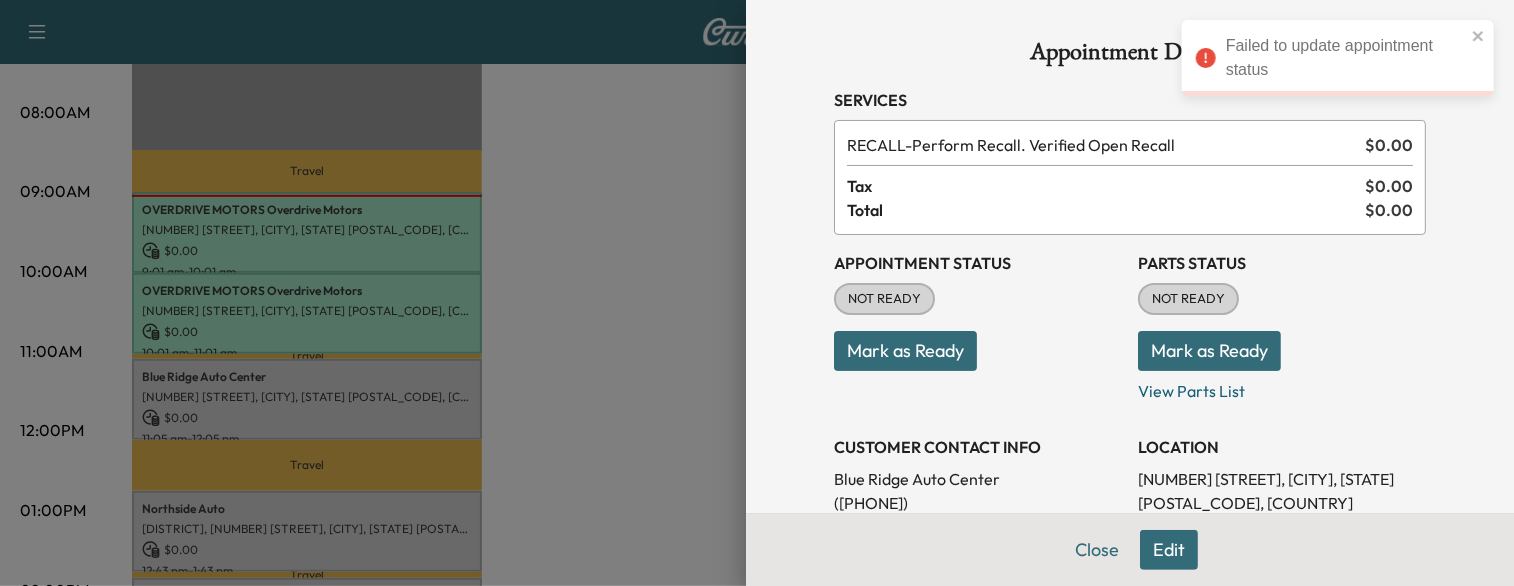 click on "Mark as Ready" at bounding box center (1209, 351) 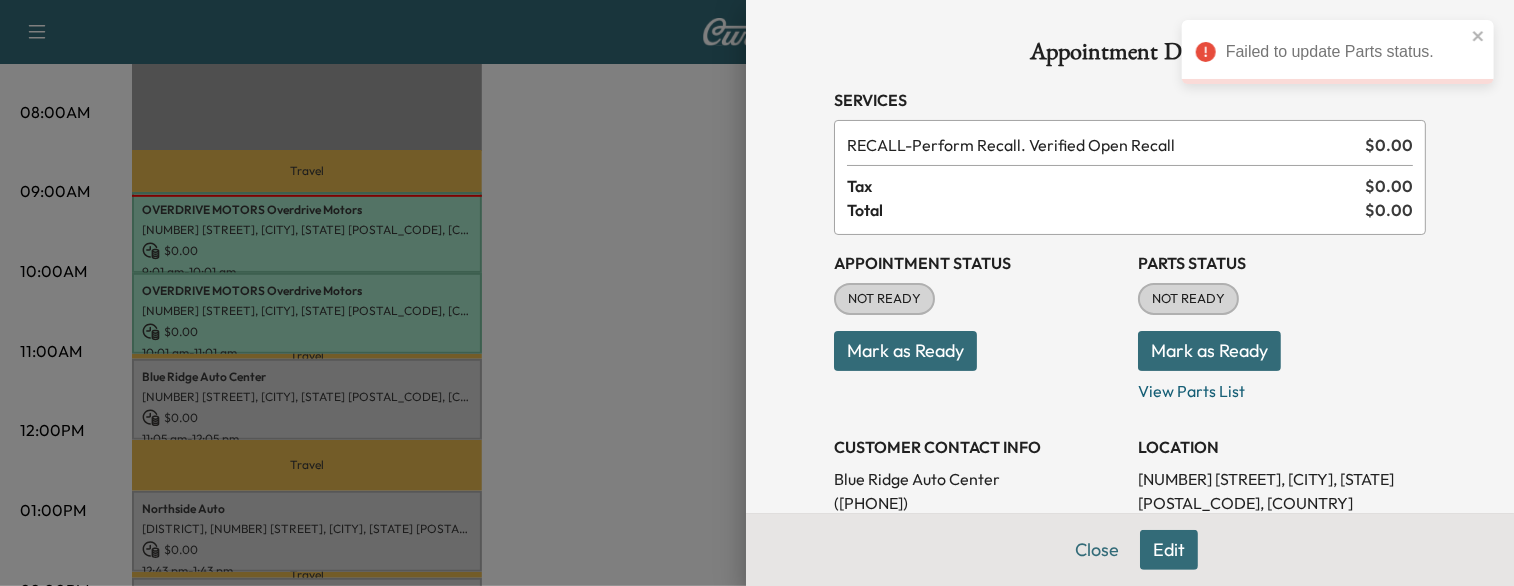 click on "Mark as Ready" at bounding box center [905, 351] 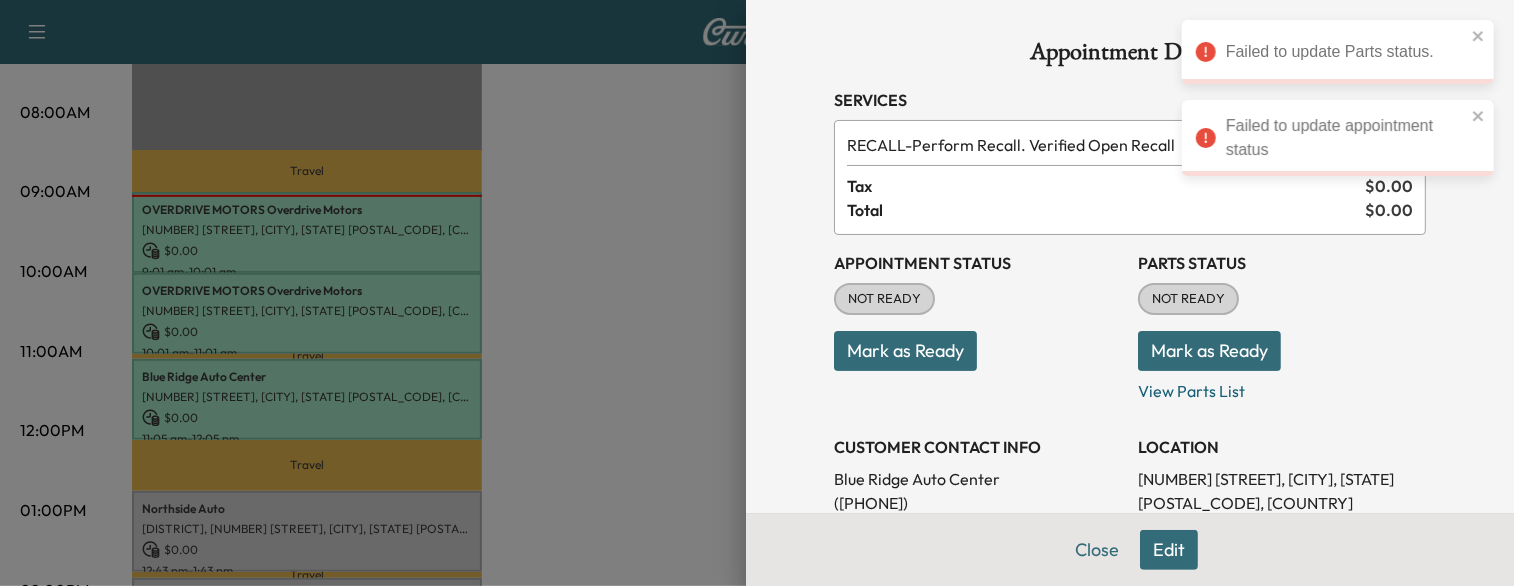 click at bounding box center (757, 293) 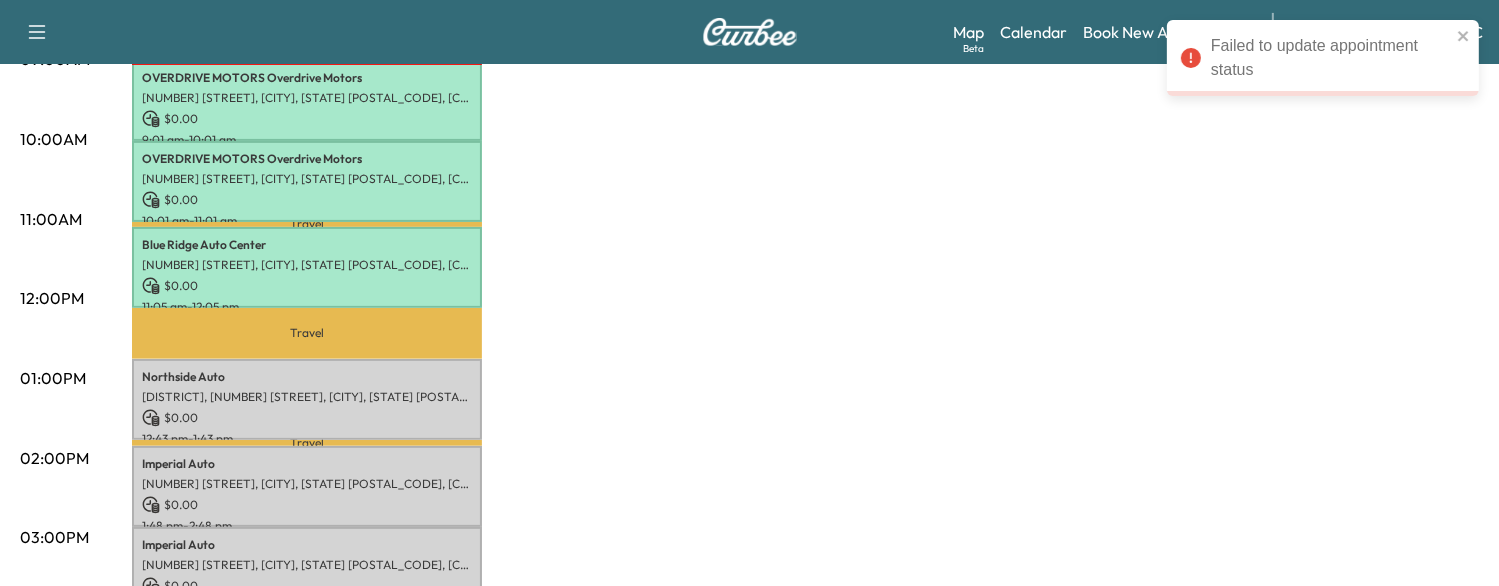 scroll, scrollTop: 656, scrollLeft: 0, axis: vertical 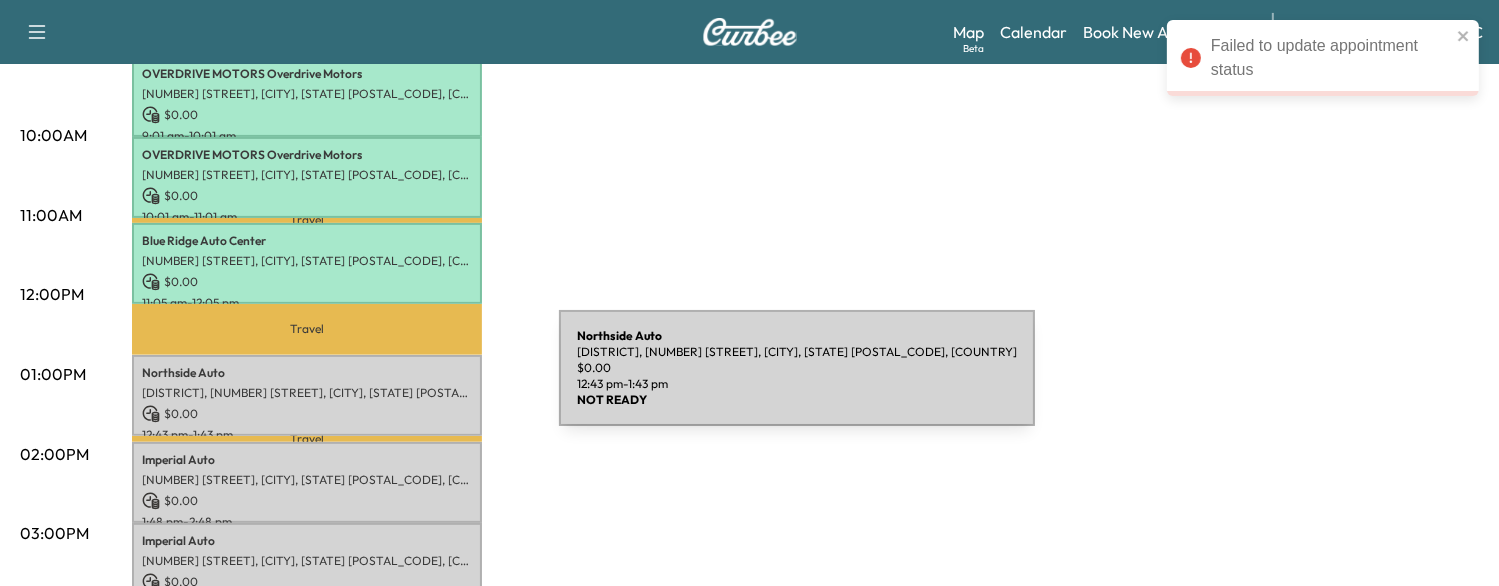 click on "[ADDRESS], [CITY], [STATE] [POSTAL_CODE], [COUNTRY]" at bounding box center (307, 393) 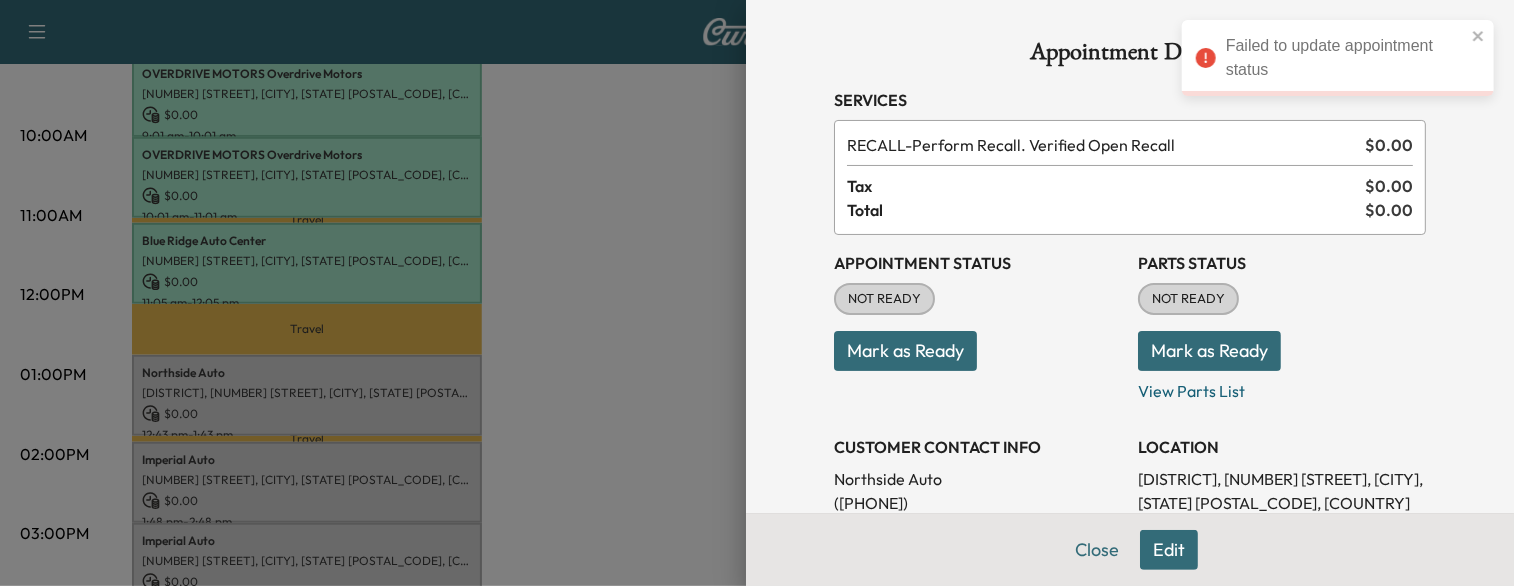 click on "Mark as Ready" at bounding box center [1209, 351] 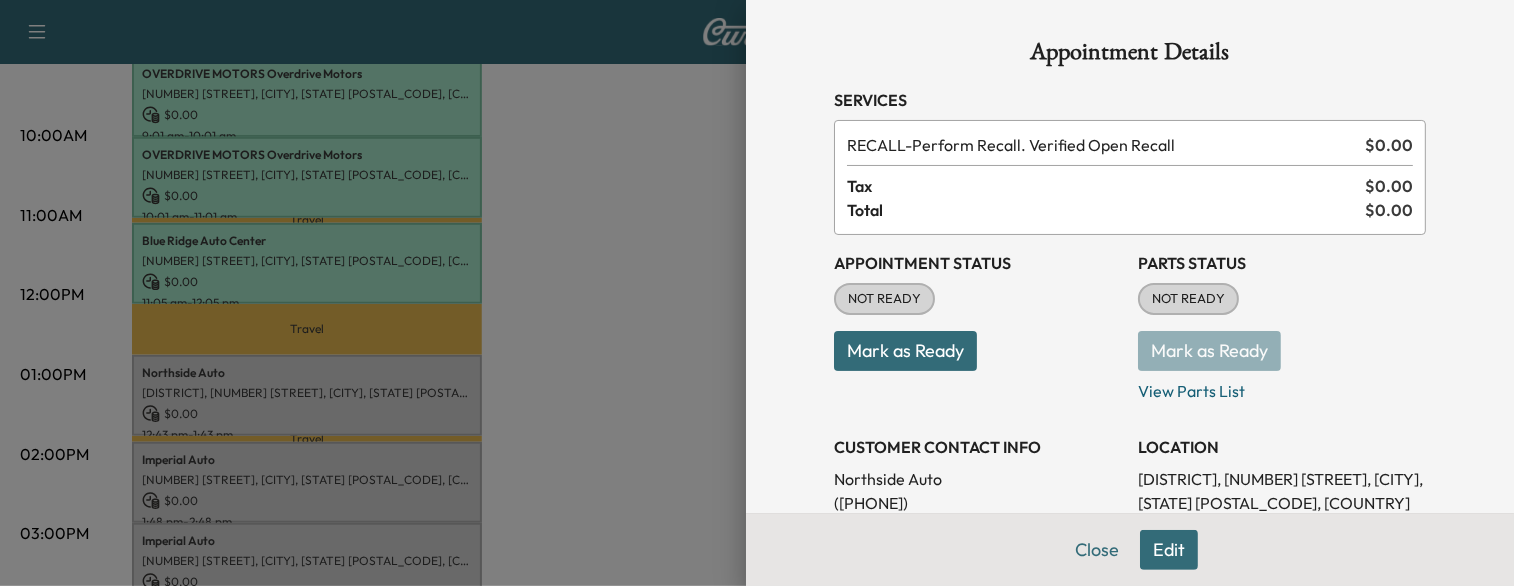 click on "Mark as Ready" at bounding box center [905, 351] 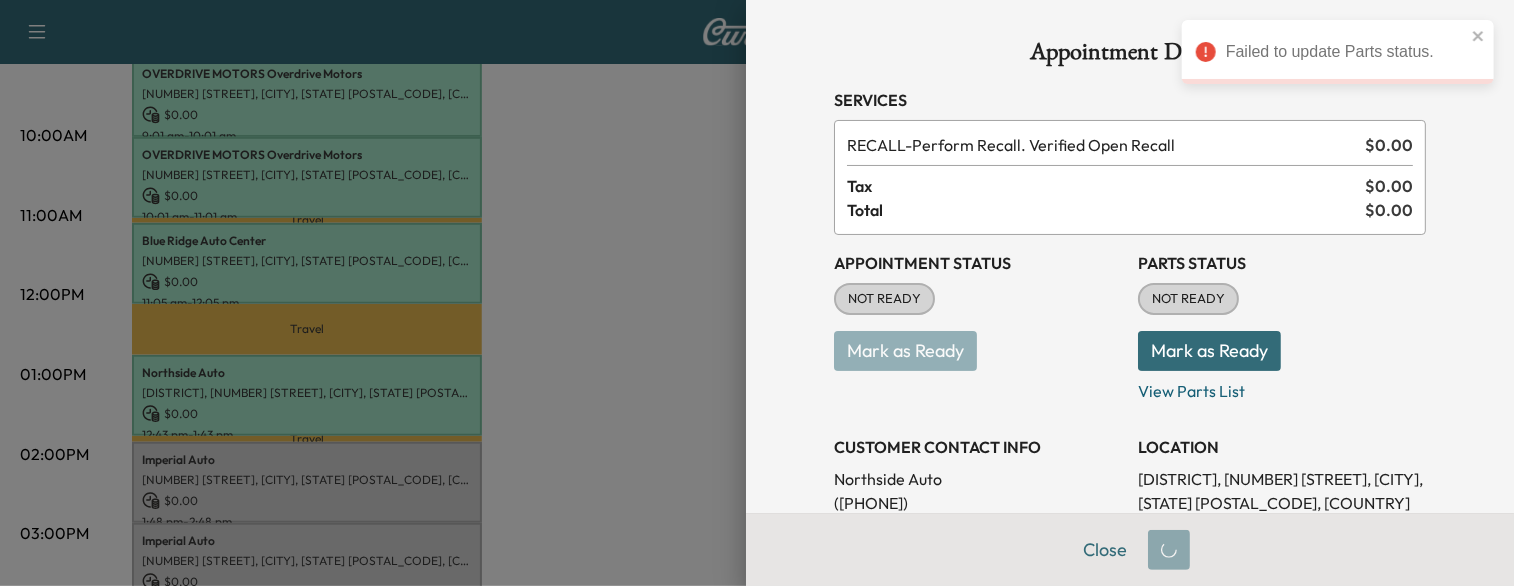 click at bounding box center [757, 293] 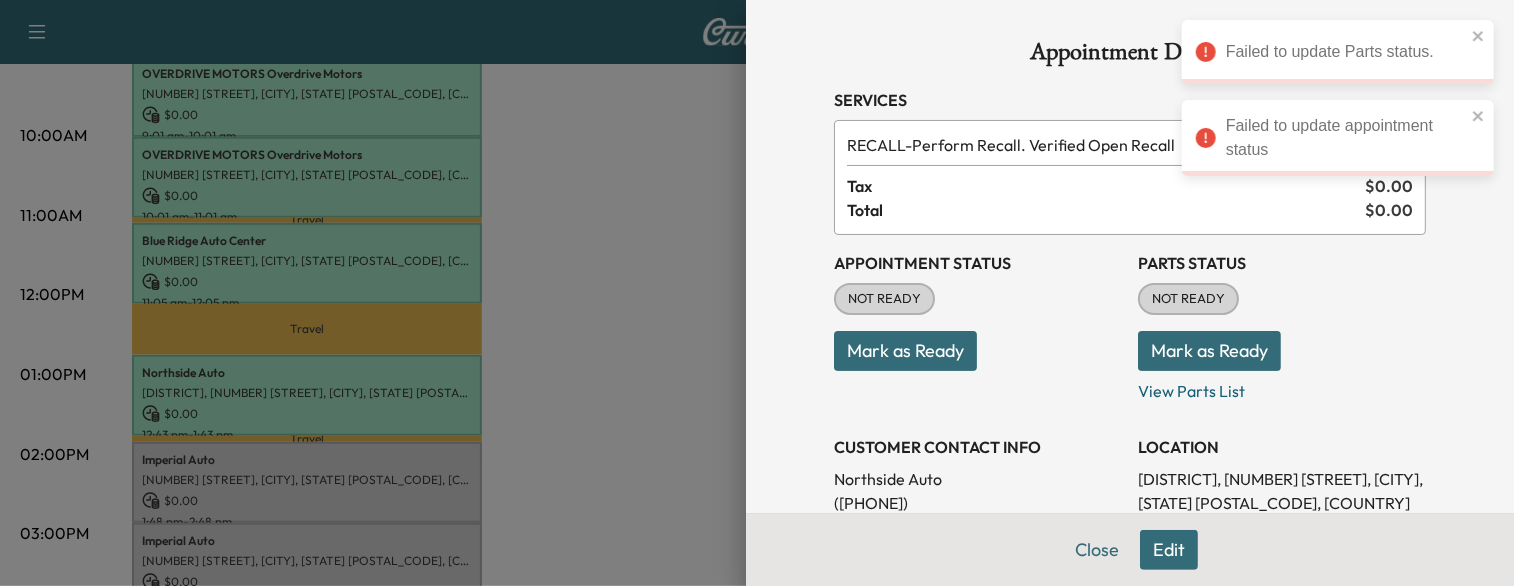 click at bounding box center (757, 293) 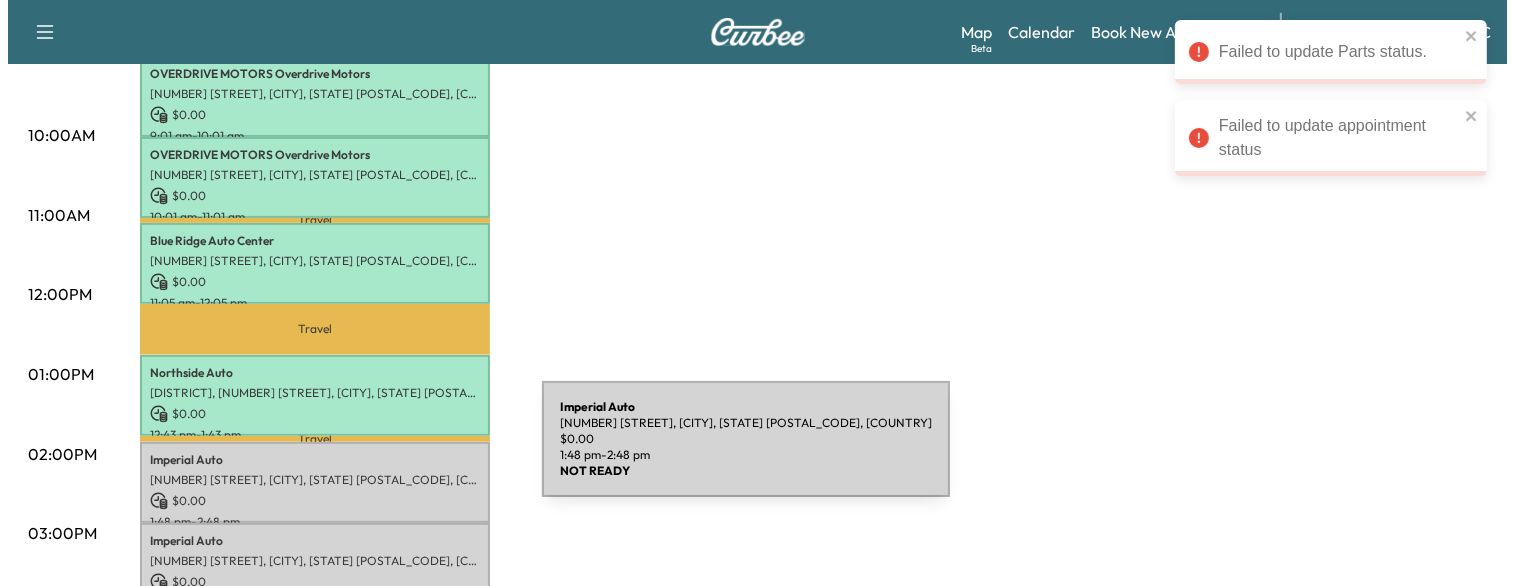 scroll, scrollTop: 840, scrollLeft: 0, axis: vertical 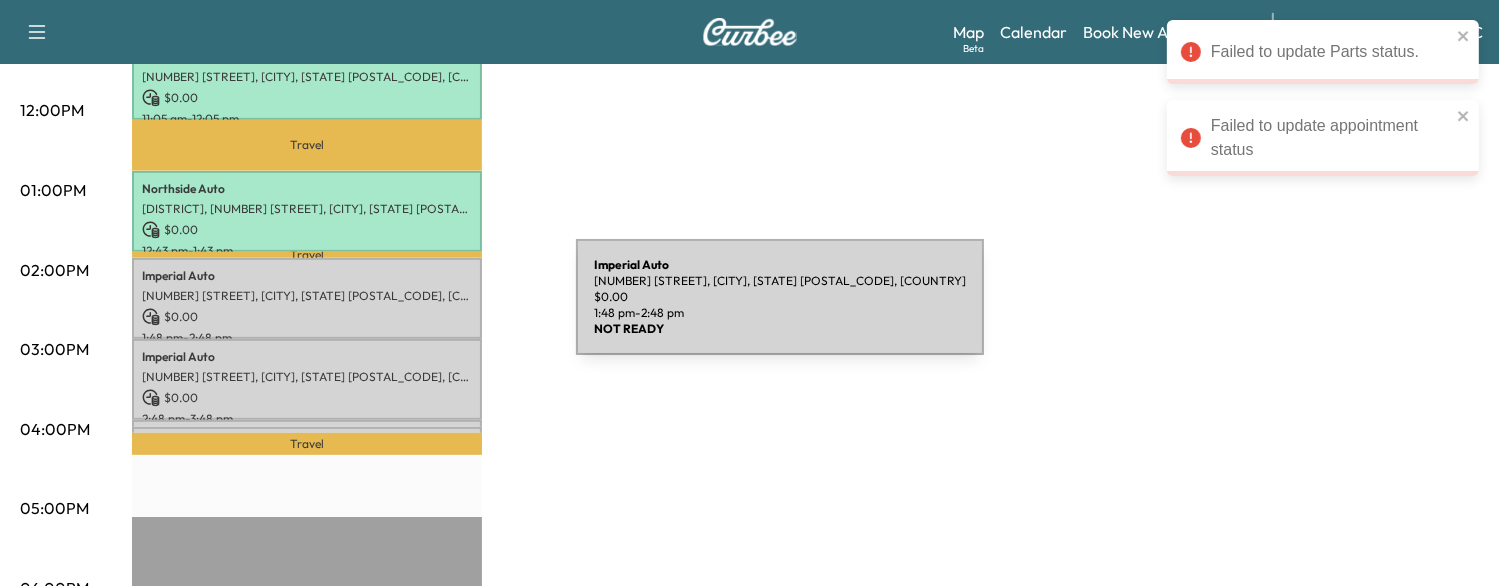 click on "$ 0.00" at bounding box center [307, 317] 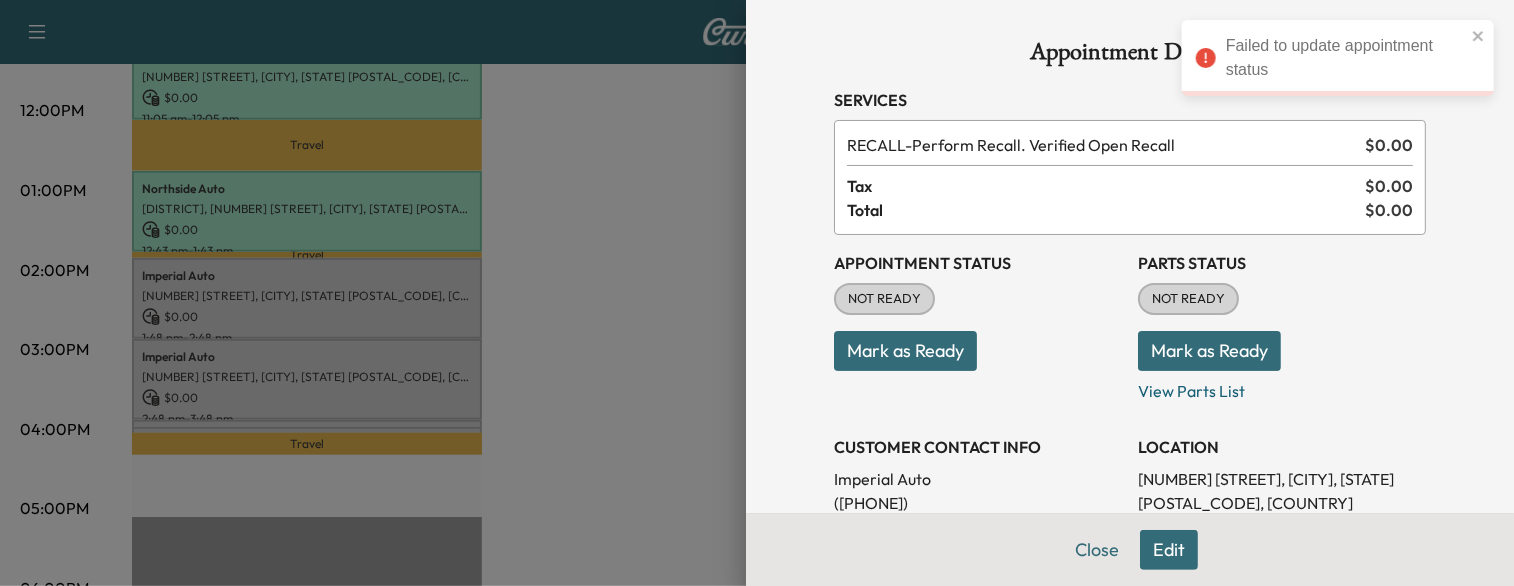 click on "Mark as Ready" at bounding box center [1209, 351] 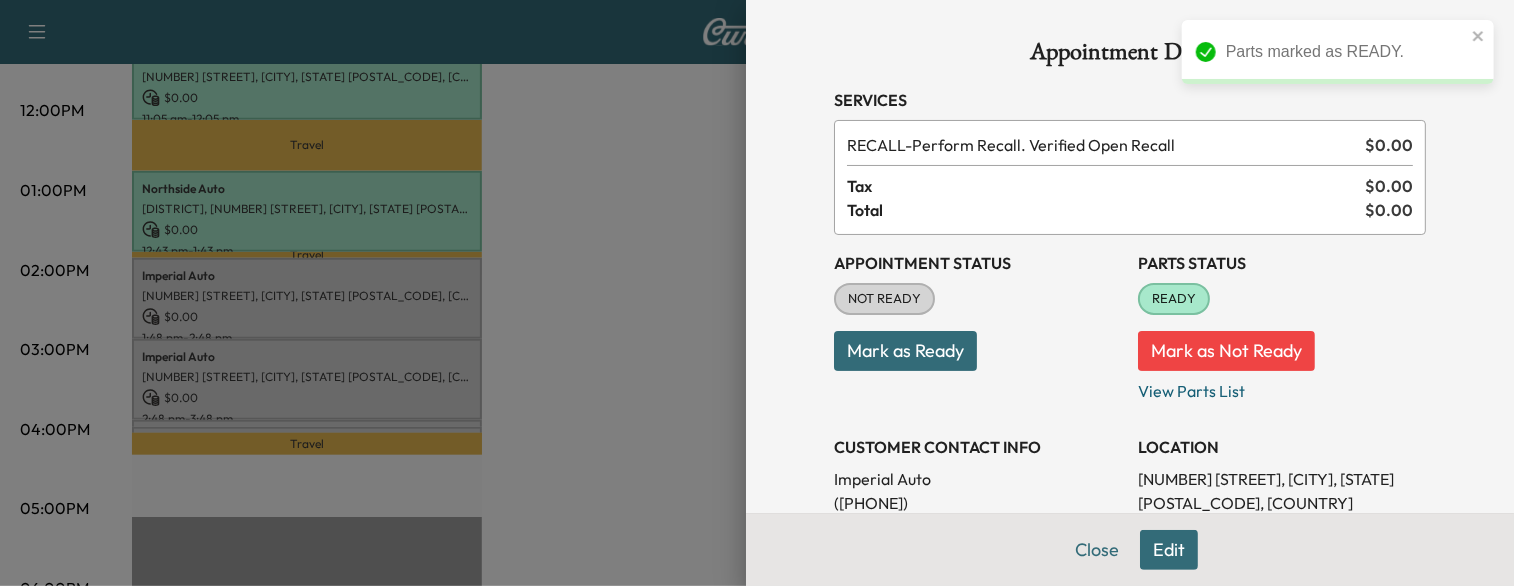 click on "Mark as Ready" at bounding box center [905, 351] 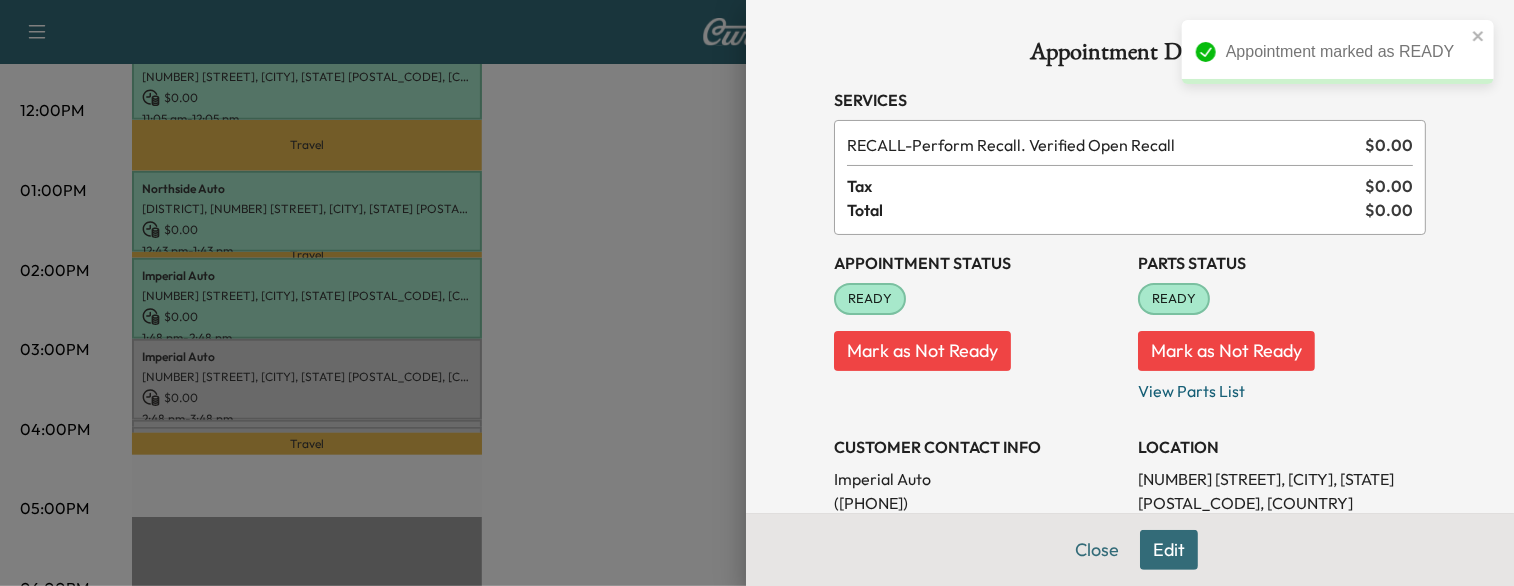 click at bounding box center [757, 293] 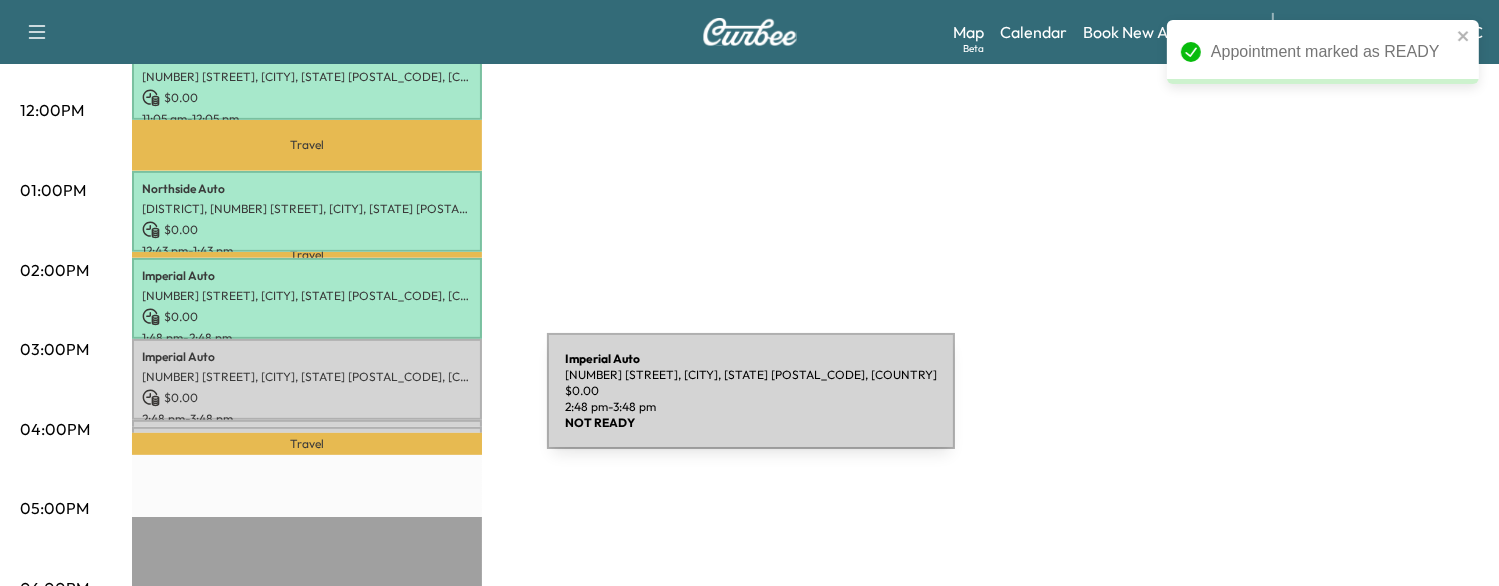 click on "2:48 pm  -  3:48 pm" at bounding box center [307, 419] 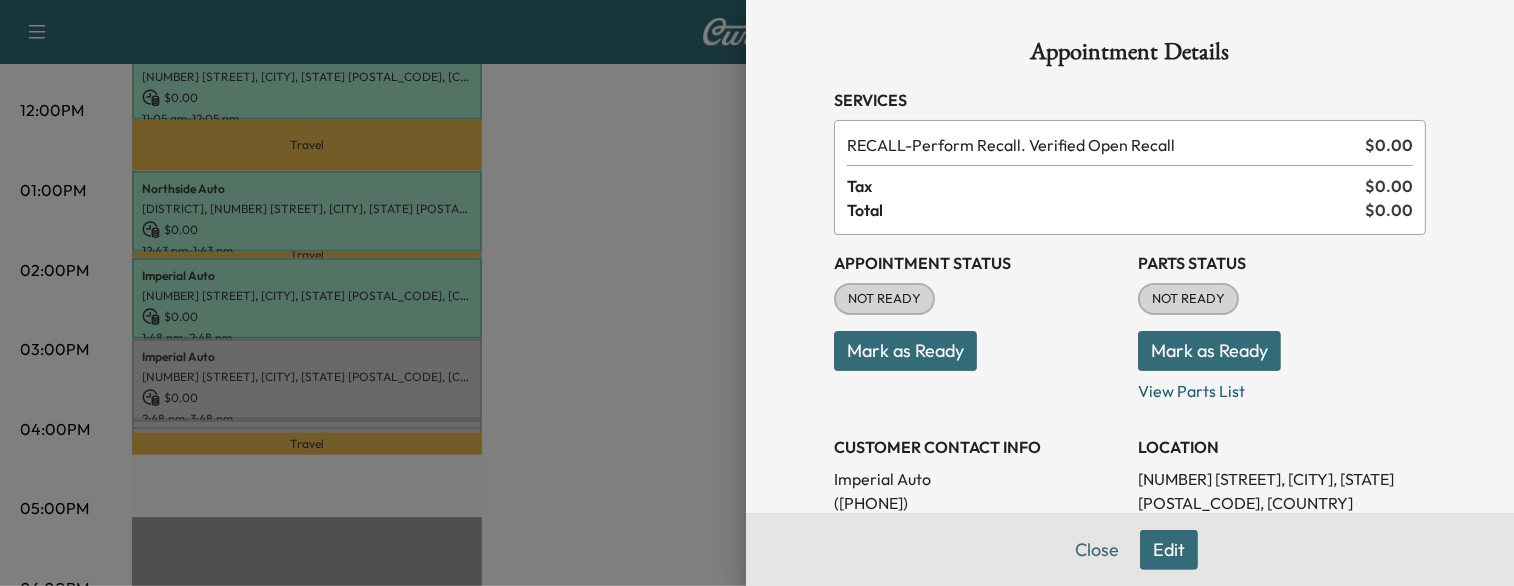 click on "Mark as Ready" at bounding box center [1209, 351] 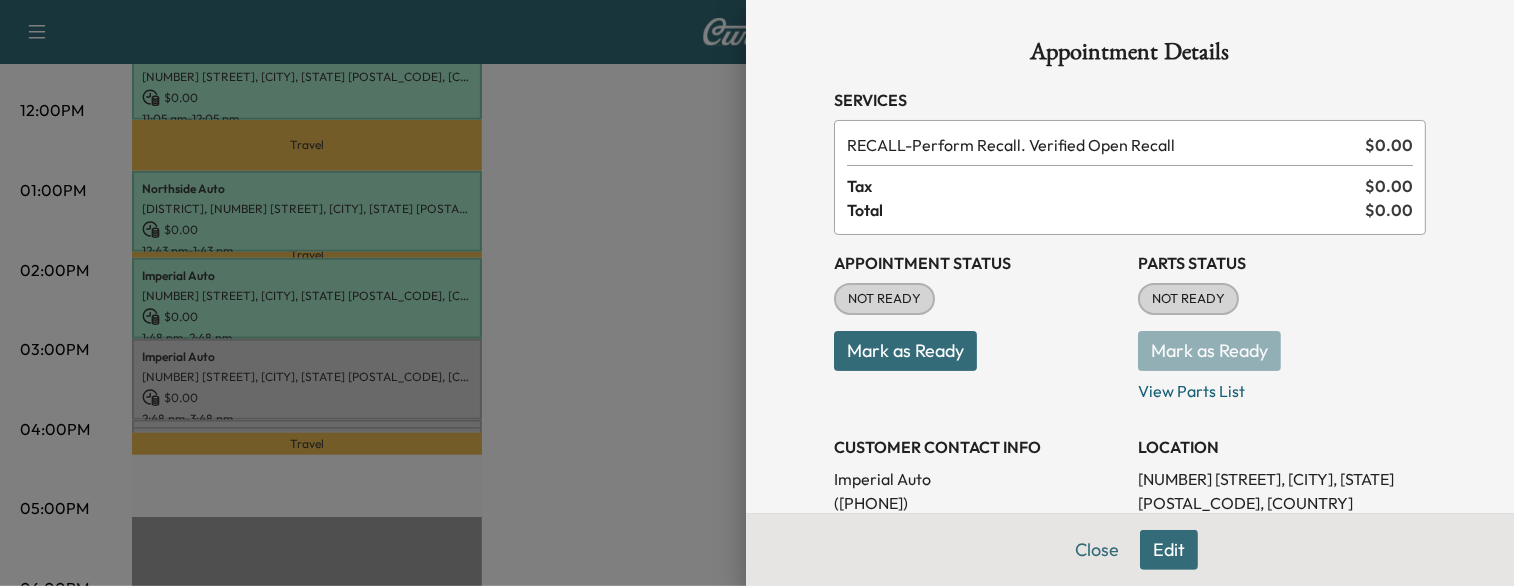 click on "Mark as Ready" at bounding box center (905, 351) 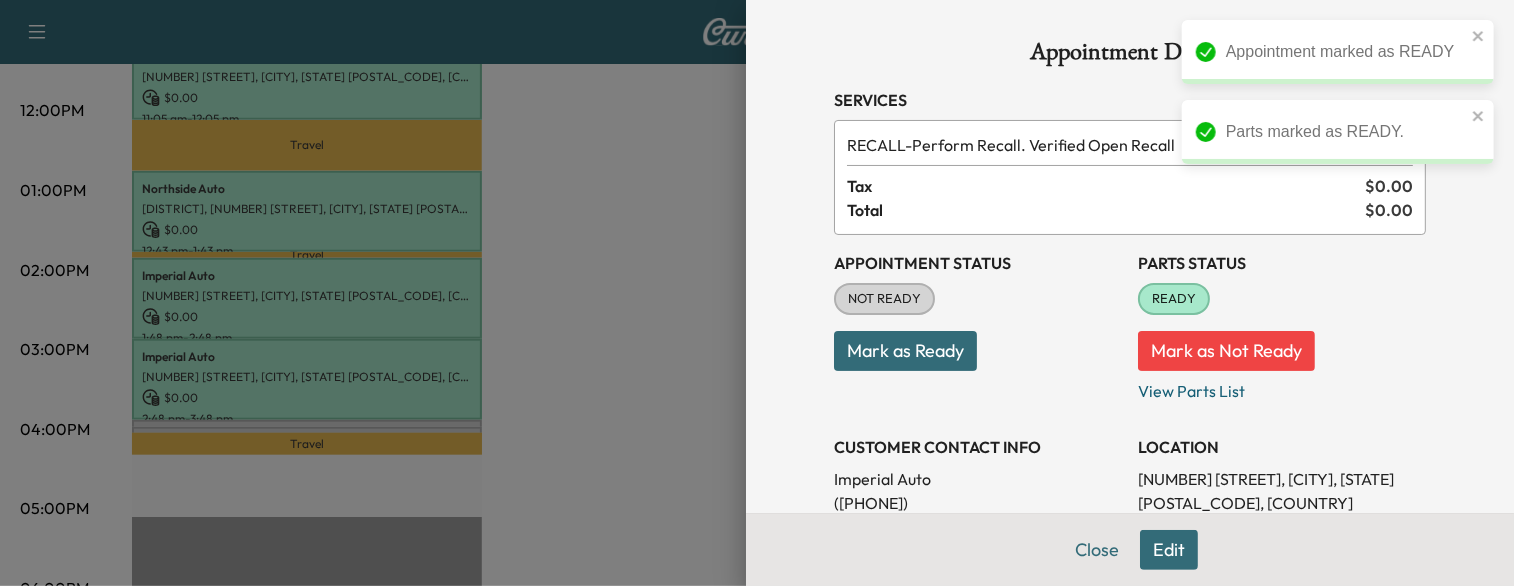 click at bounding box center (757, 293) 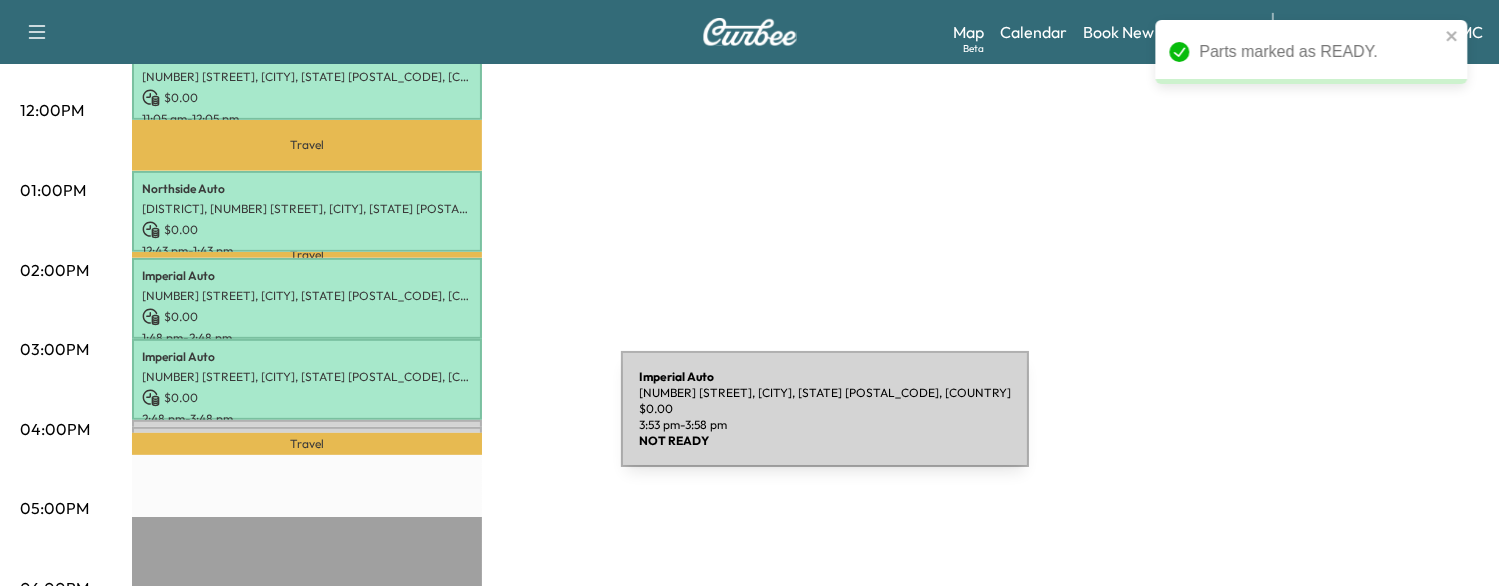 click on "Imperial Auto [NUMBER] [STREET], [CITY], [STATE], [COUNTRY]    $ 0.00 [TIME] - [TIME]" at bounding box center (307, 437) 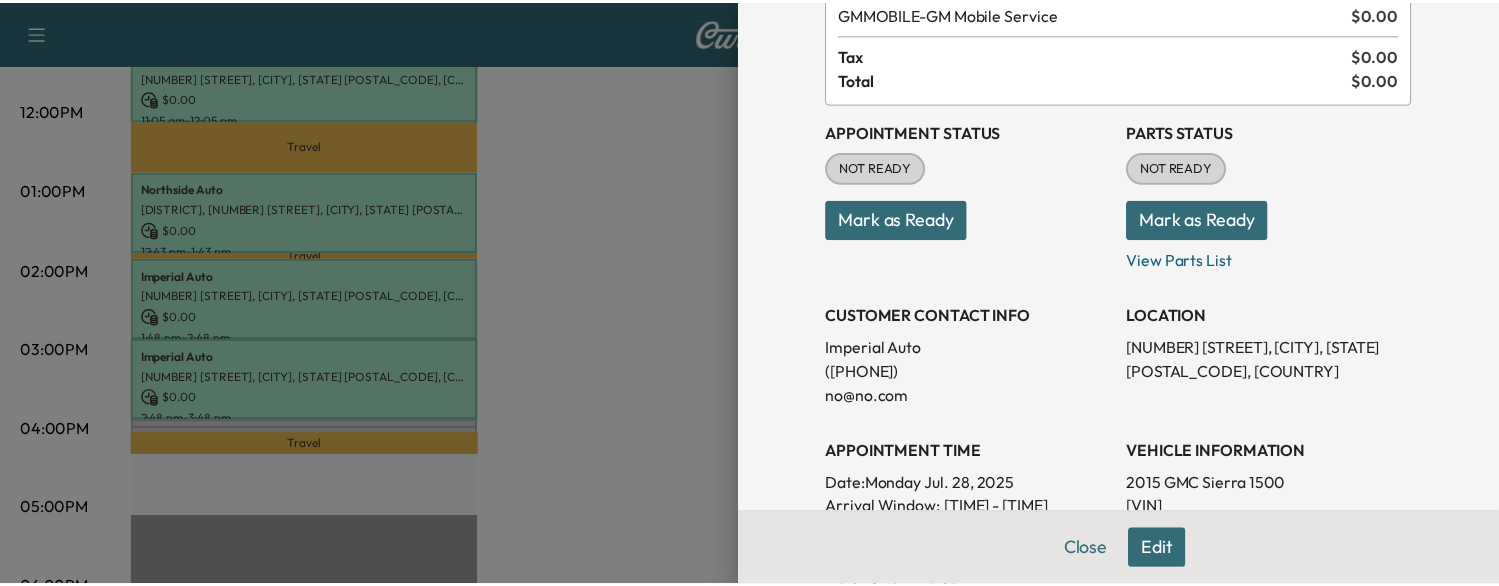 scroll, scrollTop: 130, scrollLeft: 0, axis: vertical 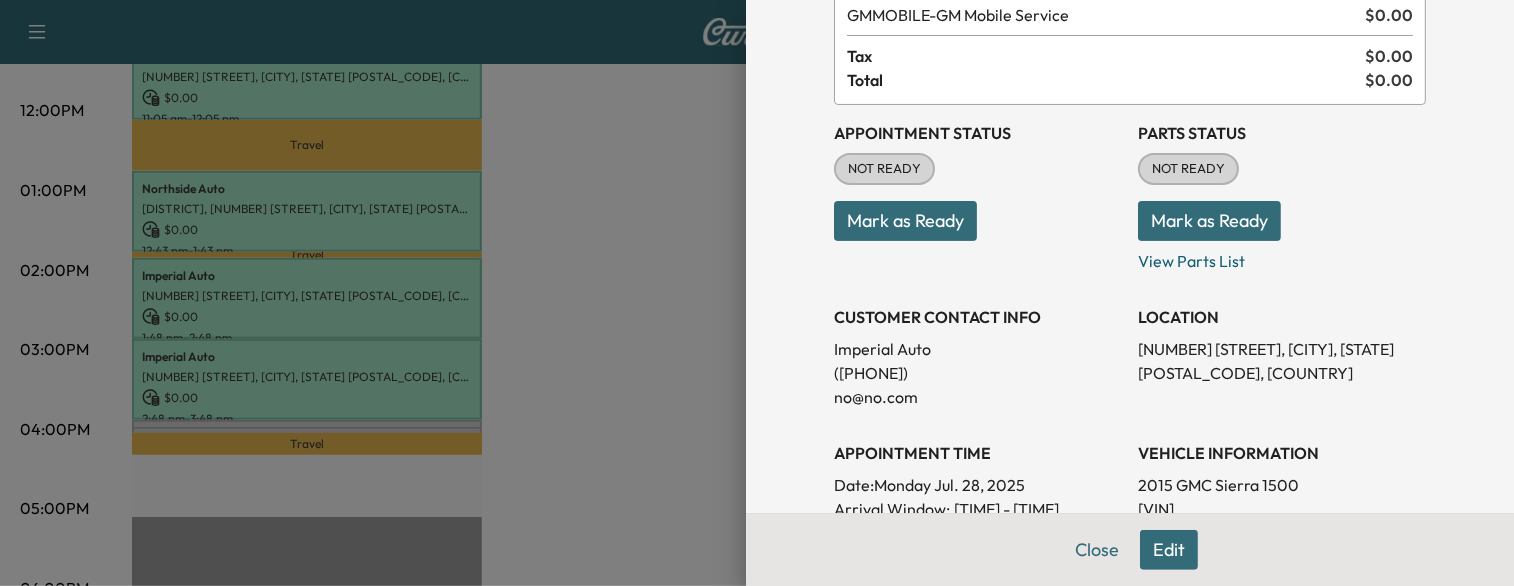click on "Mark as Ready" at bounding box center (905, 221) 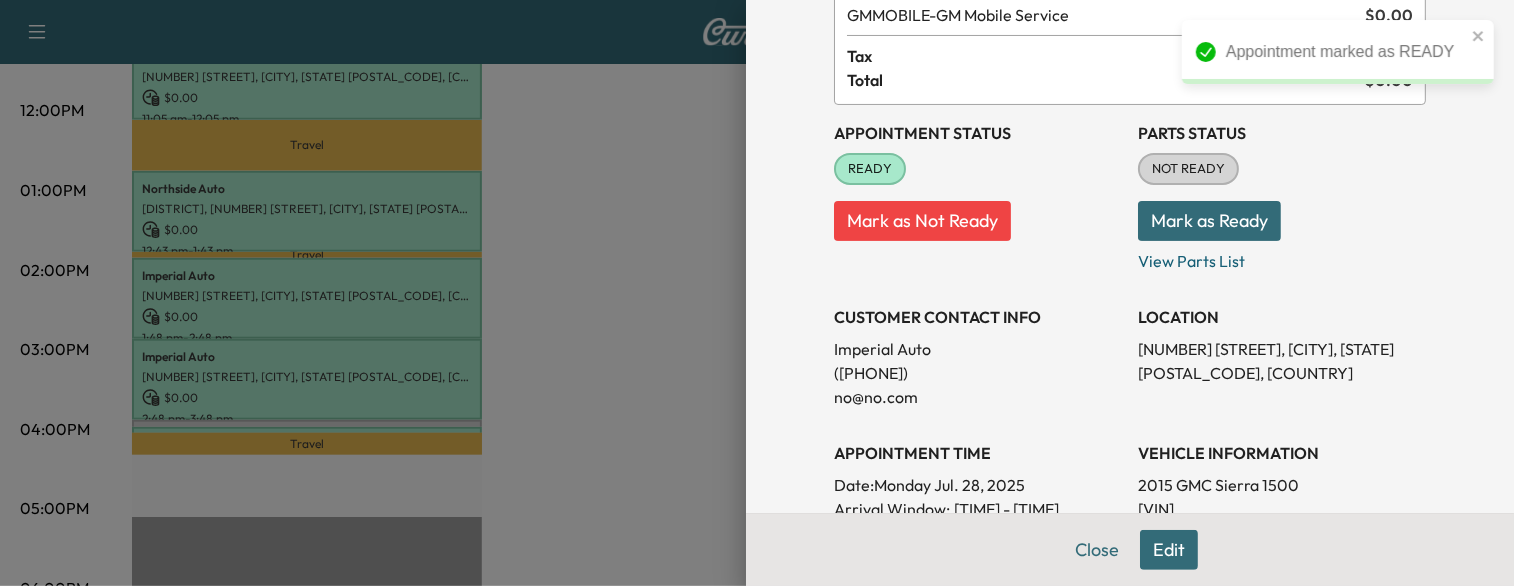 click at bounding box center (757, 293) 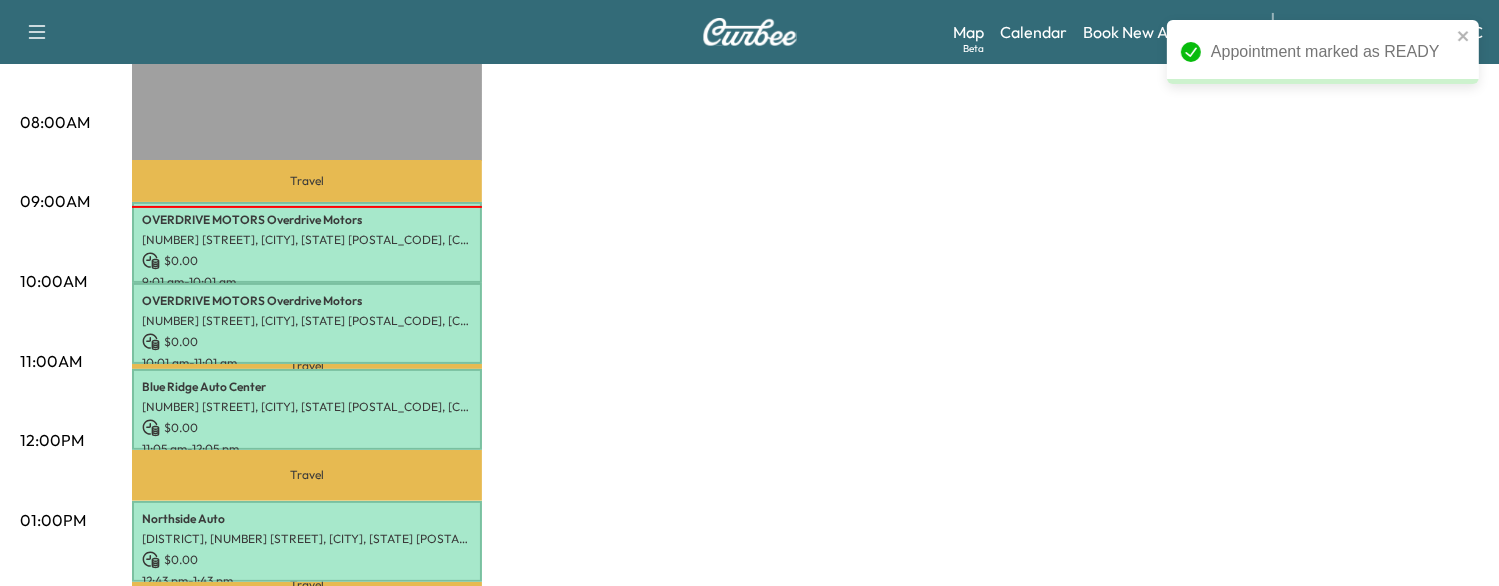 scroll, scrollTop: 511, scrollLeft: 0, axis: vertical 